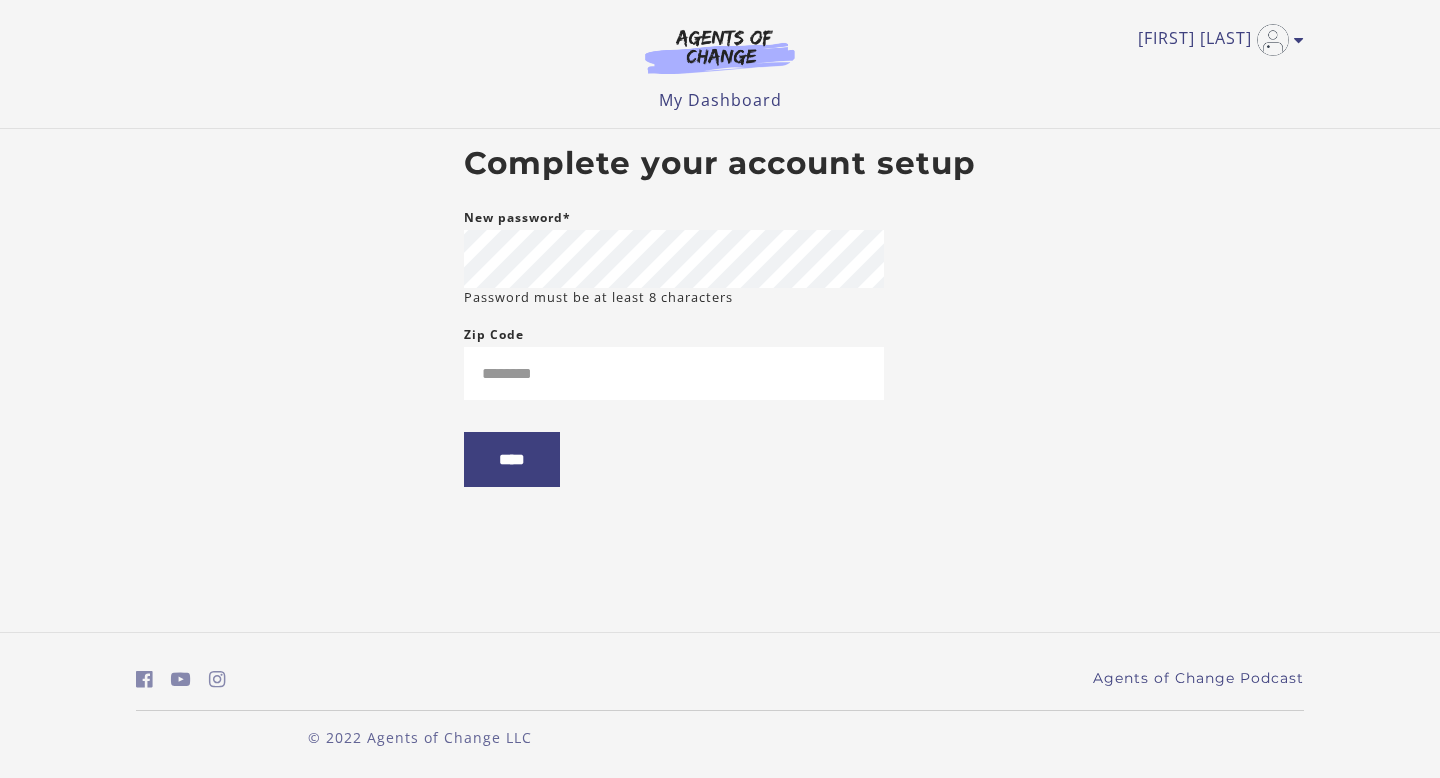 scroll, scrollTop: 0, scrollLeft: 0, axis: both 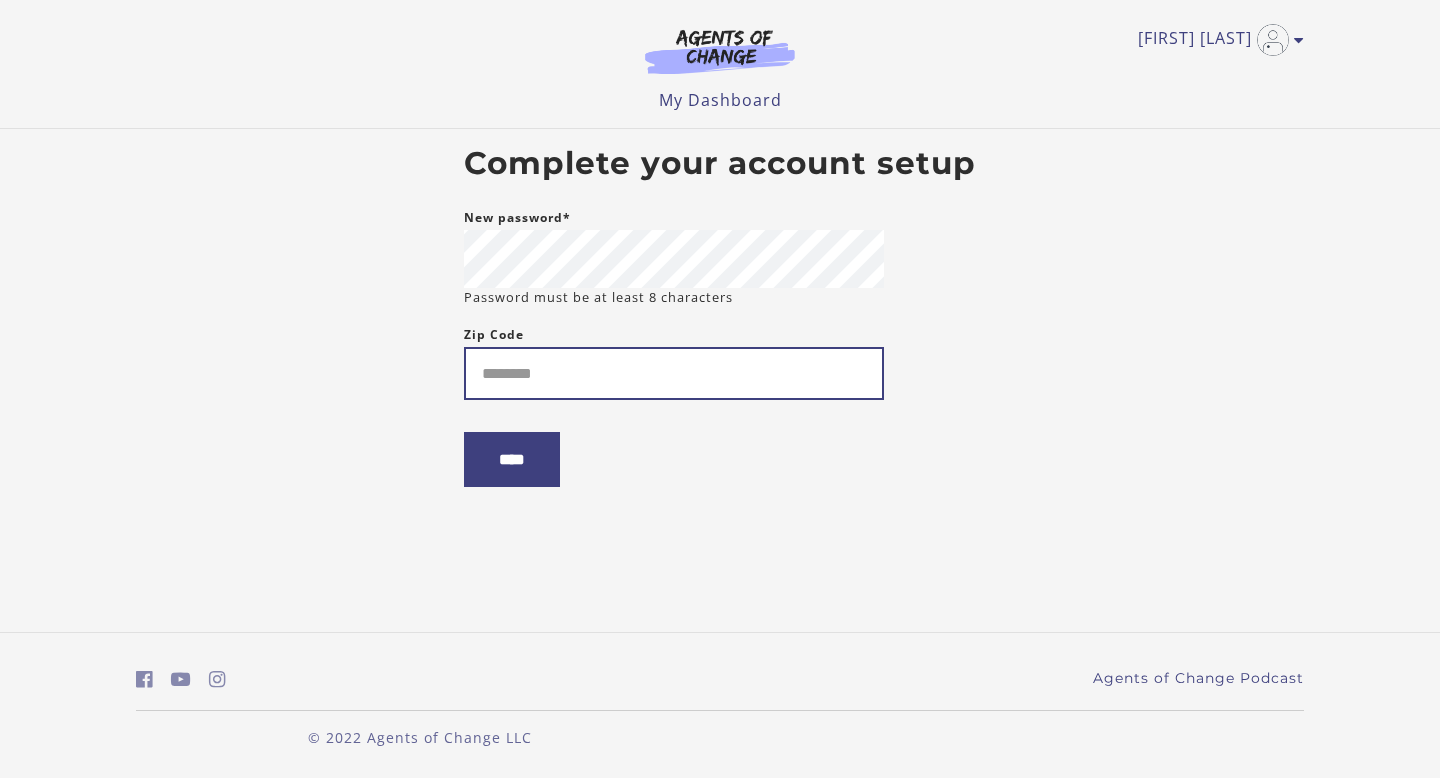 click on "Zip Code" at bounding box center [674, 373] 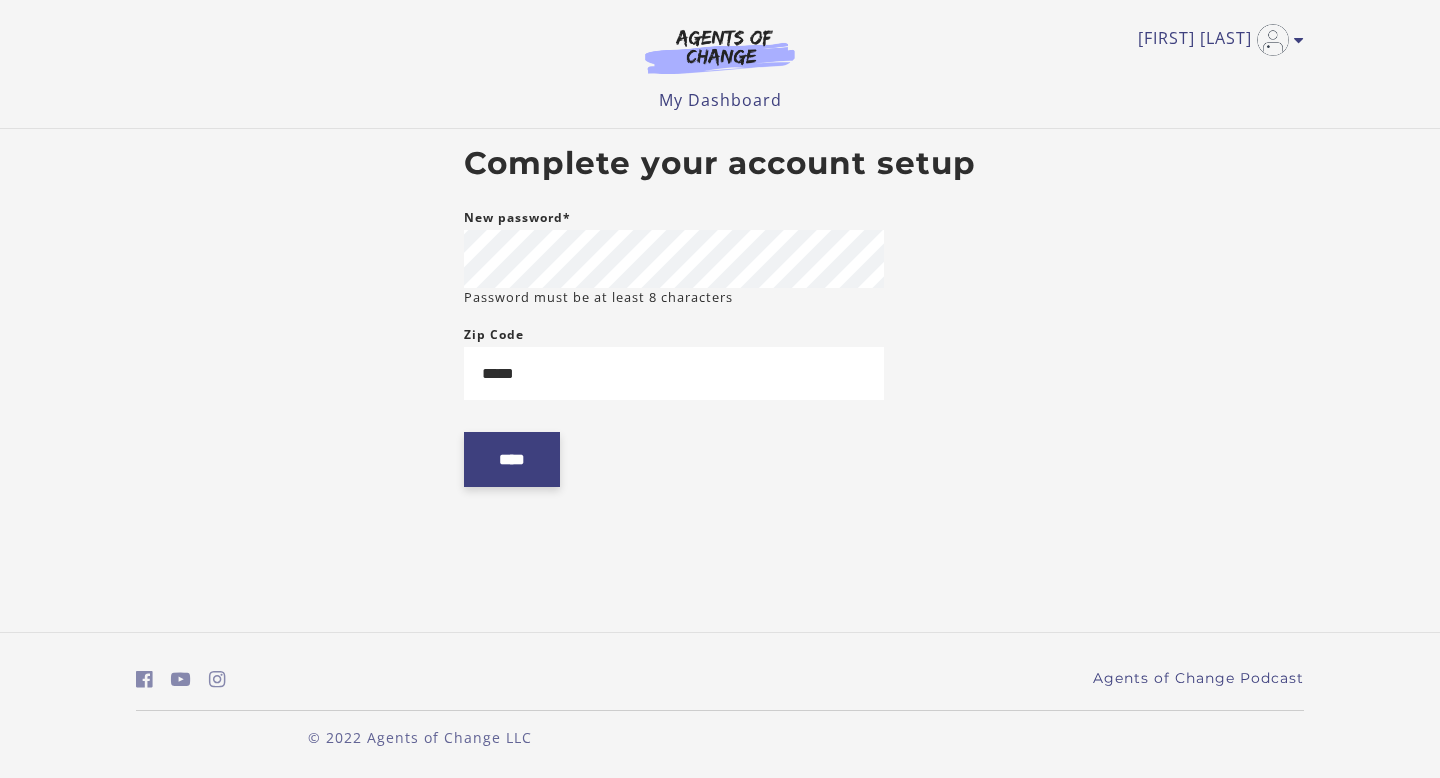 click on "****" at bounding box center [512, 459] 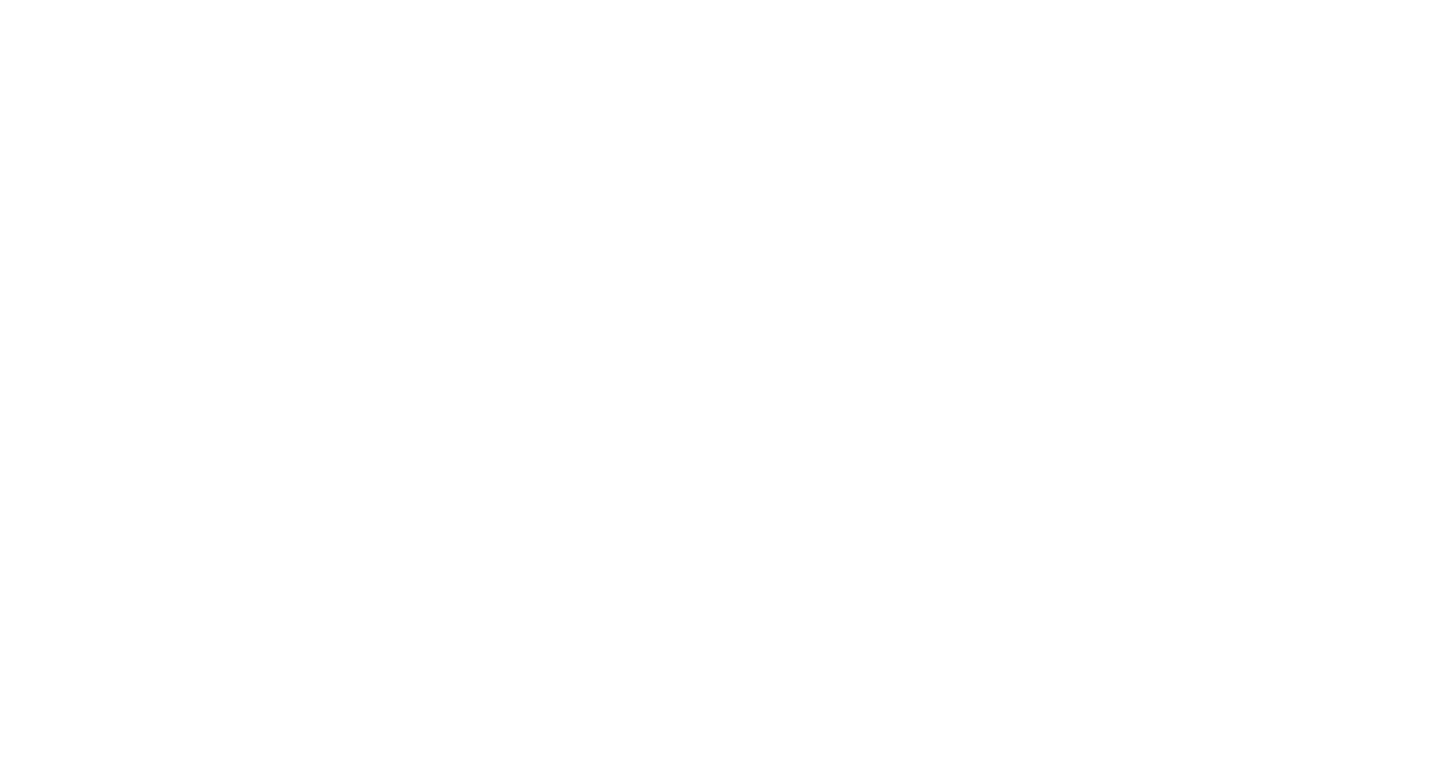 scroll, scrollTop: 0, scrollLeft: 0, axis: both 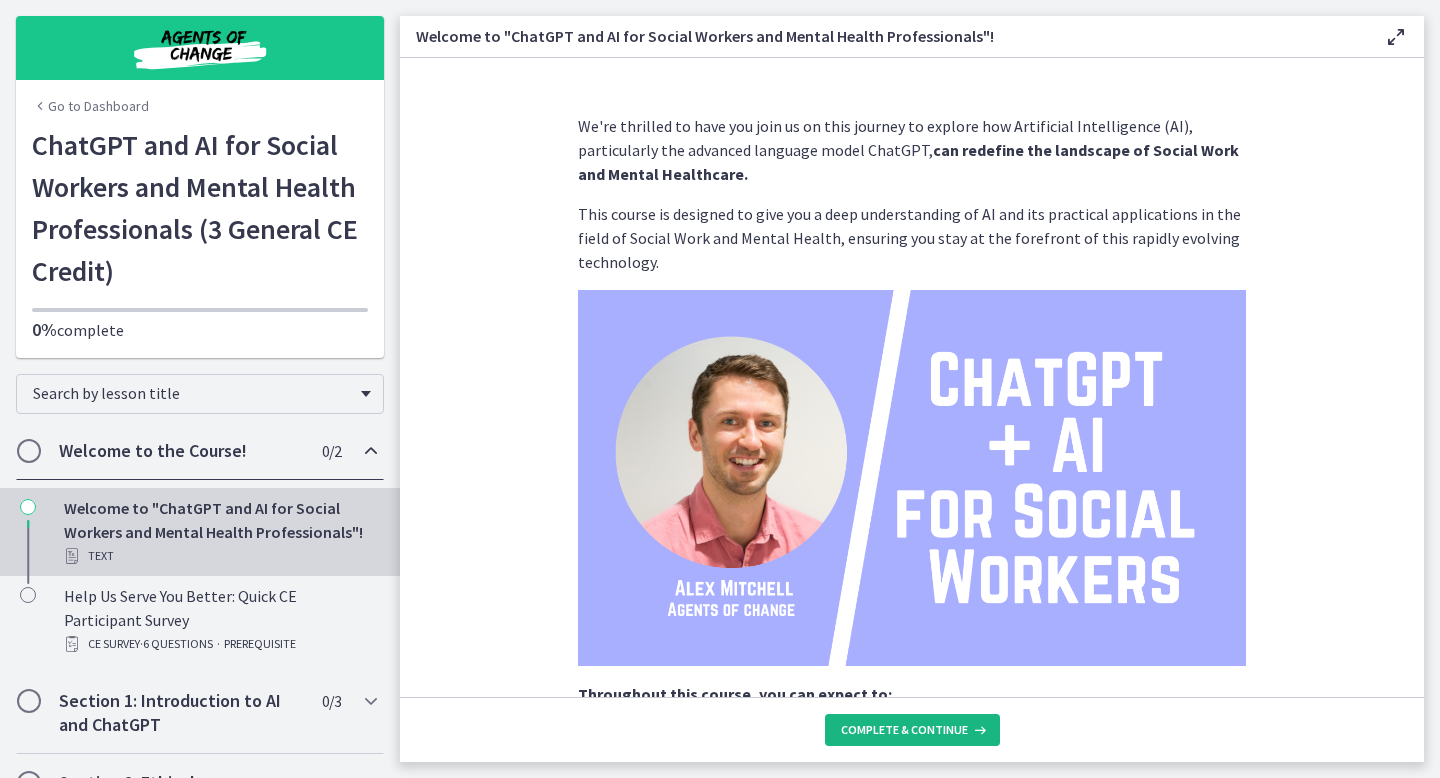 click on "Complete & continue" at bounding box center [904, 730] 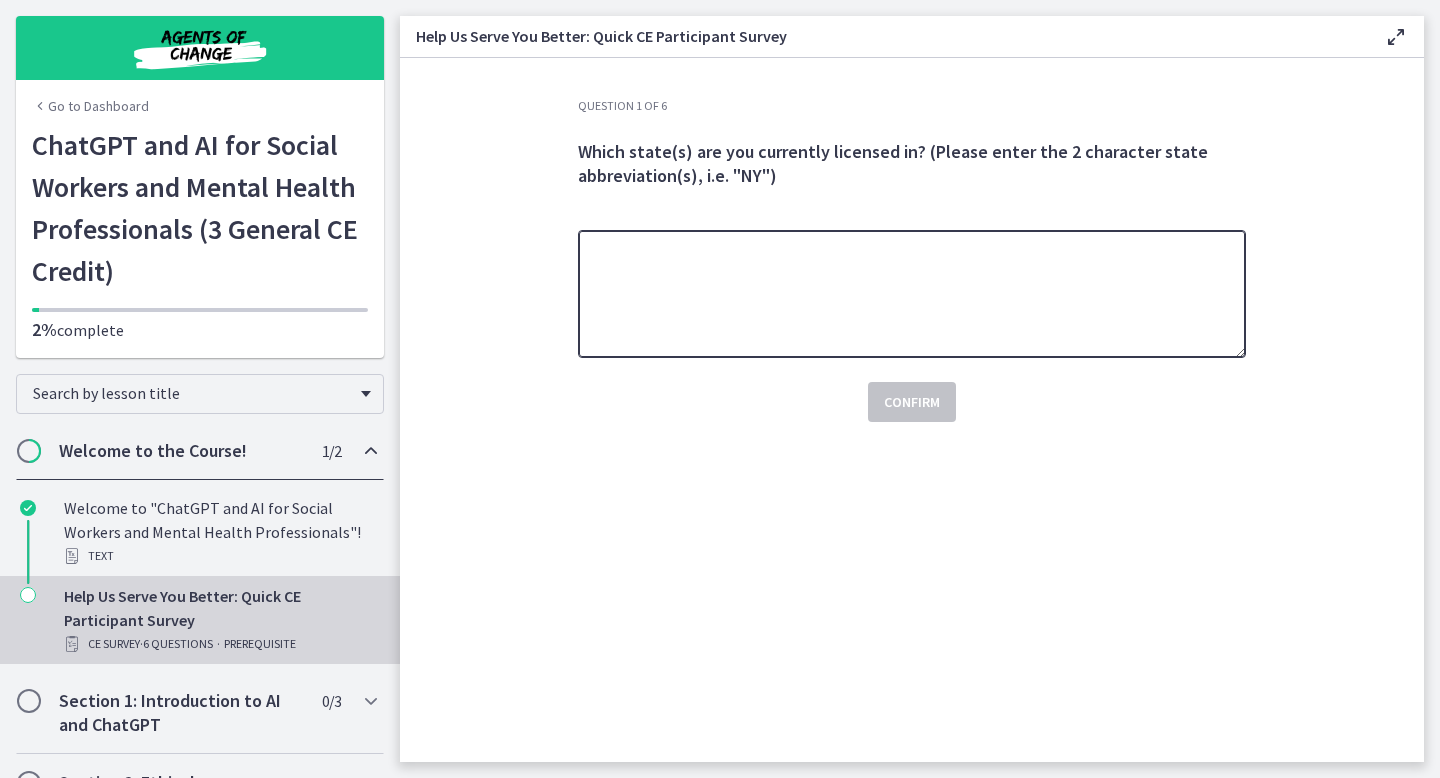 click at bounding box center (912, 294) 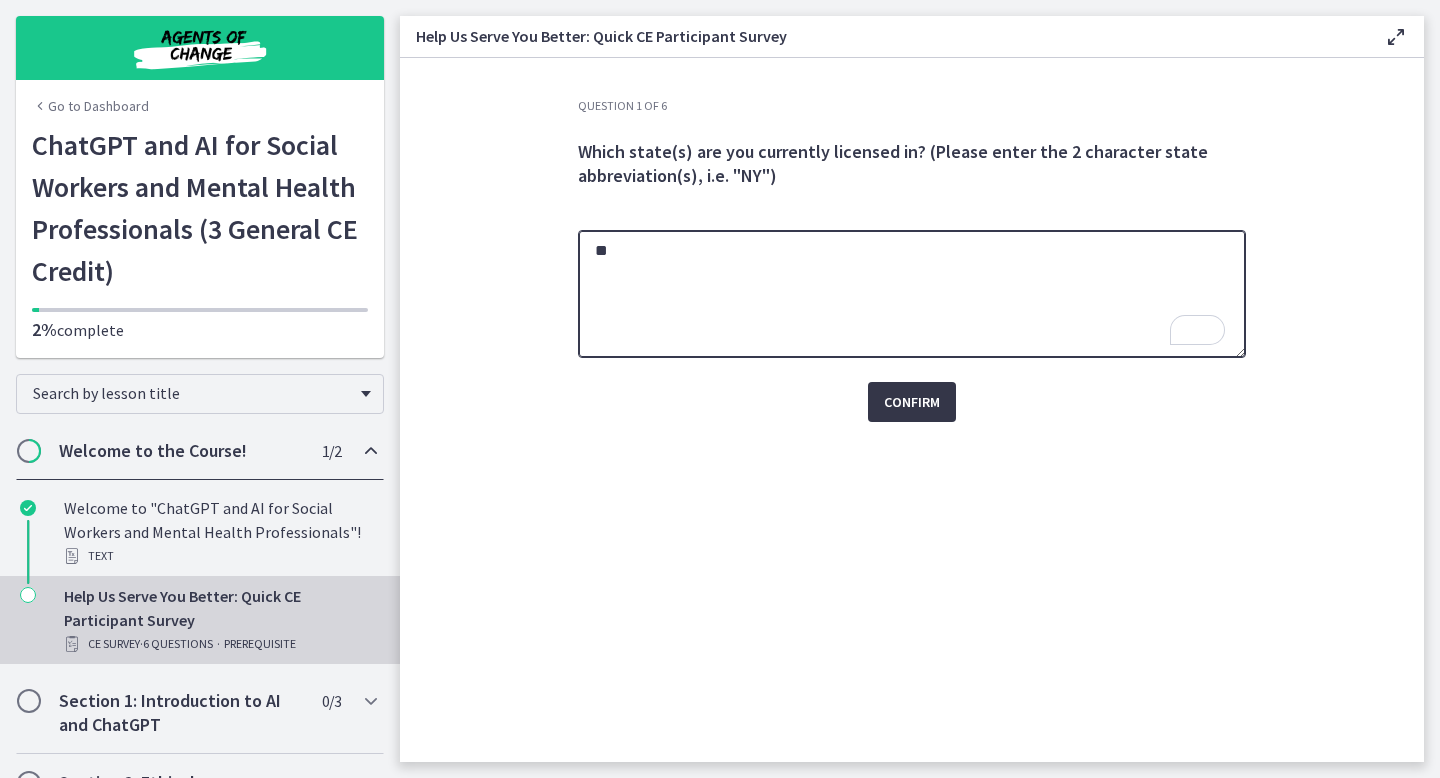 type on "**" 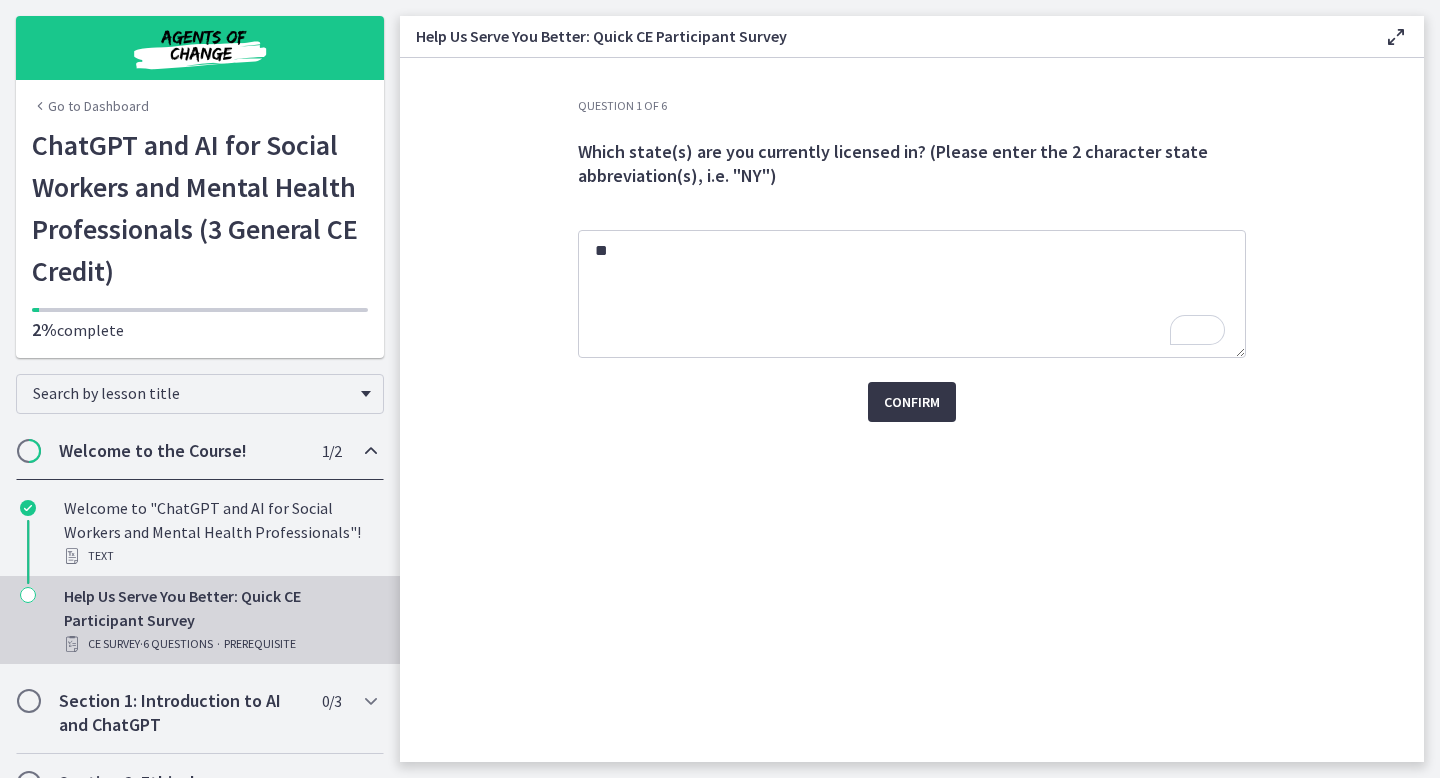 click on "Confirm" at bounding box center [912, 402] 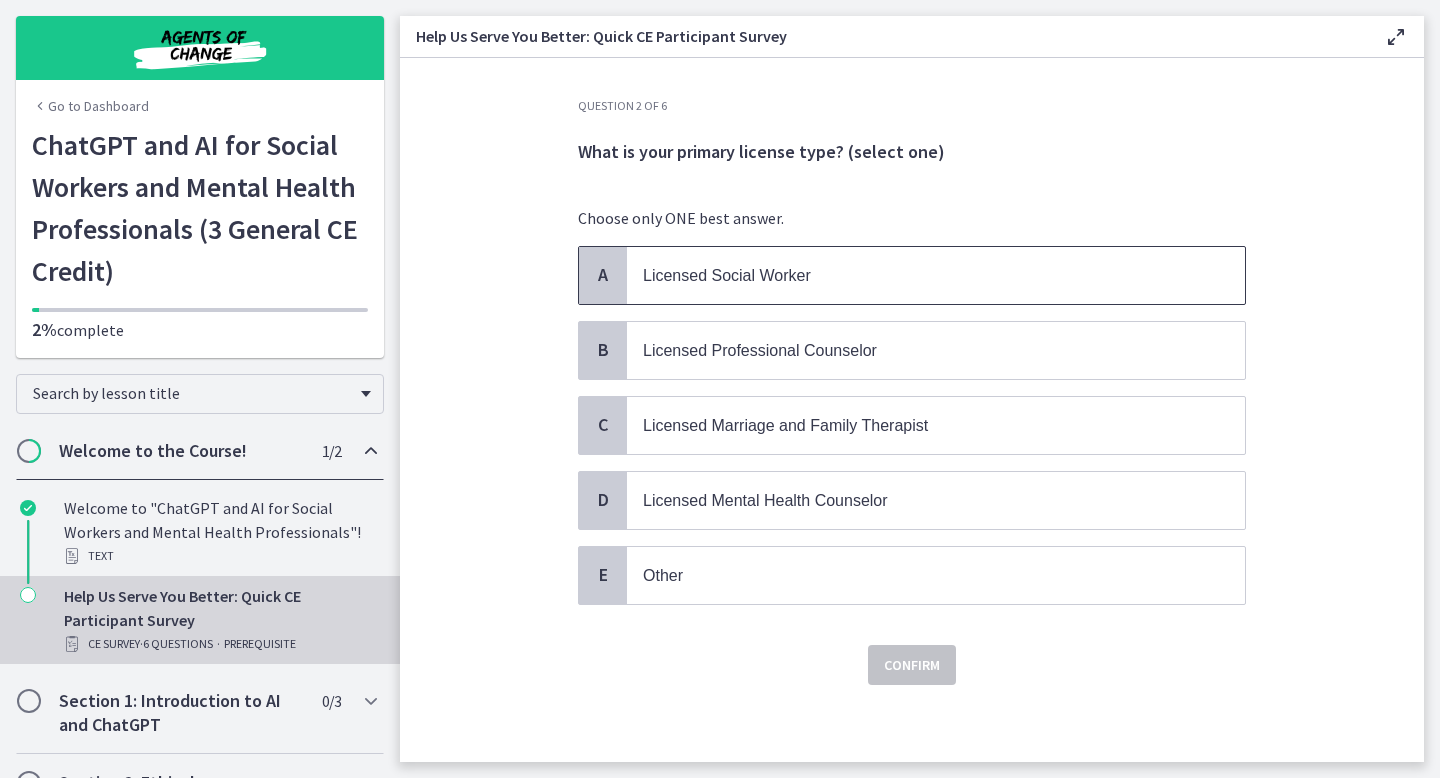 click on "Licensed Social Worker" at bounding box center (936, 275) 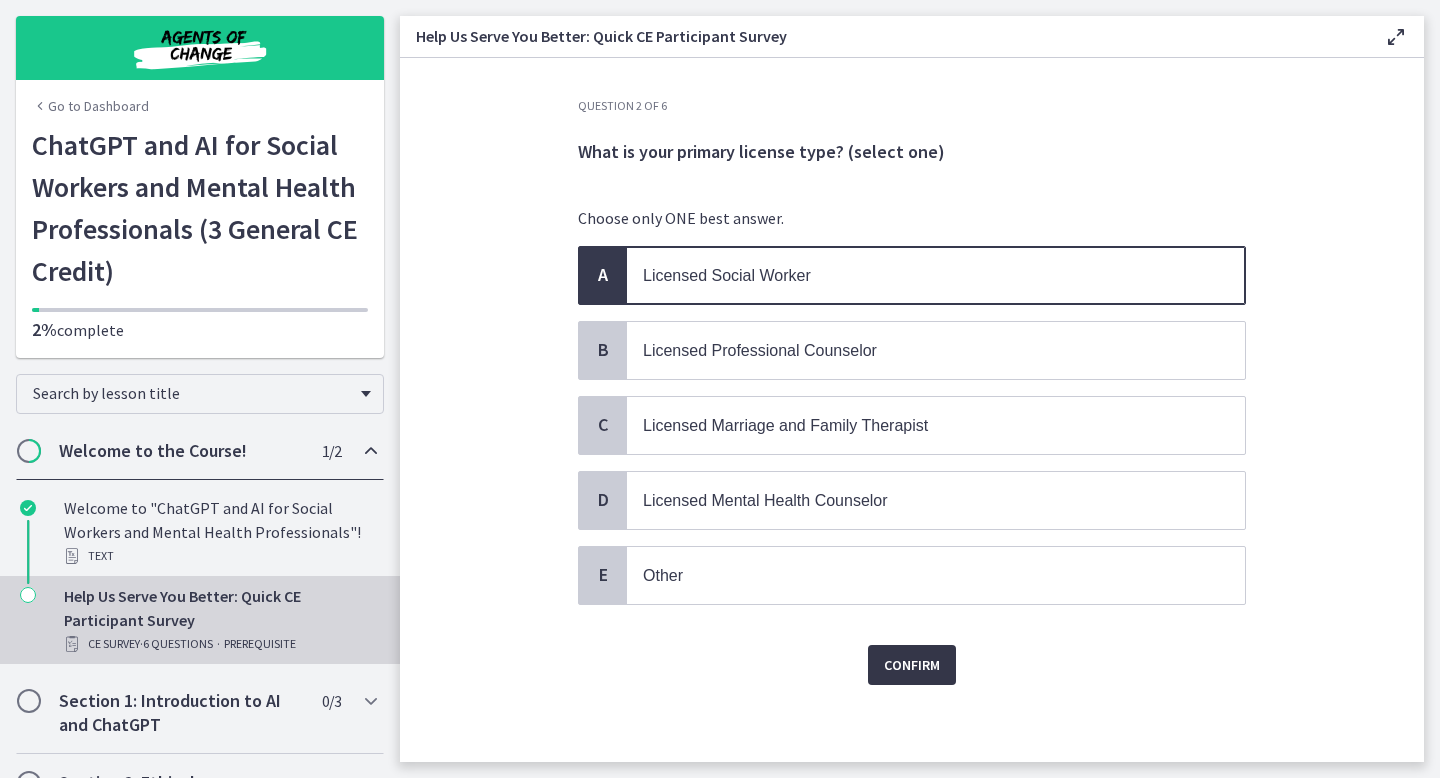 click on "Confirm" at bounding box center [912, 665] 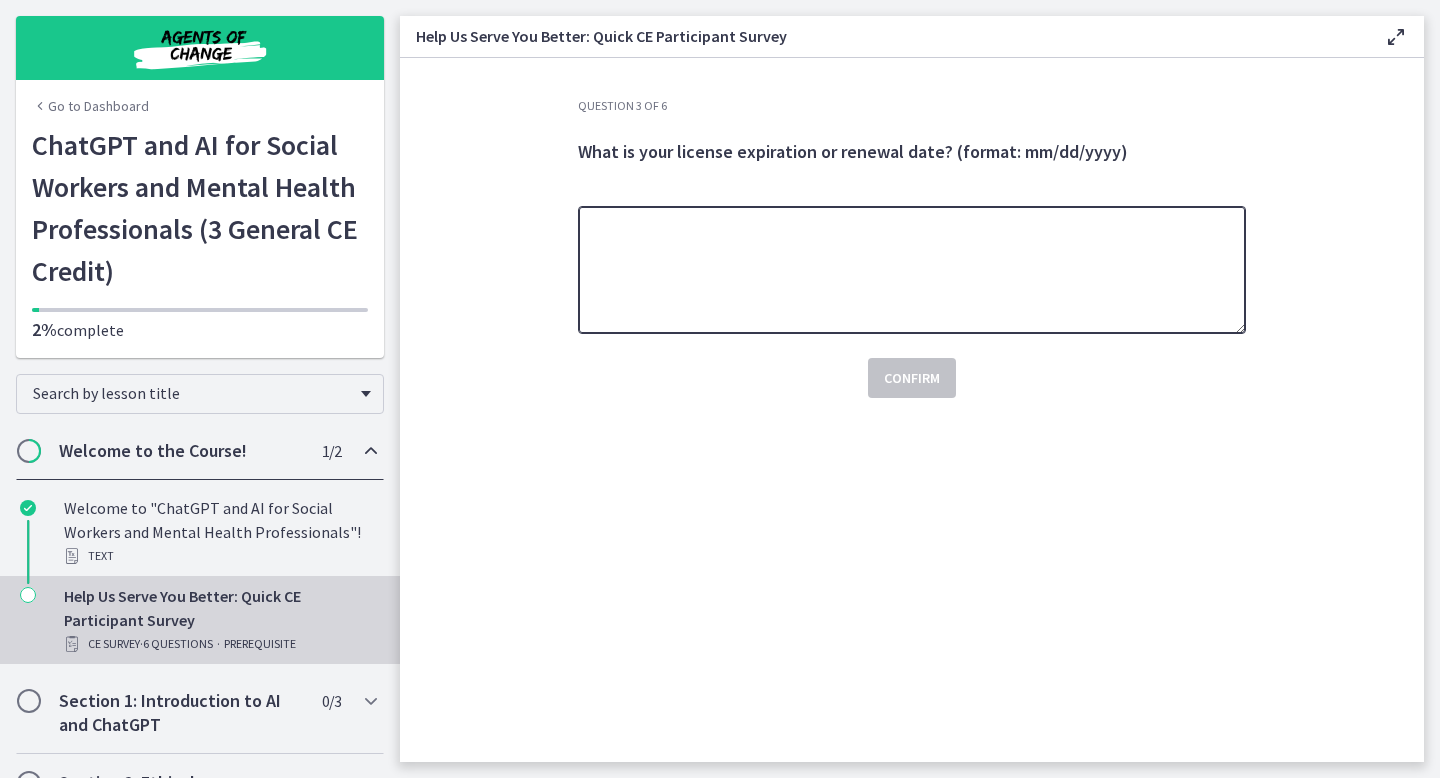 click at bounding box center (912, 270) 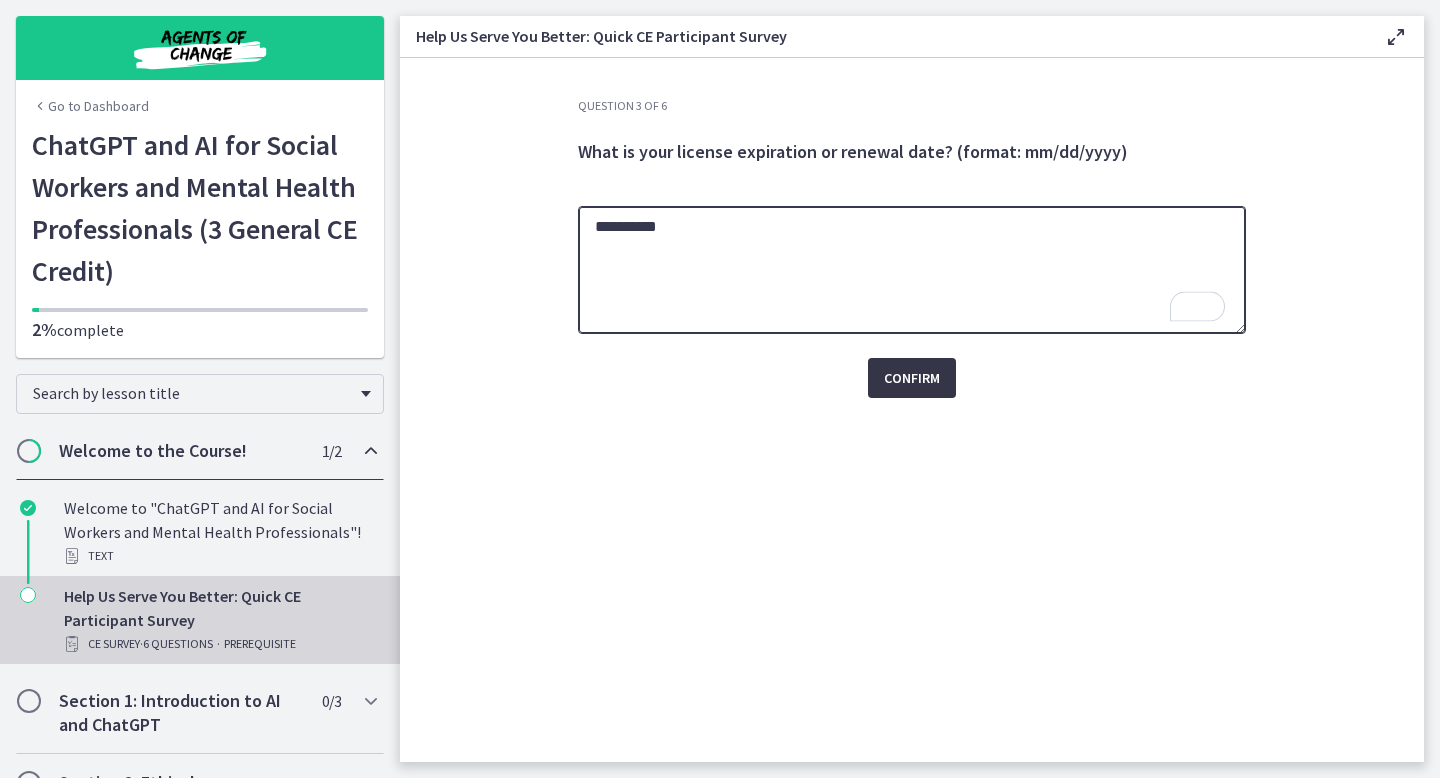 type on "**********" 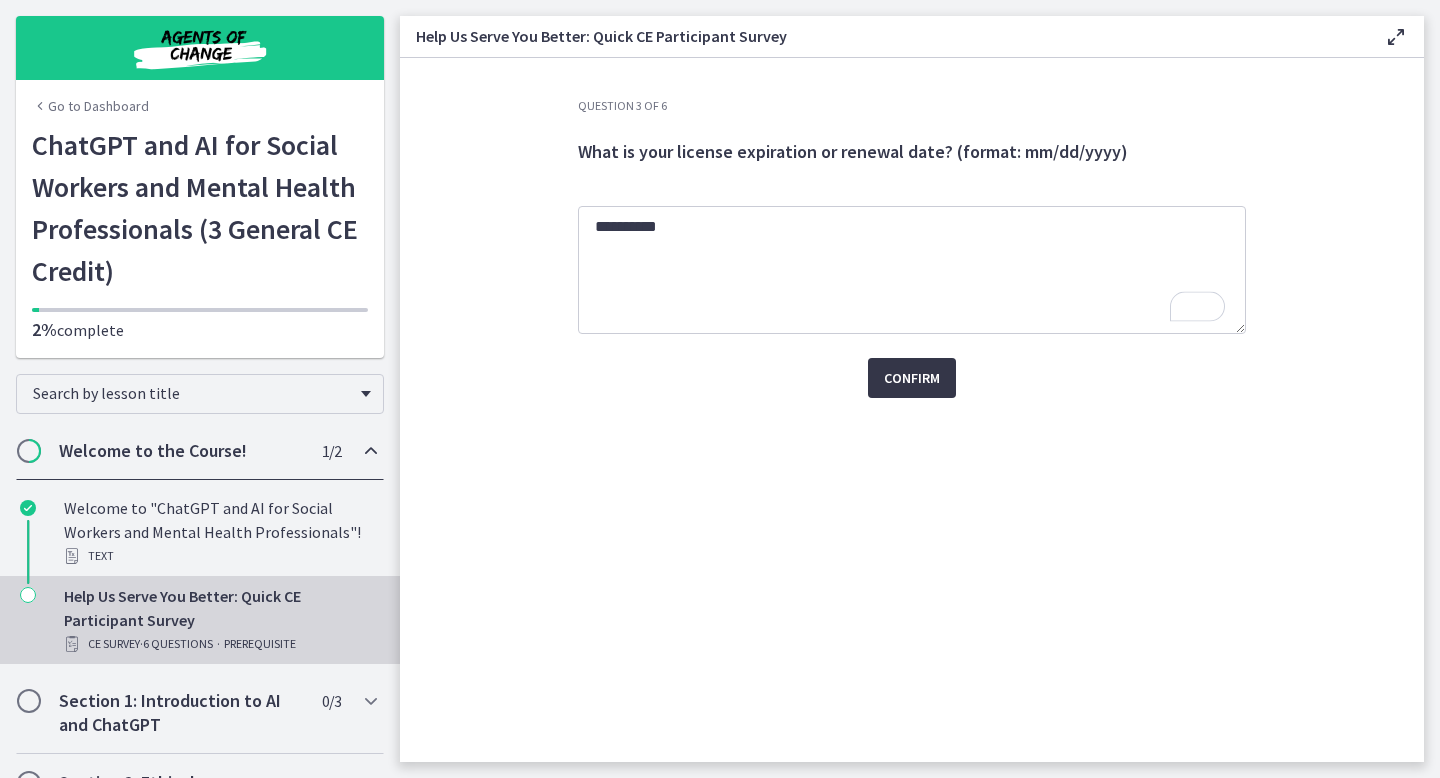 click on "Confirm" at bounding box center (912, 378) 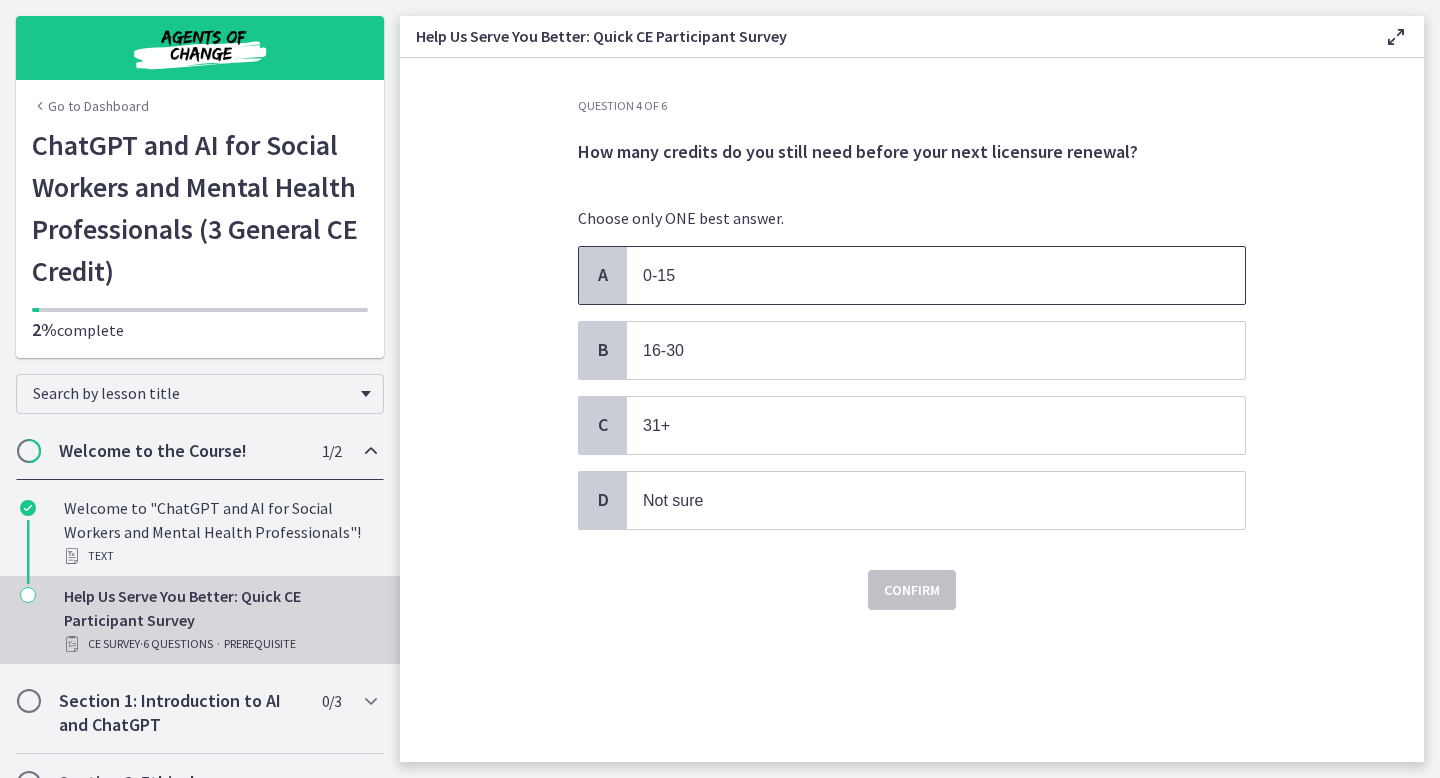 click on "0-15" at bounding box center (936, 275) 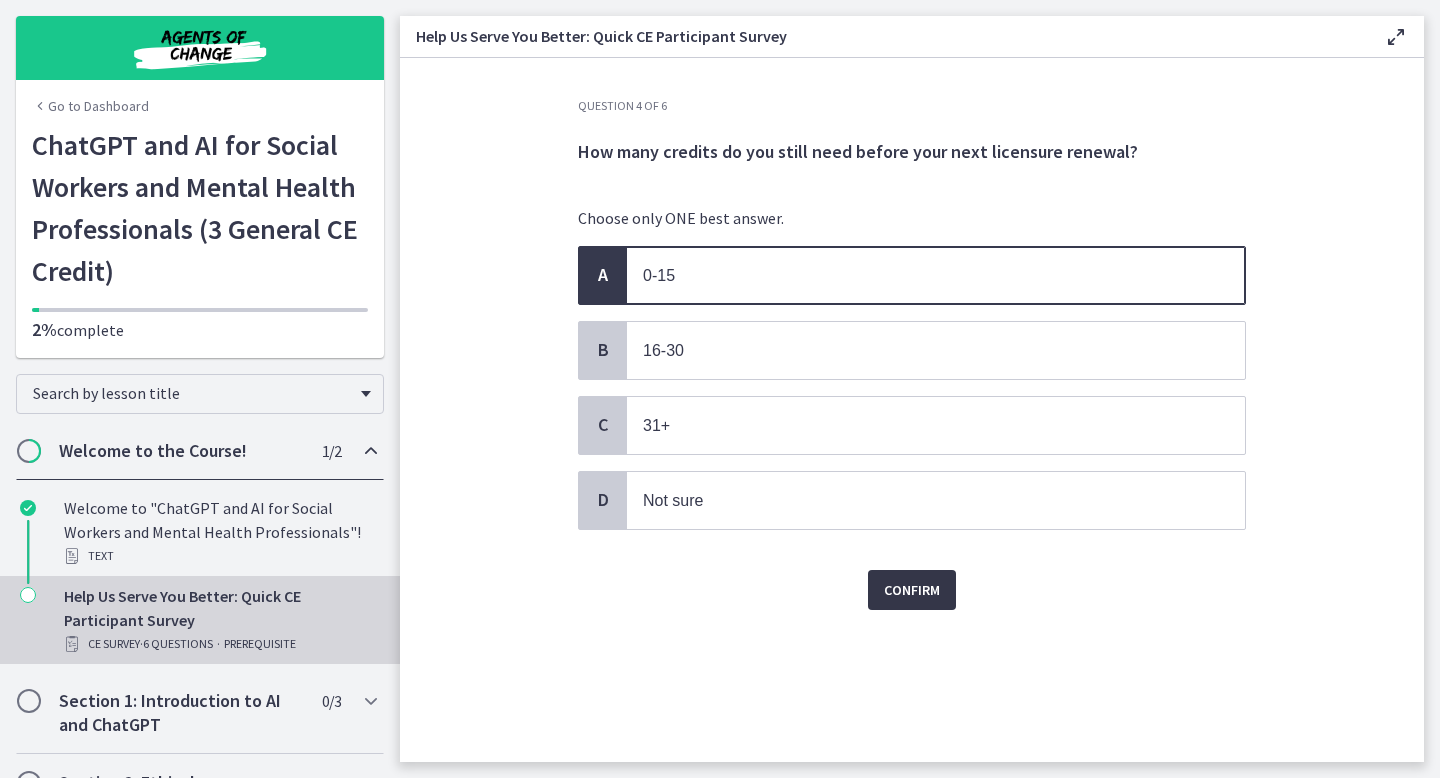 click on "Confirm" at bounding box center [912, 590] 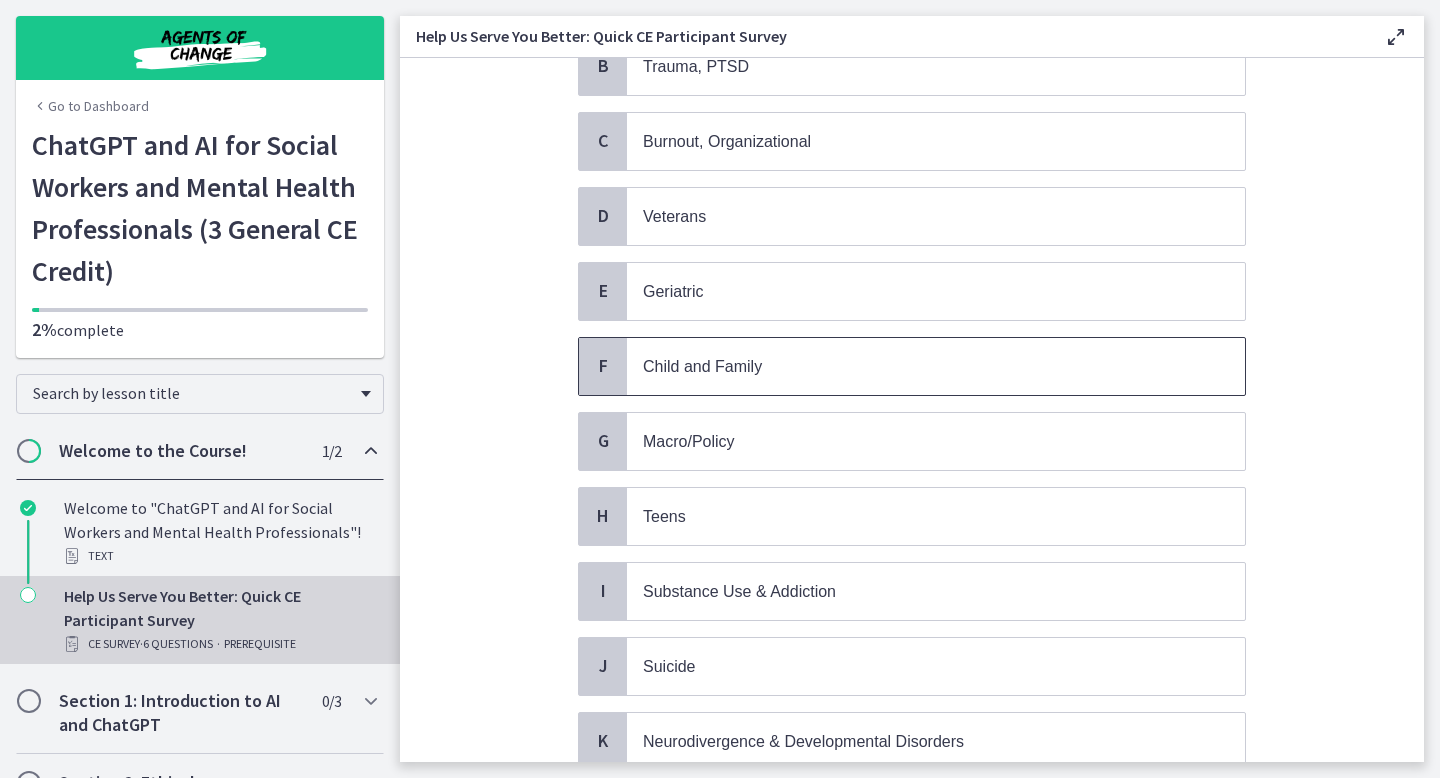 scroll, scrollTop: 297, scrollLeft: 0, axis: vertical 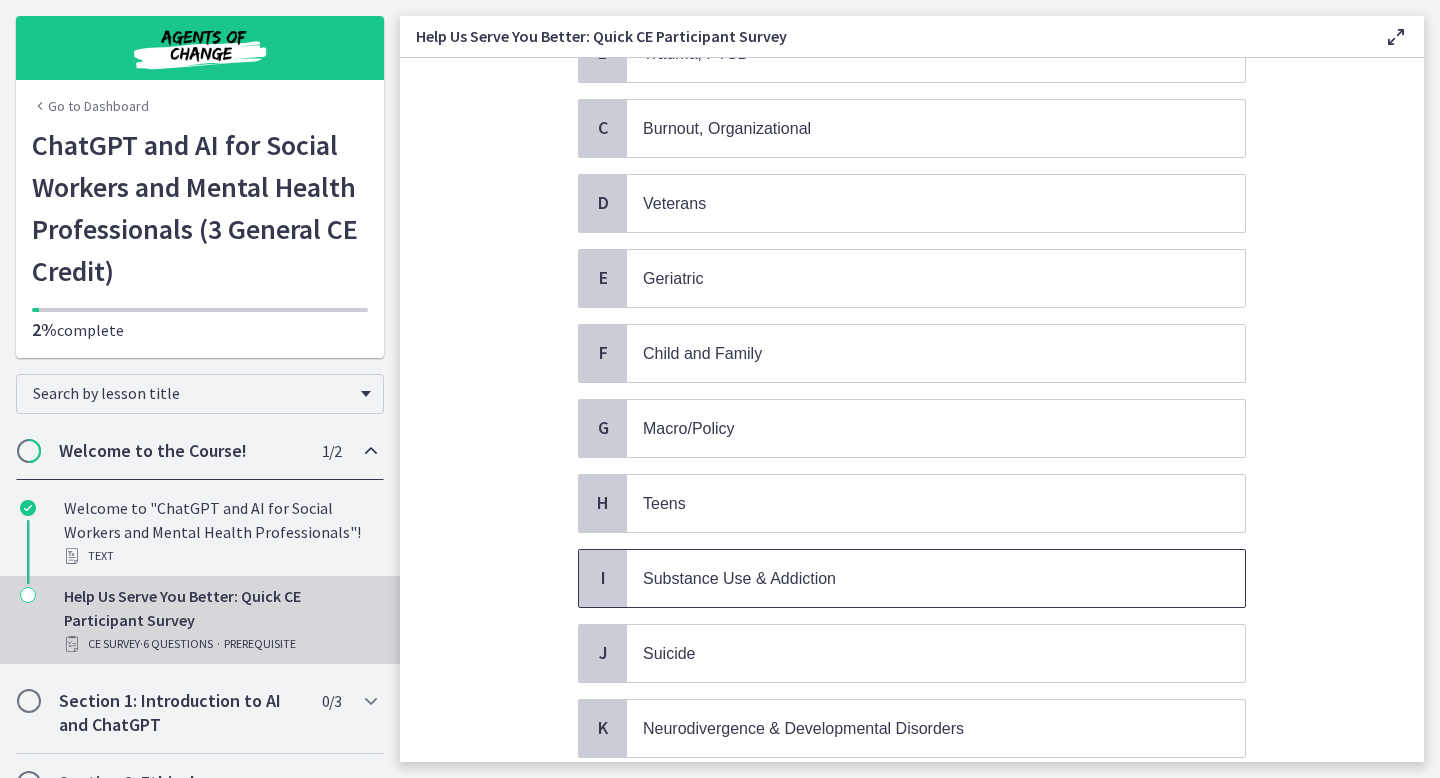 click on "Substance Use & Addiction" at bounding box center [739, 578] 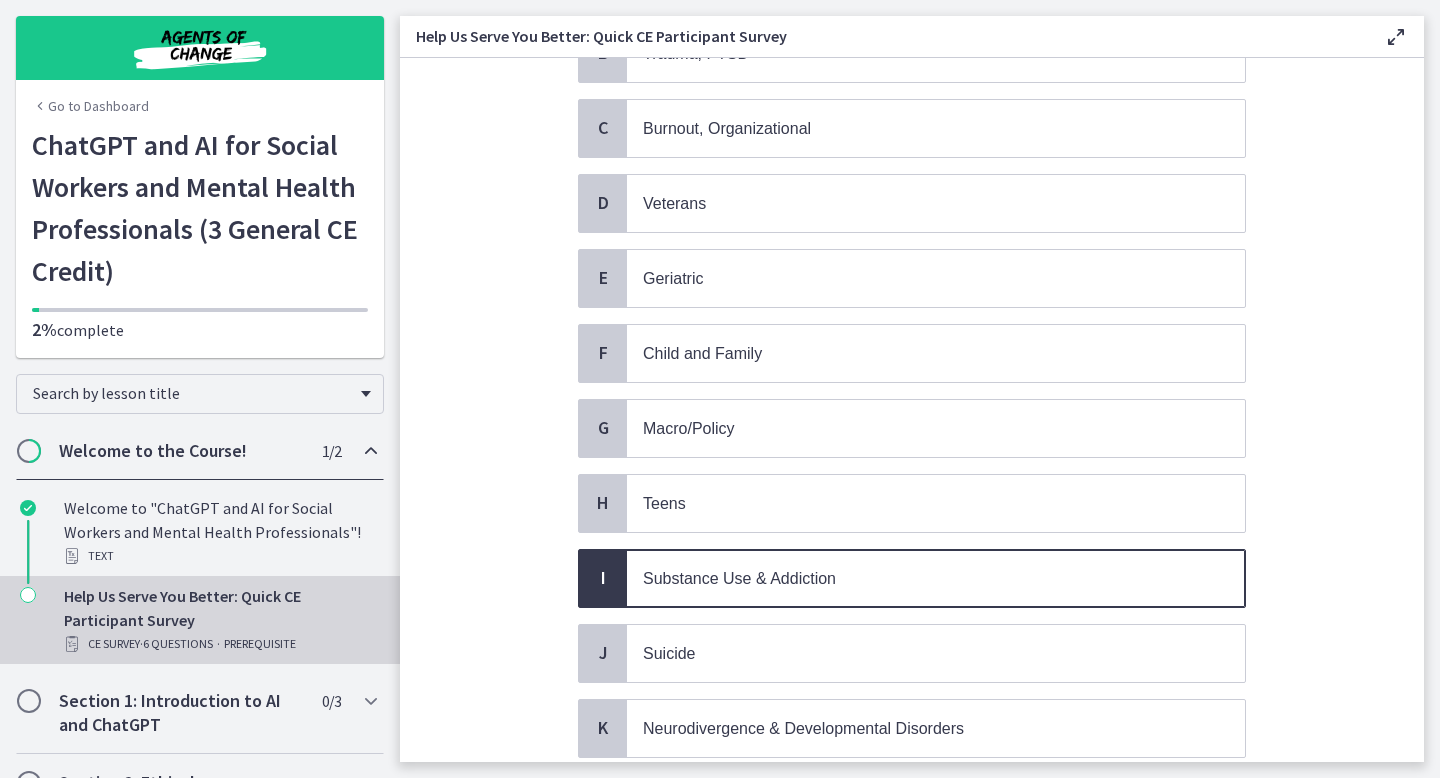 click on "Substance Use & Addiction" at bounding box center [739, 578] 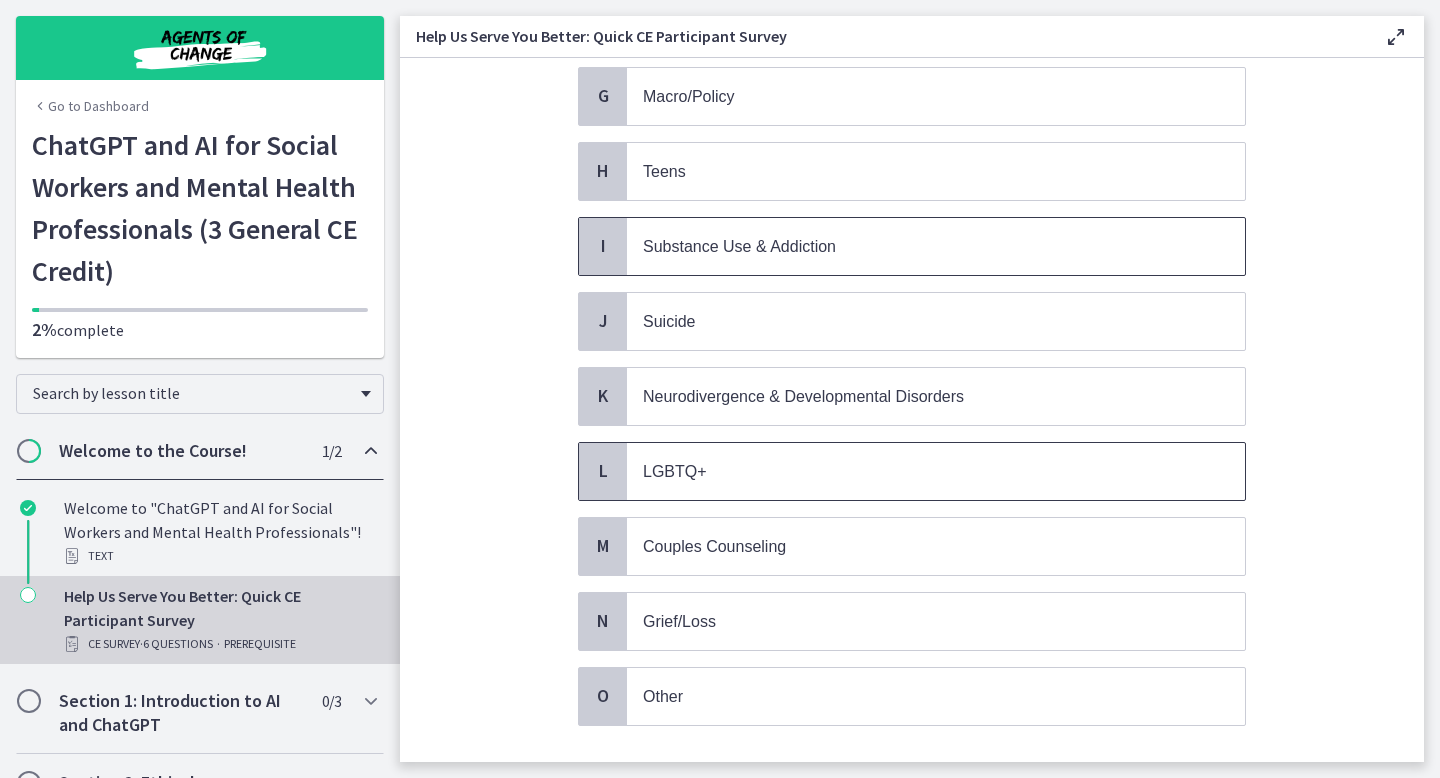 scroll, scrollTop: 645, scrollLeft: 0, axis: vertical 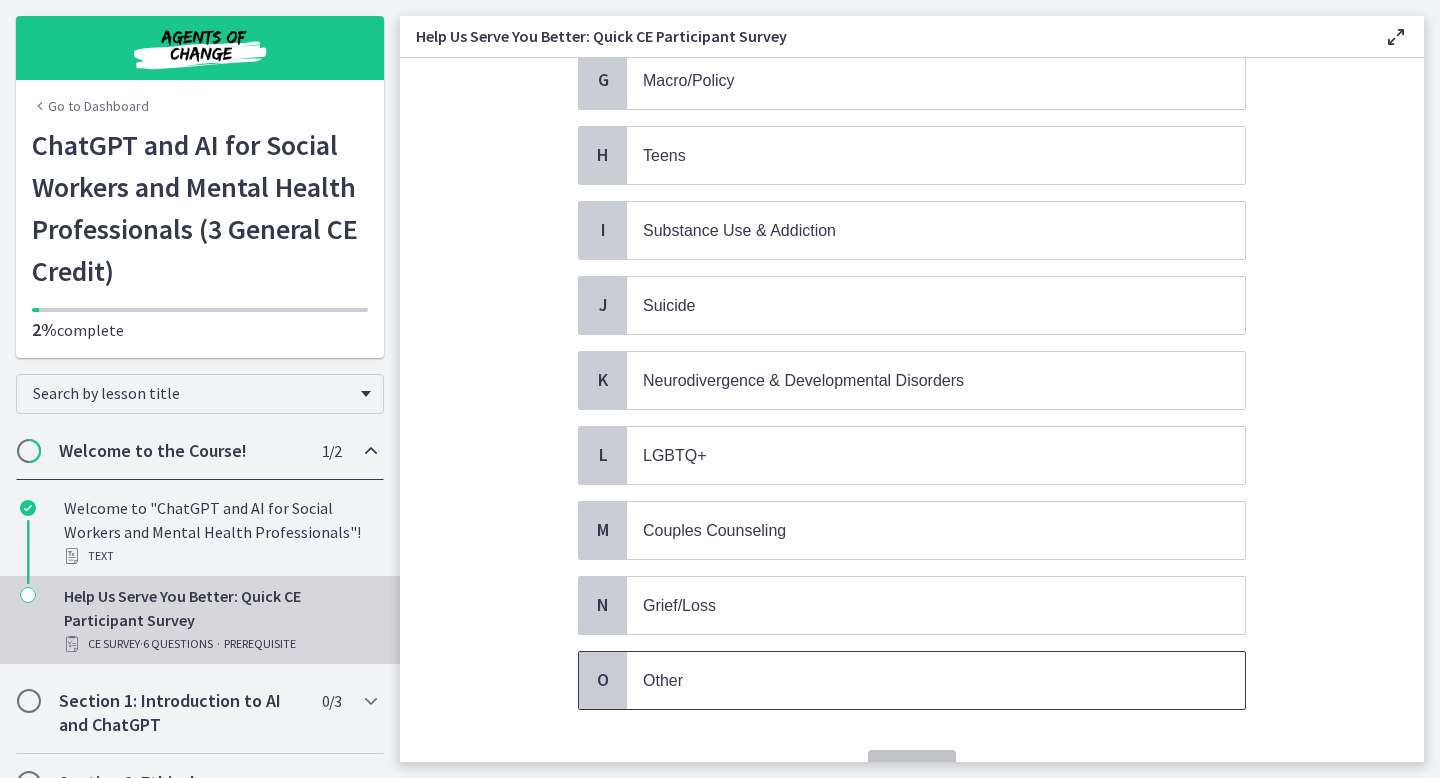 click on "Other" at bounding box center (916, 680) 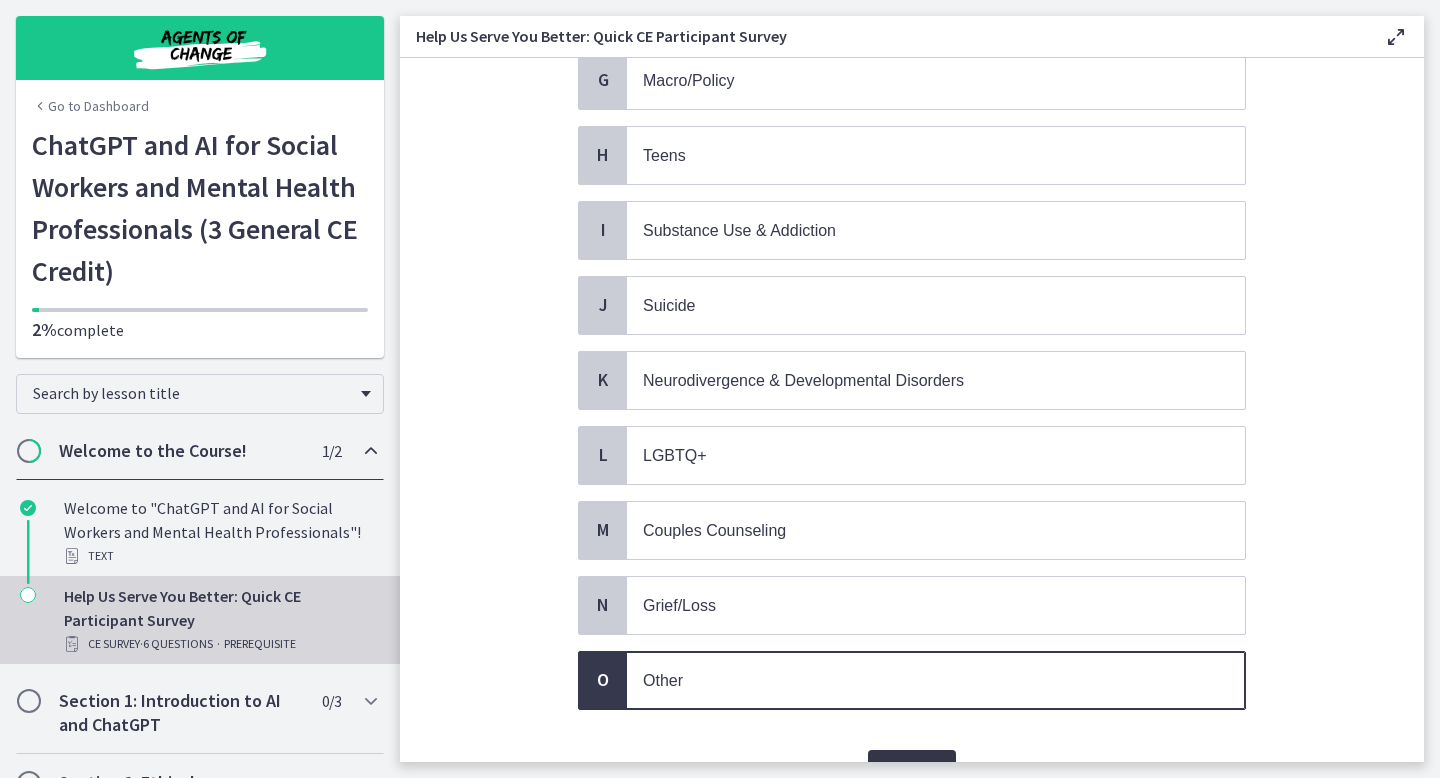 click on "Confirm" at bounding box center (912, 770) 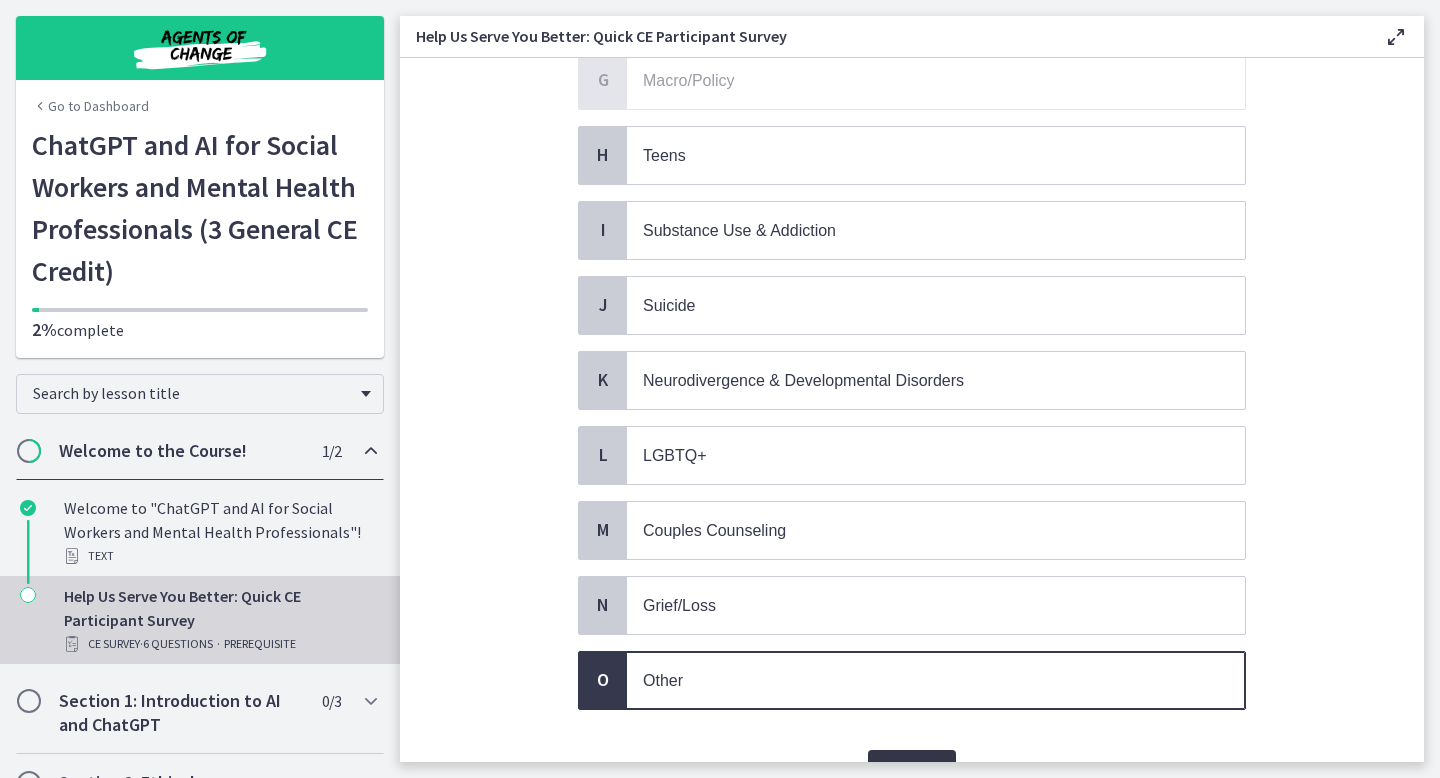 scroll, scrollTop: 0, scrollLeft: 0, axis: both 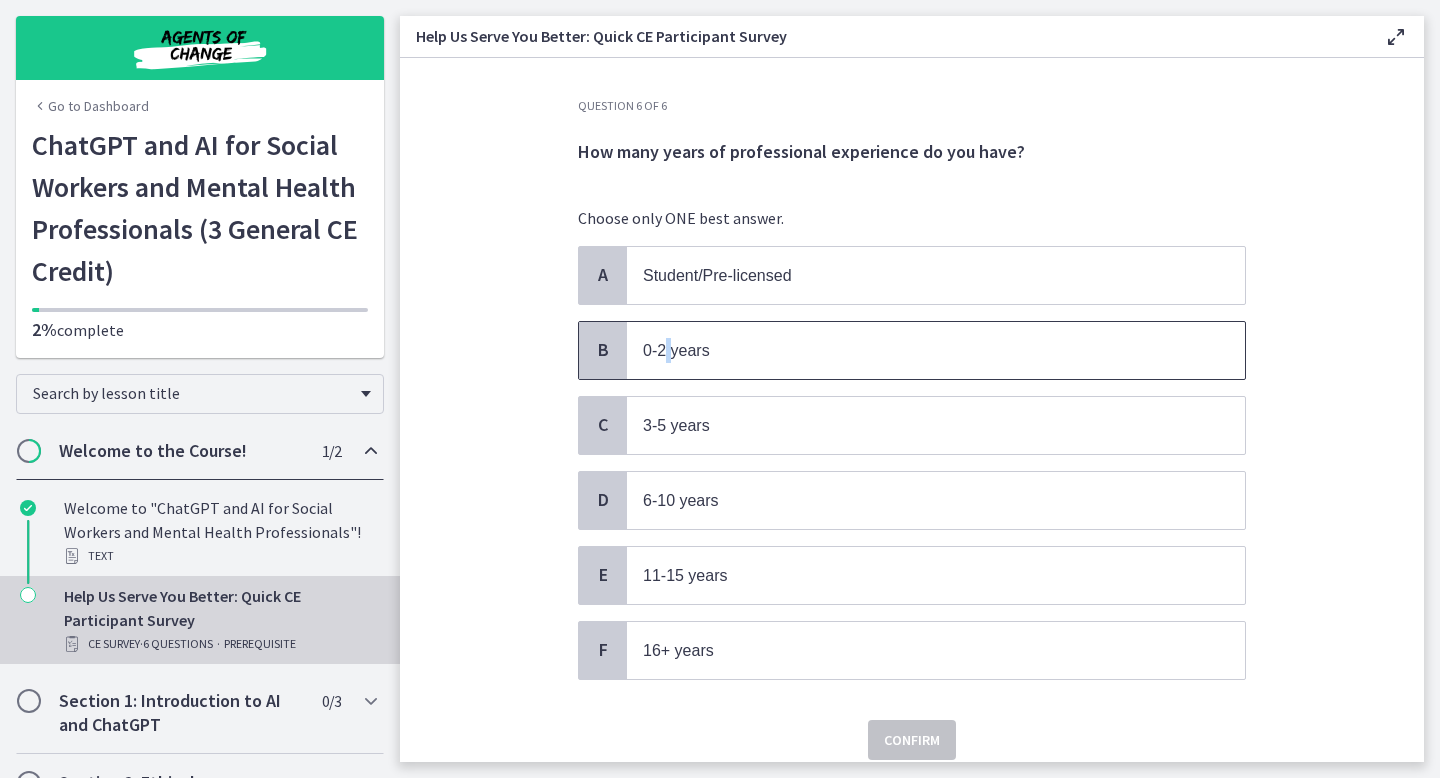 click on "0-2 years" at bounding box center (676, 350) 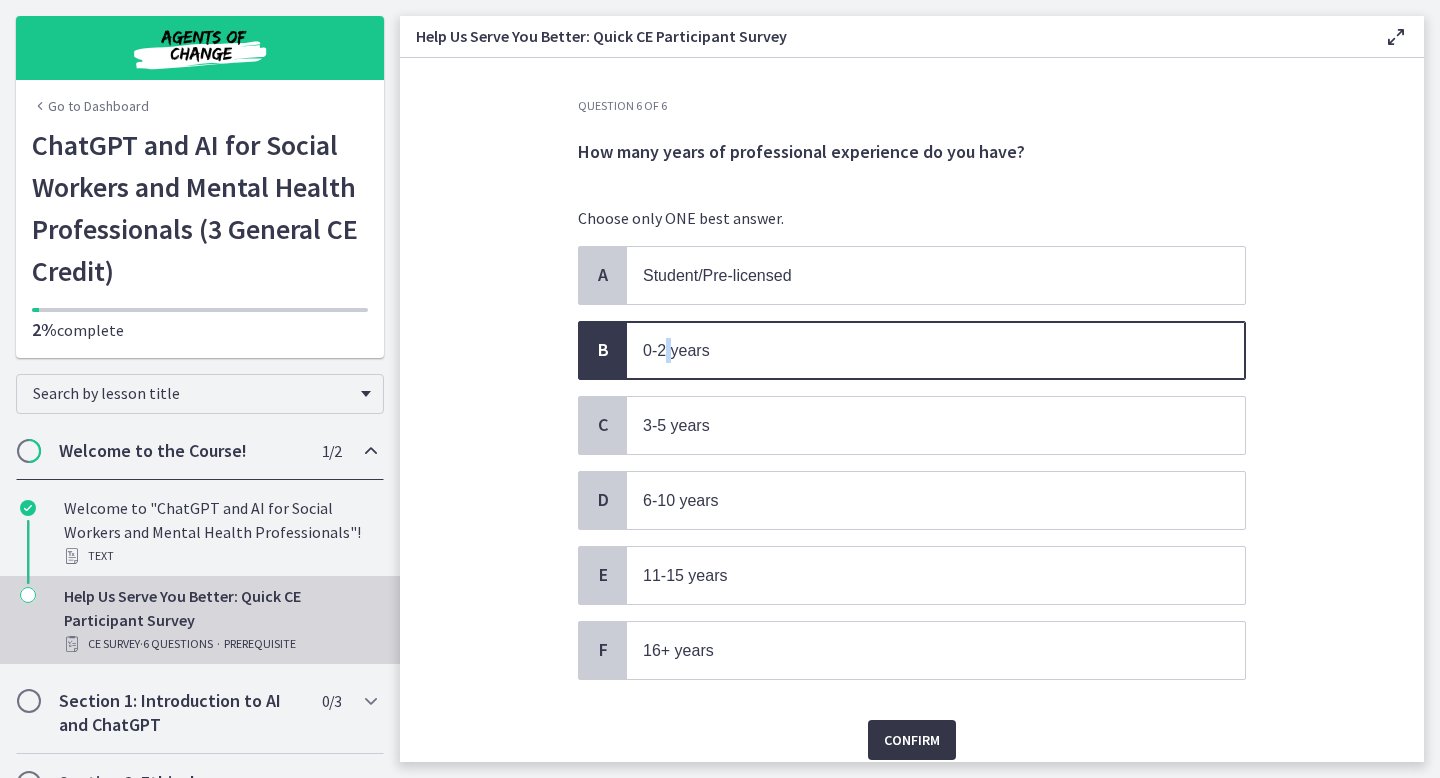 click on "Confirm" at bounding box center (912, 740) 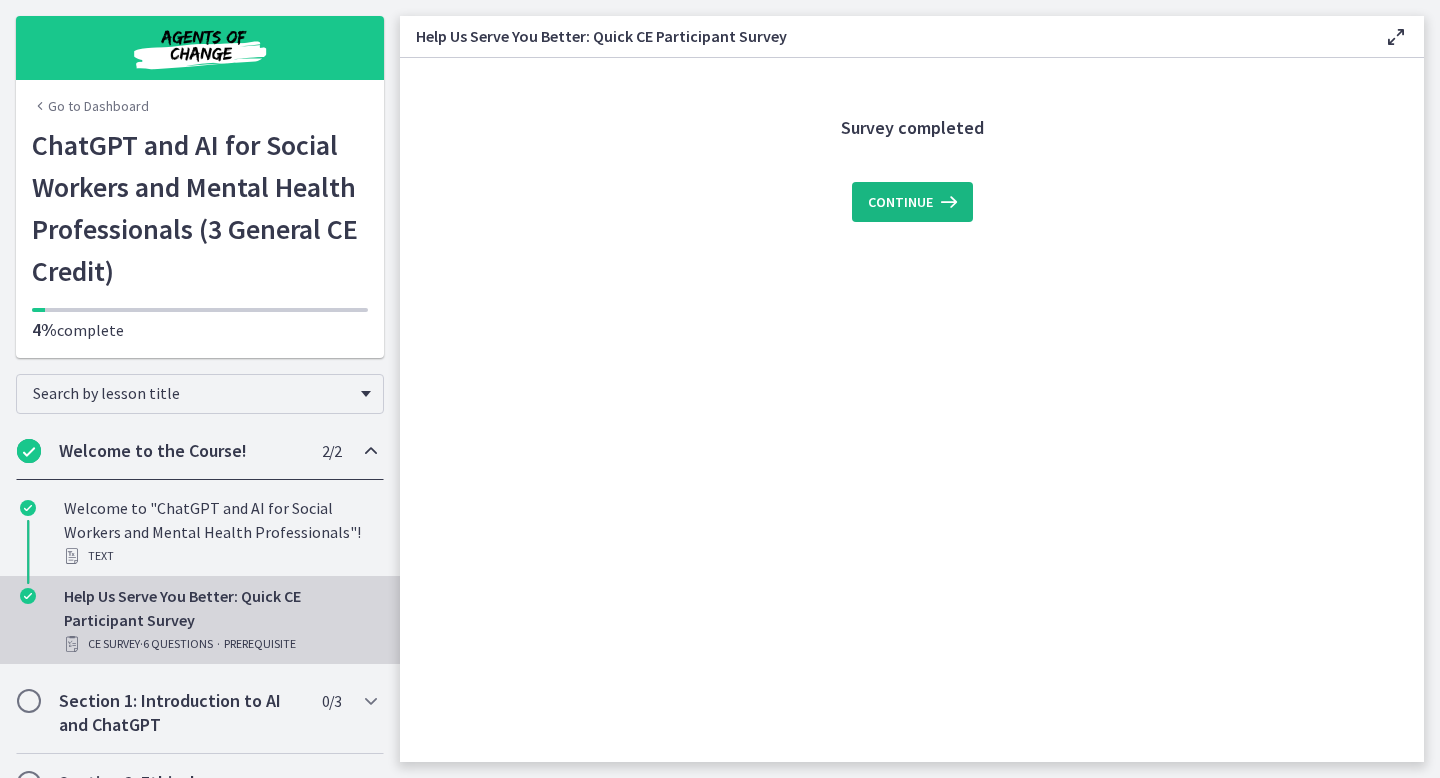 click on "Continue" at bounding box center [900, 202] 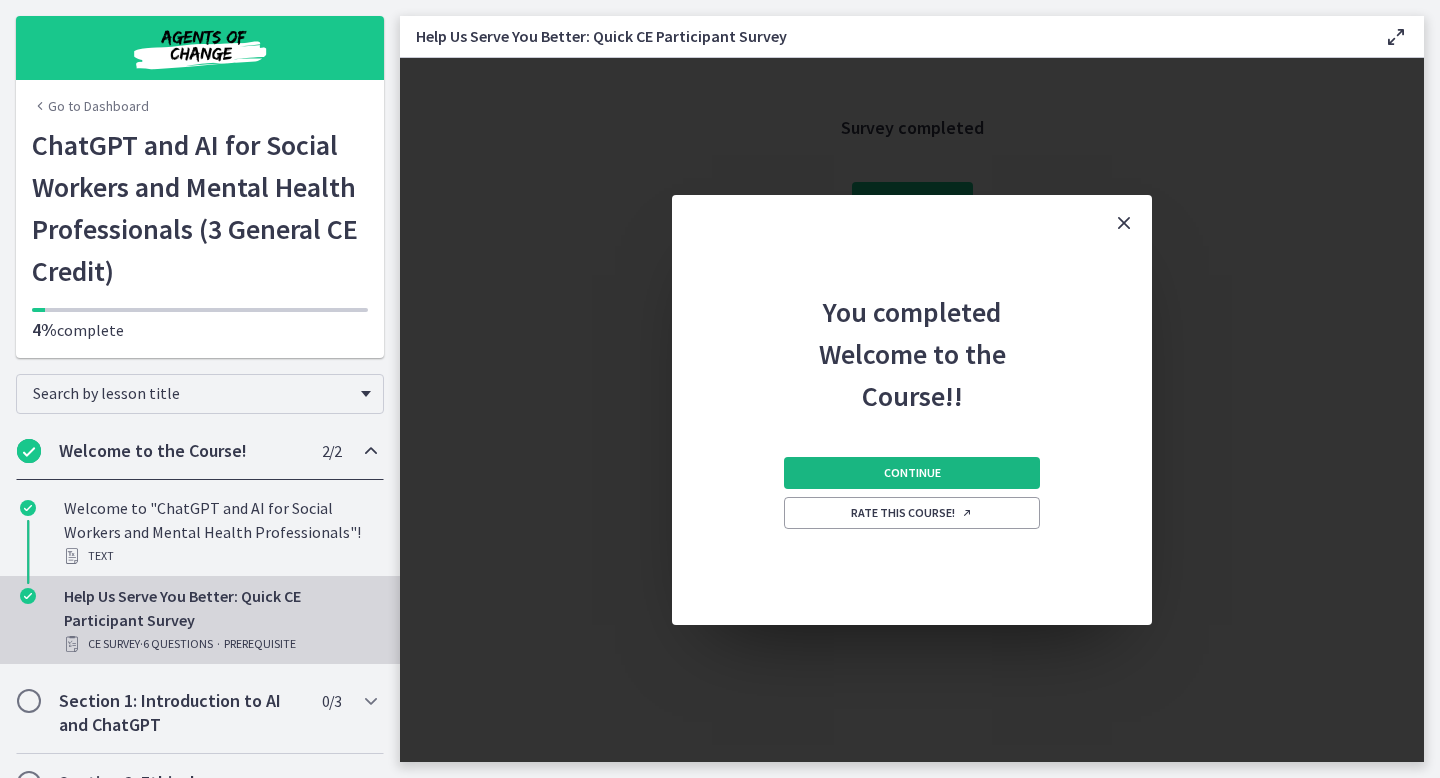 click on "Continue" at bounding box center [912, 473] 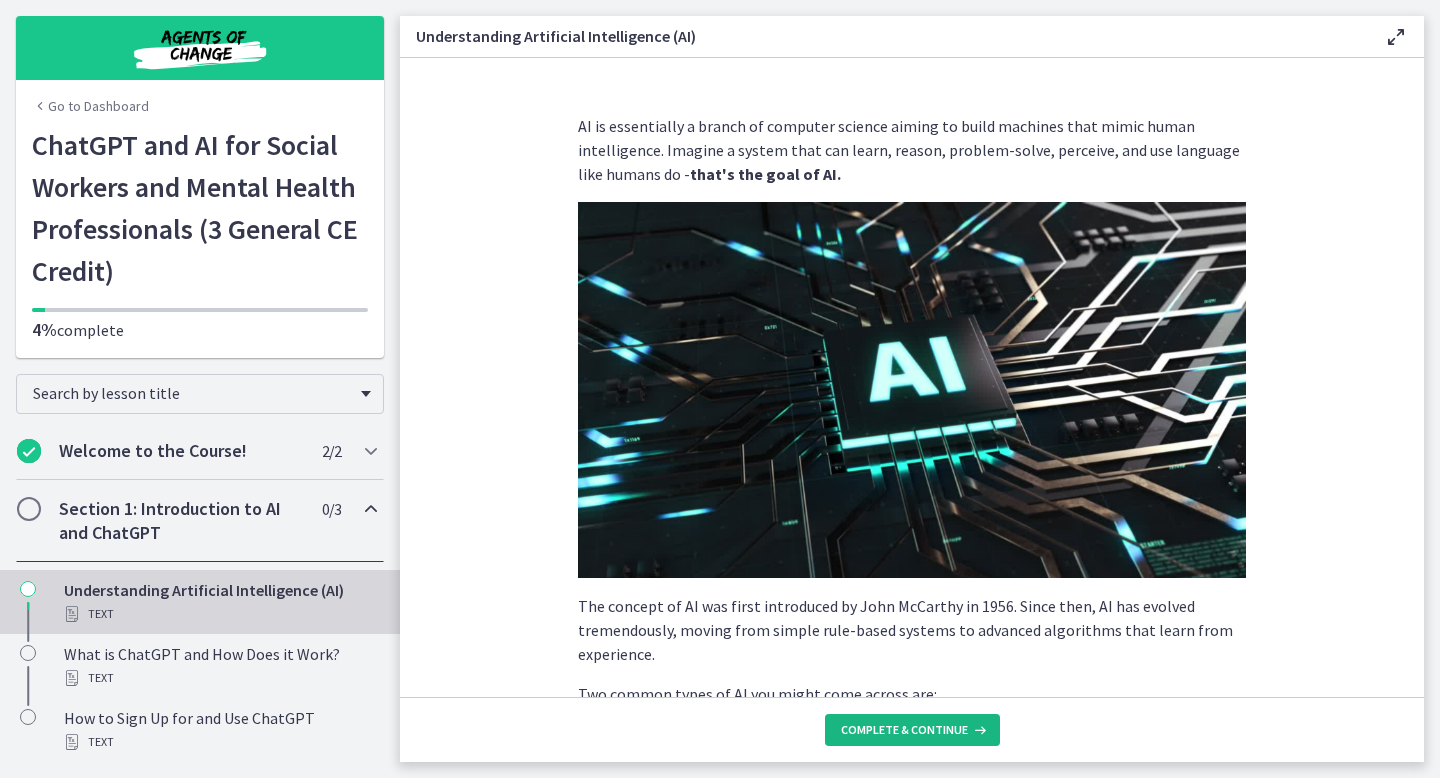 click on "Complete & continue" at bounding box center [904, 730] 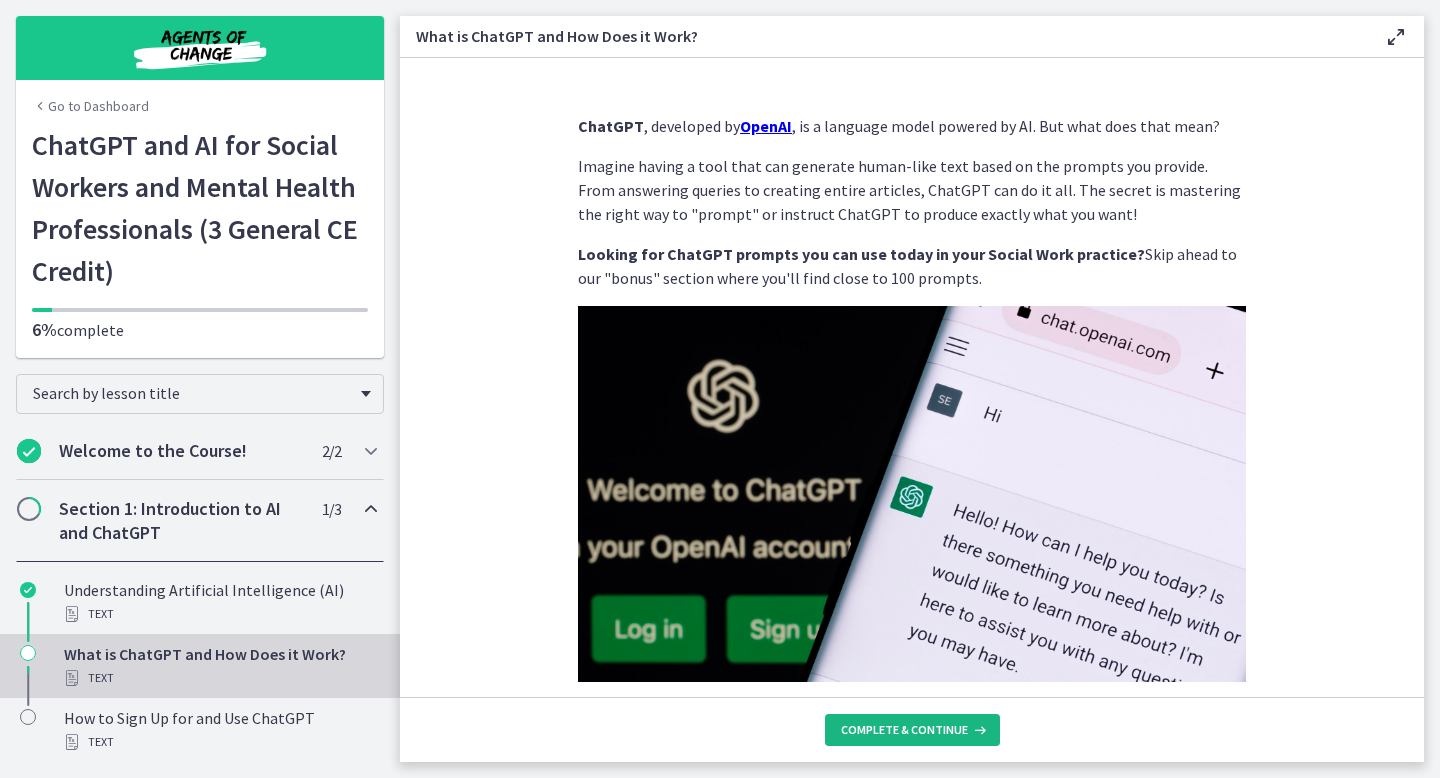 click on "Complete & continue" at bounding box center [904, 730] 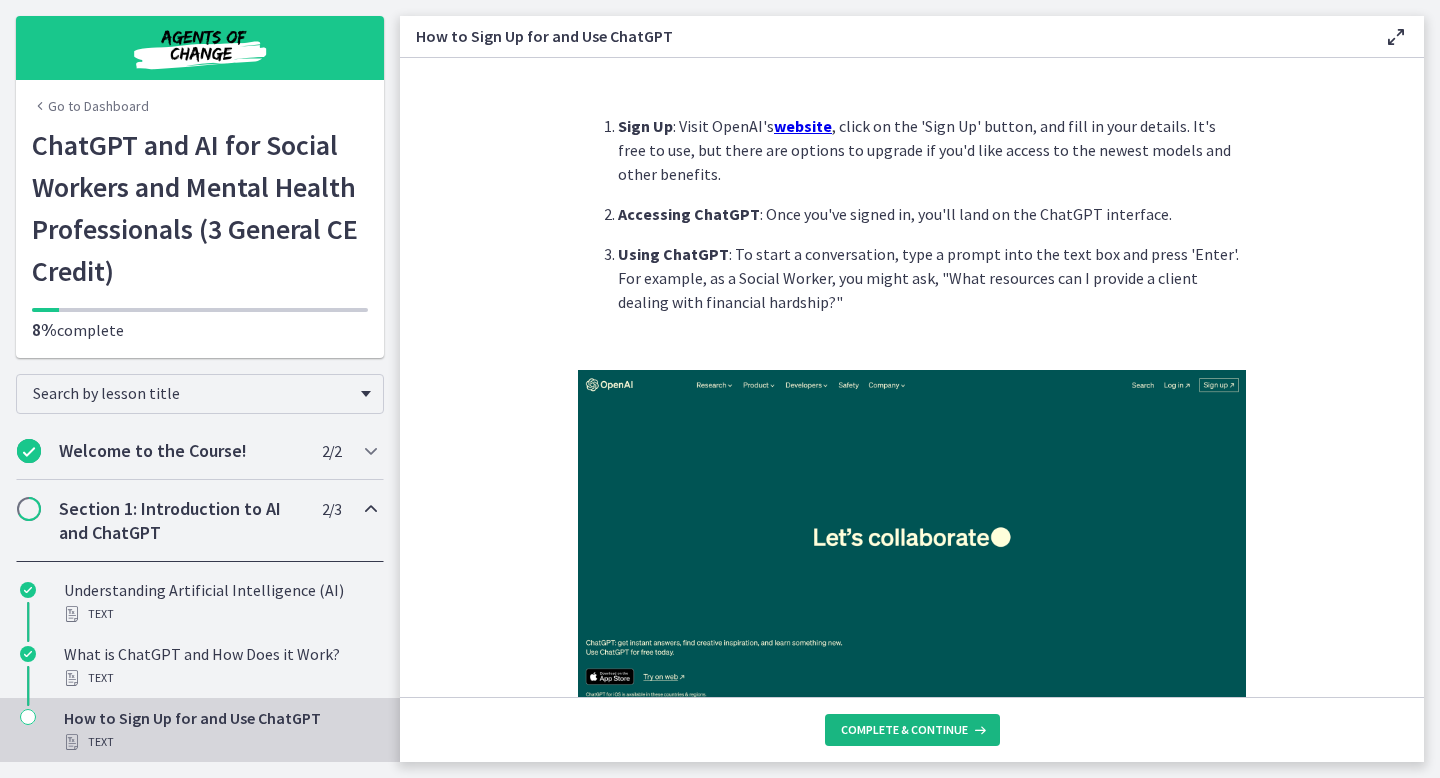 click on "Complete & continue" at bounding box center (904, 730) 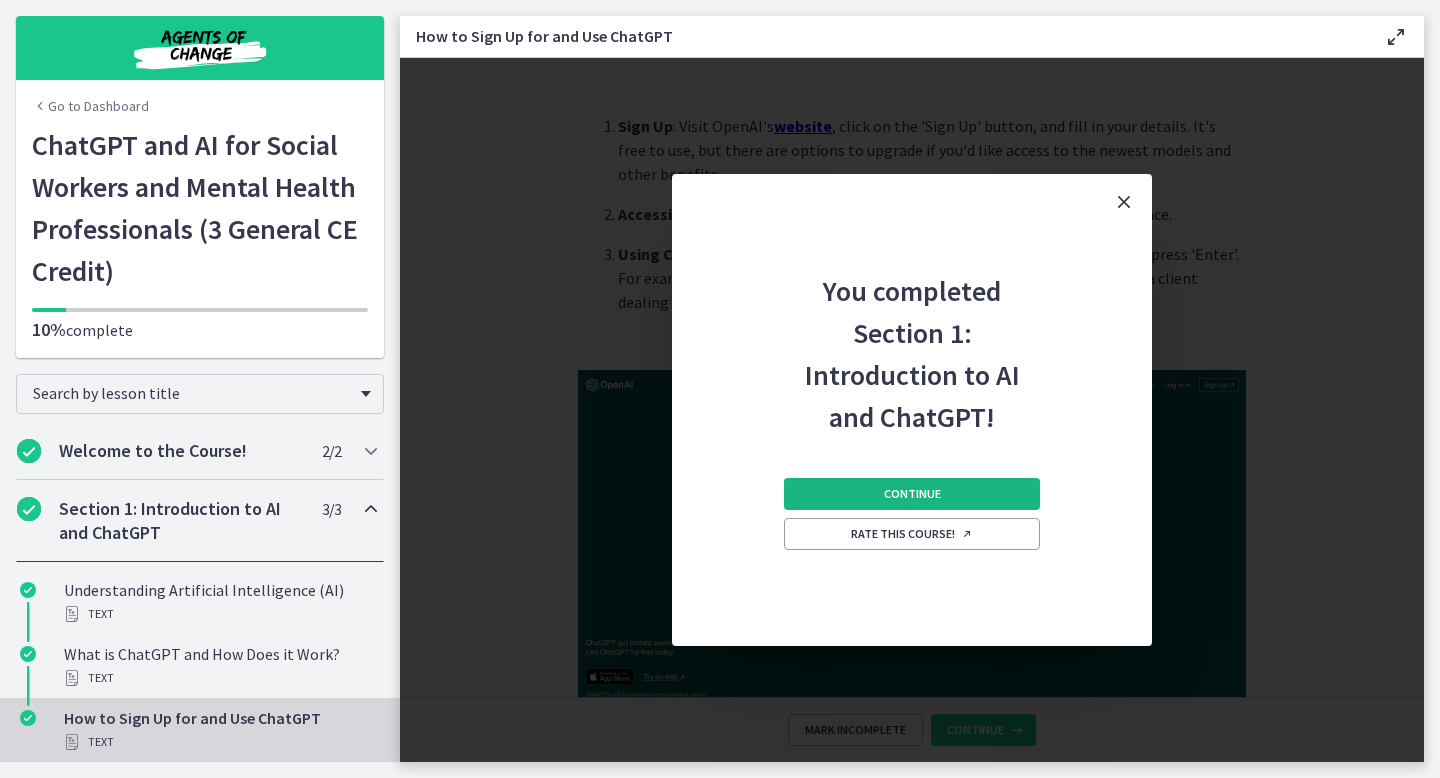 click on "Continue" at bounding box center [912, 494] 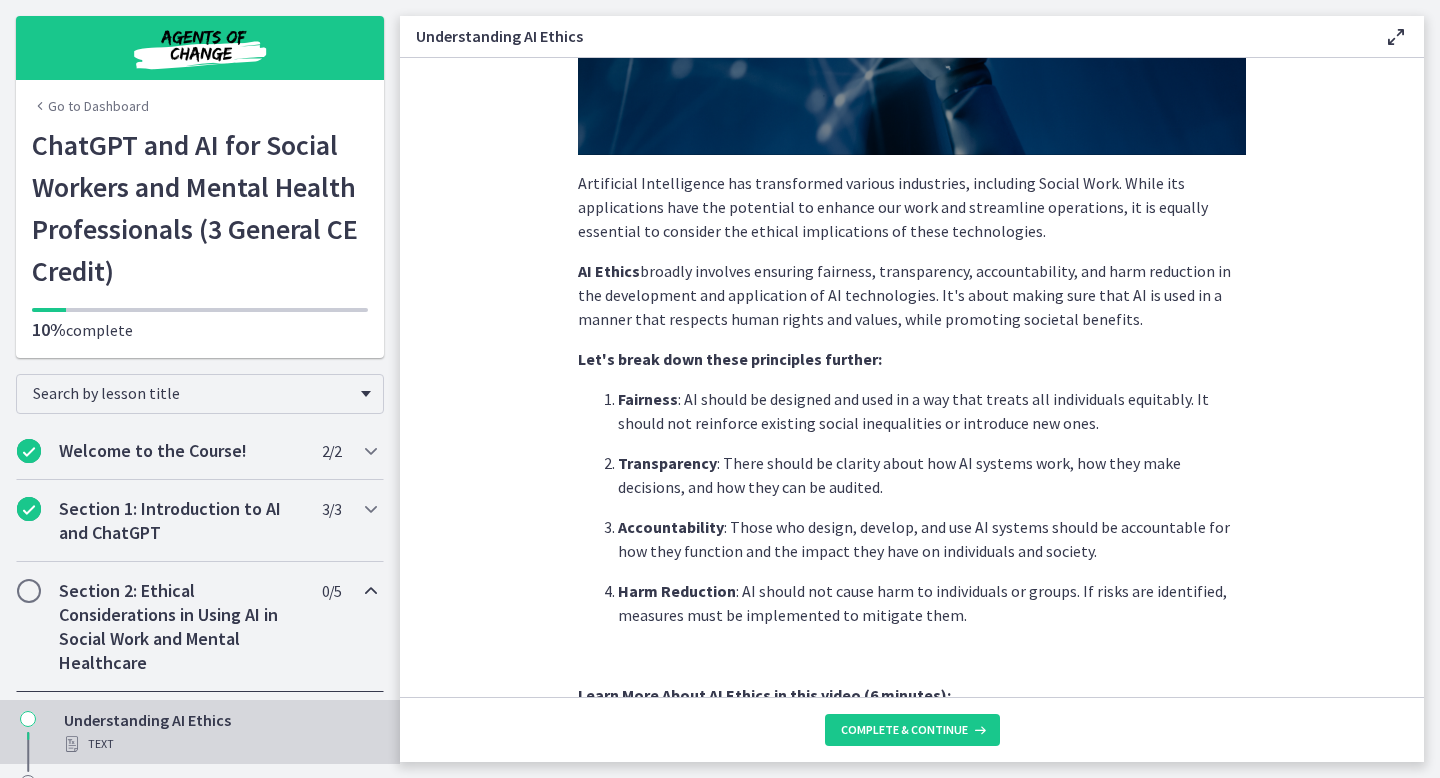 scroll, scrollTop: 356, scrollLeft: 0, axis: vertical 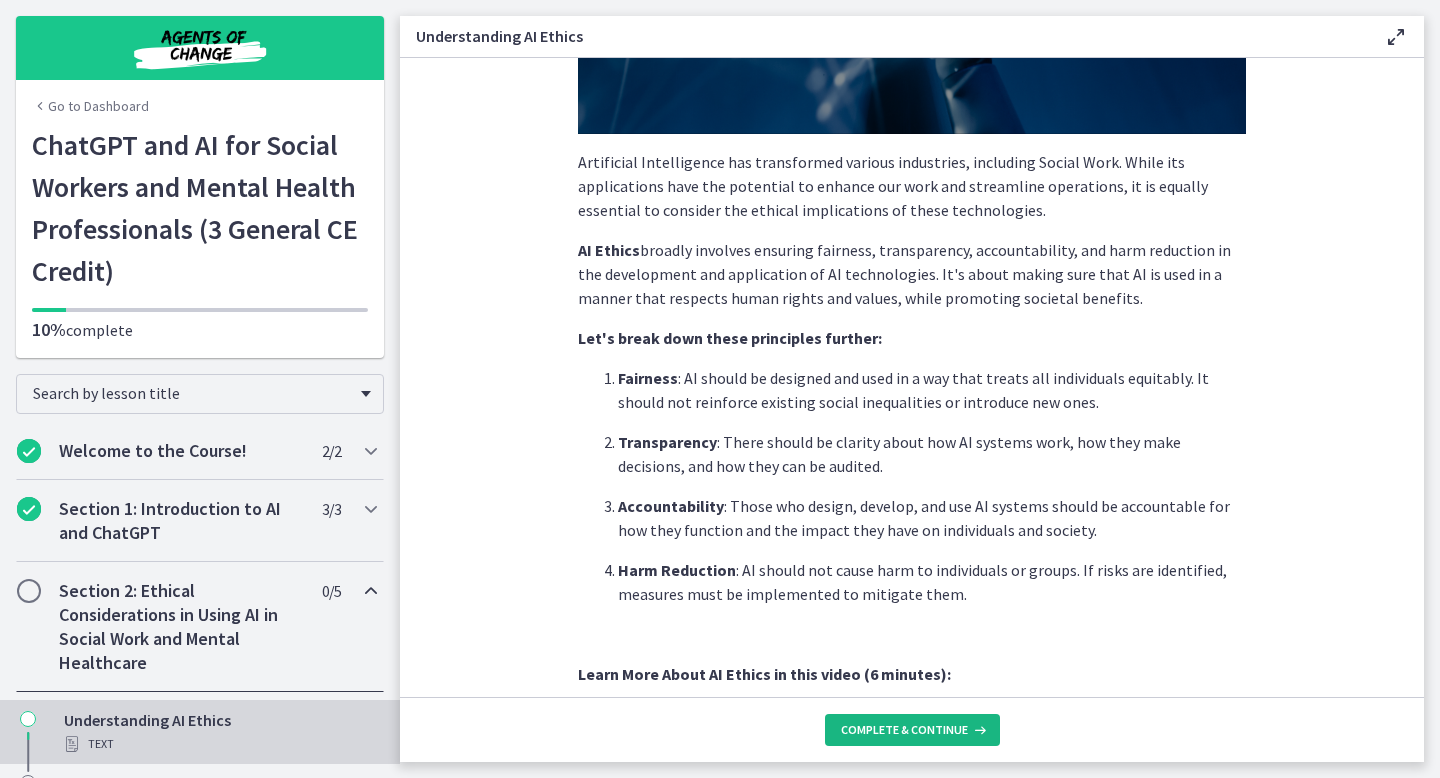 click on "Complete & continue" at bounding box center (912, 730) 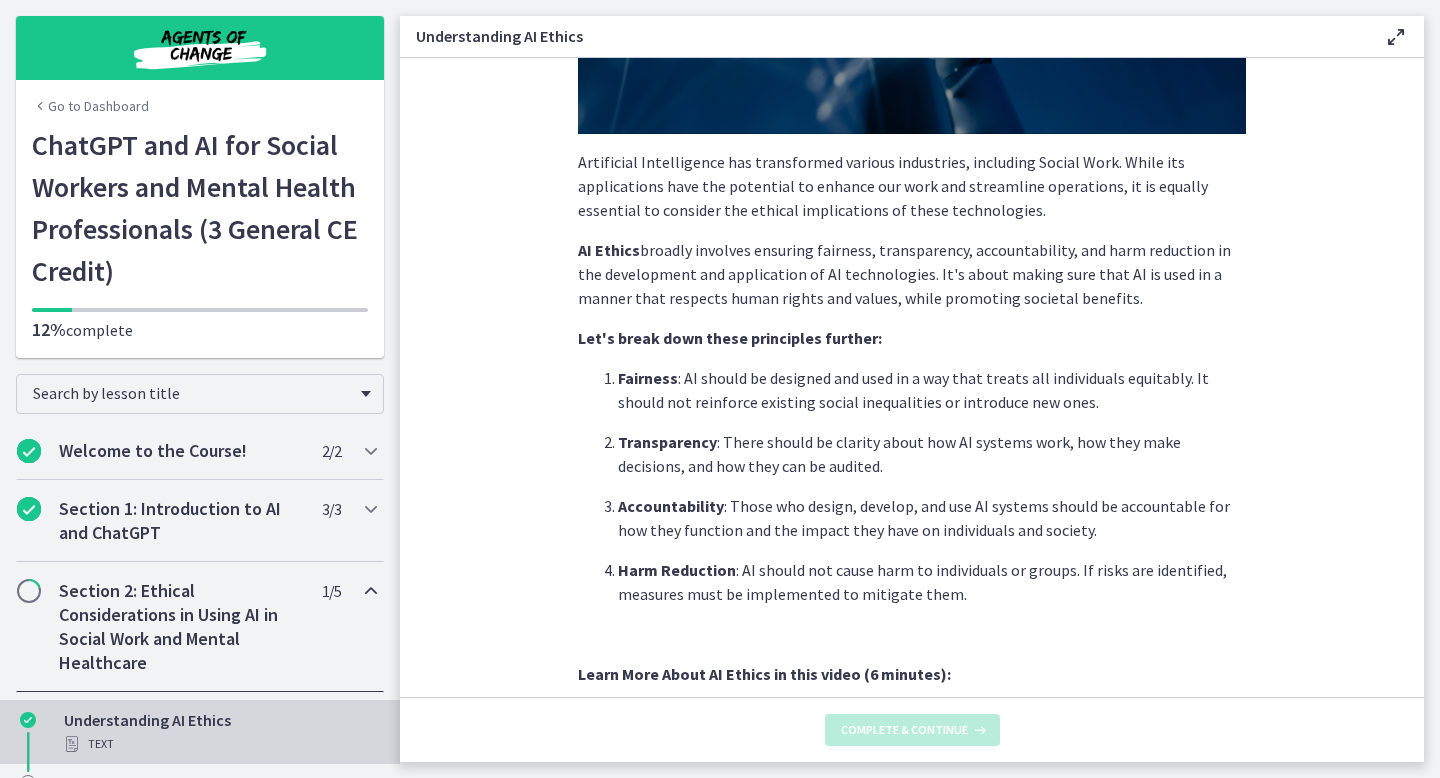 scroll, scrollTop: 0, scrollLeft: 0, axis: both 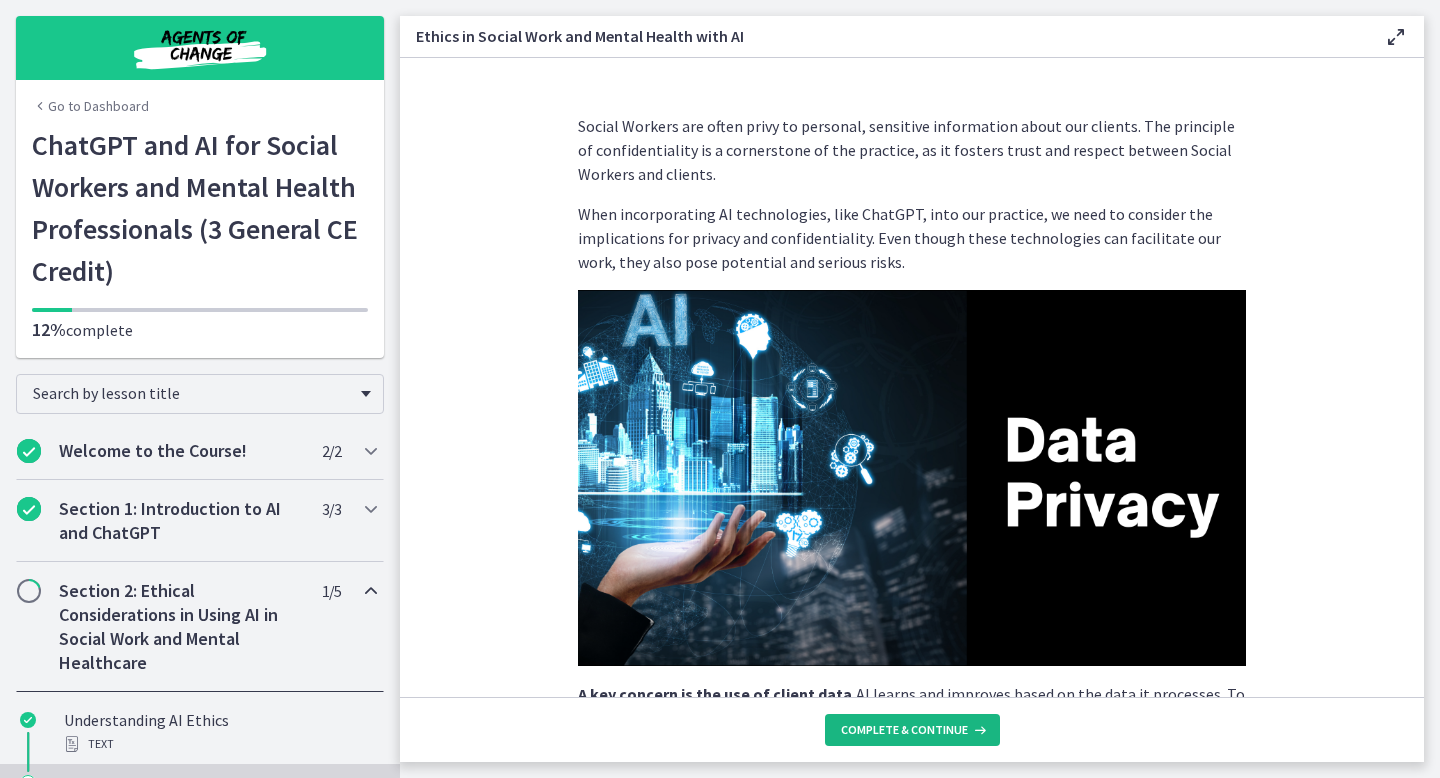 click on "Complete & continue" at bounding box center [904, 730] 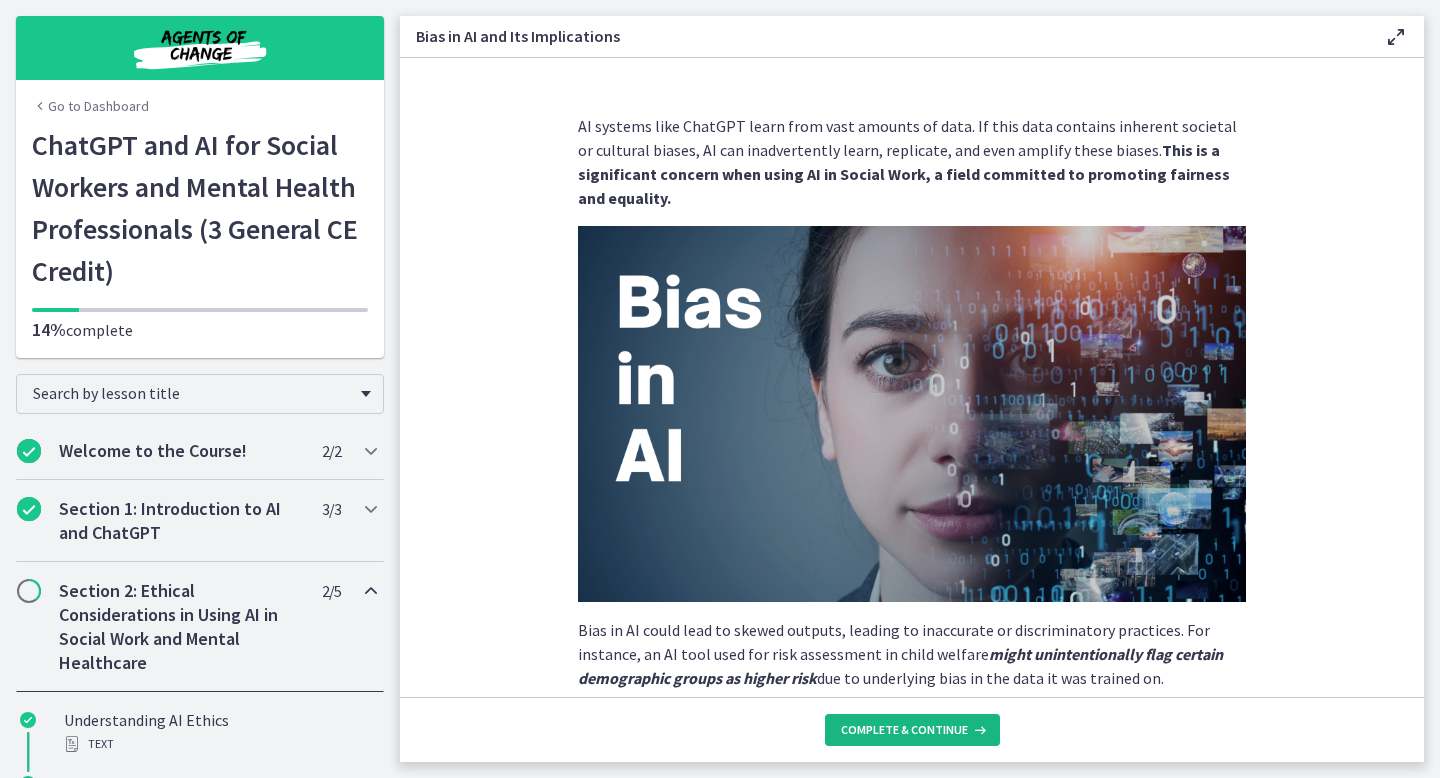 click on "Complete & continue" at bounding box center [904, 730] 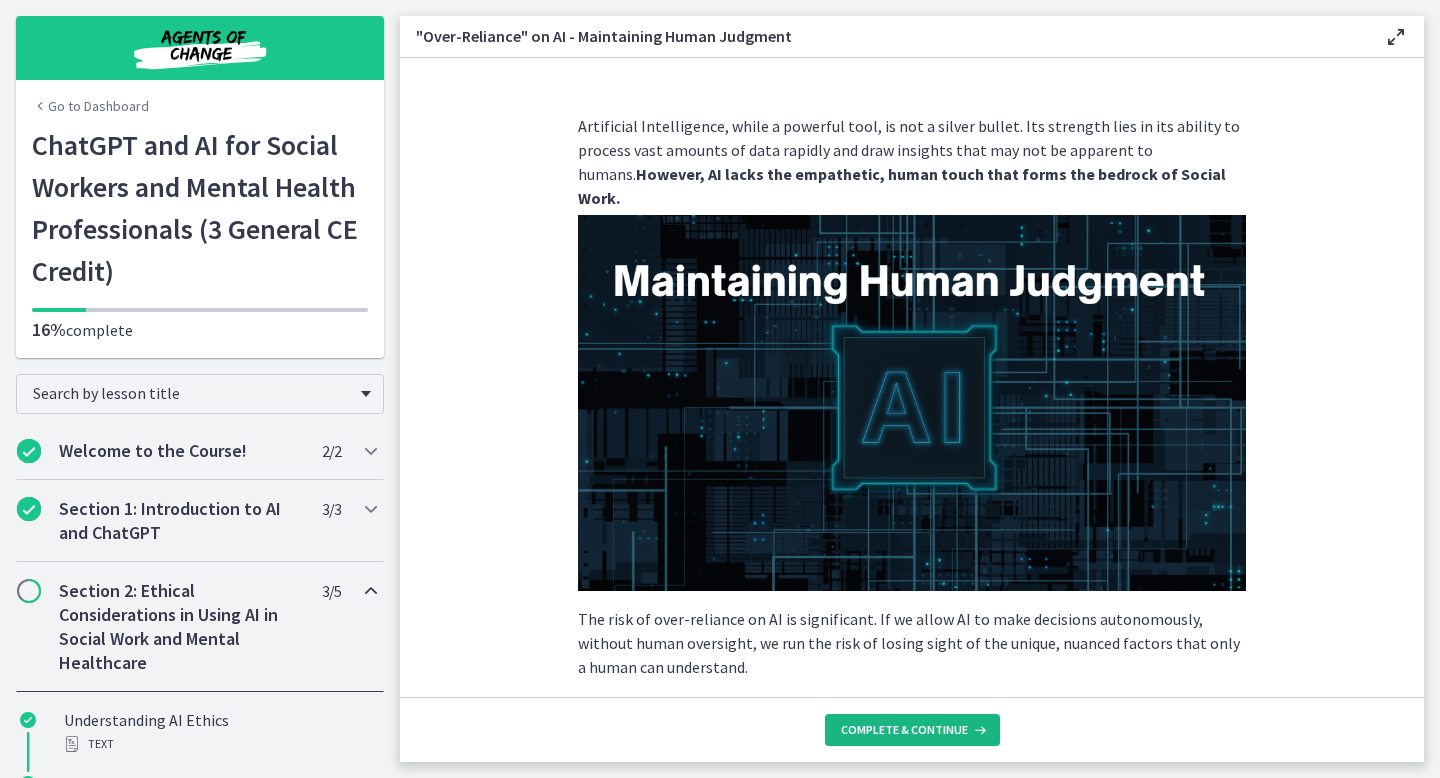 click on "Complete & continue" at bounding box center (904, 730) 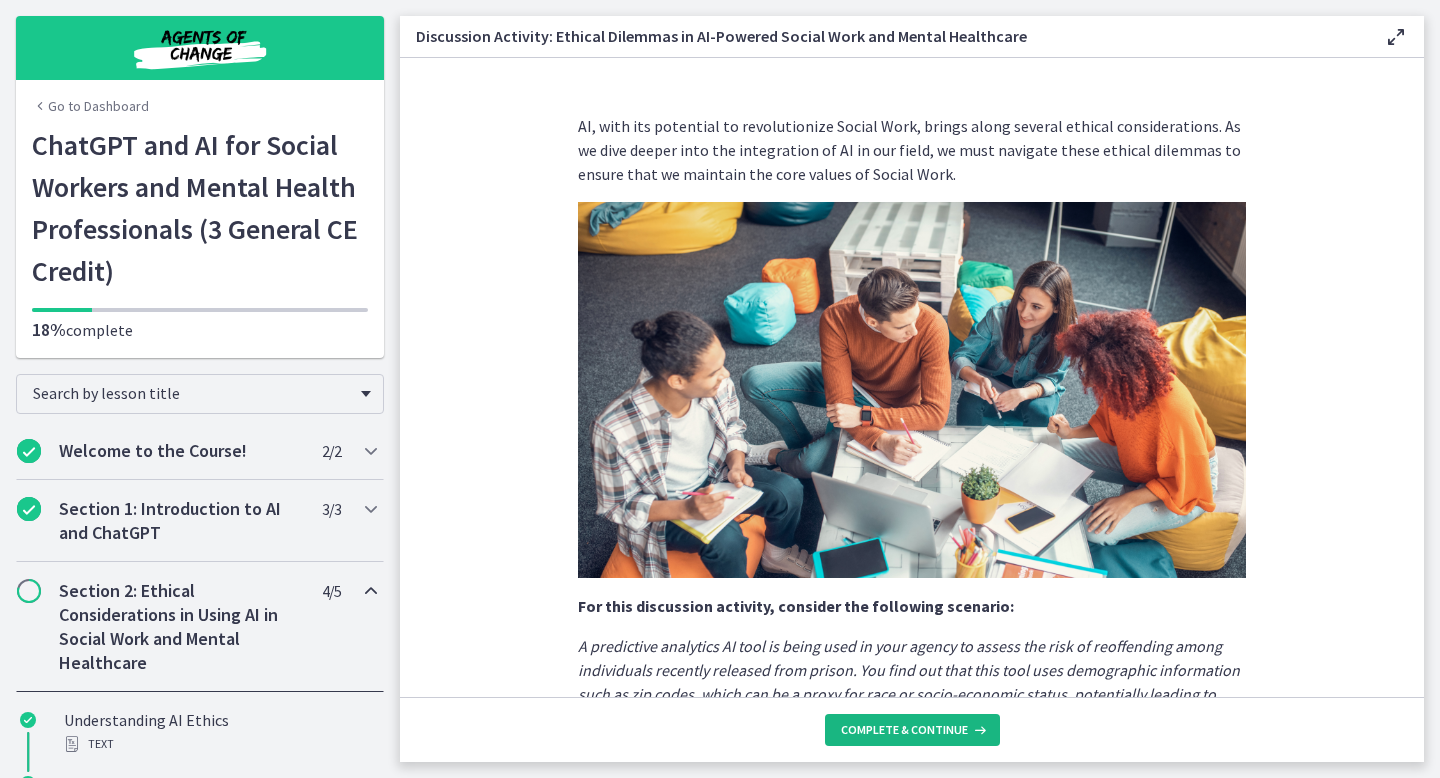 click on "Complete & continue" at bounding box center (904, 730) 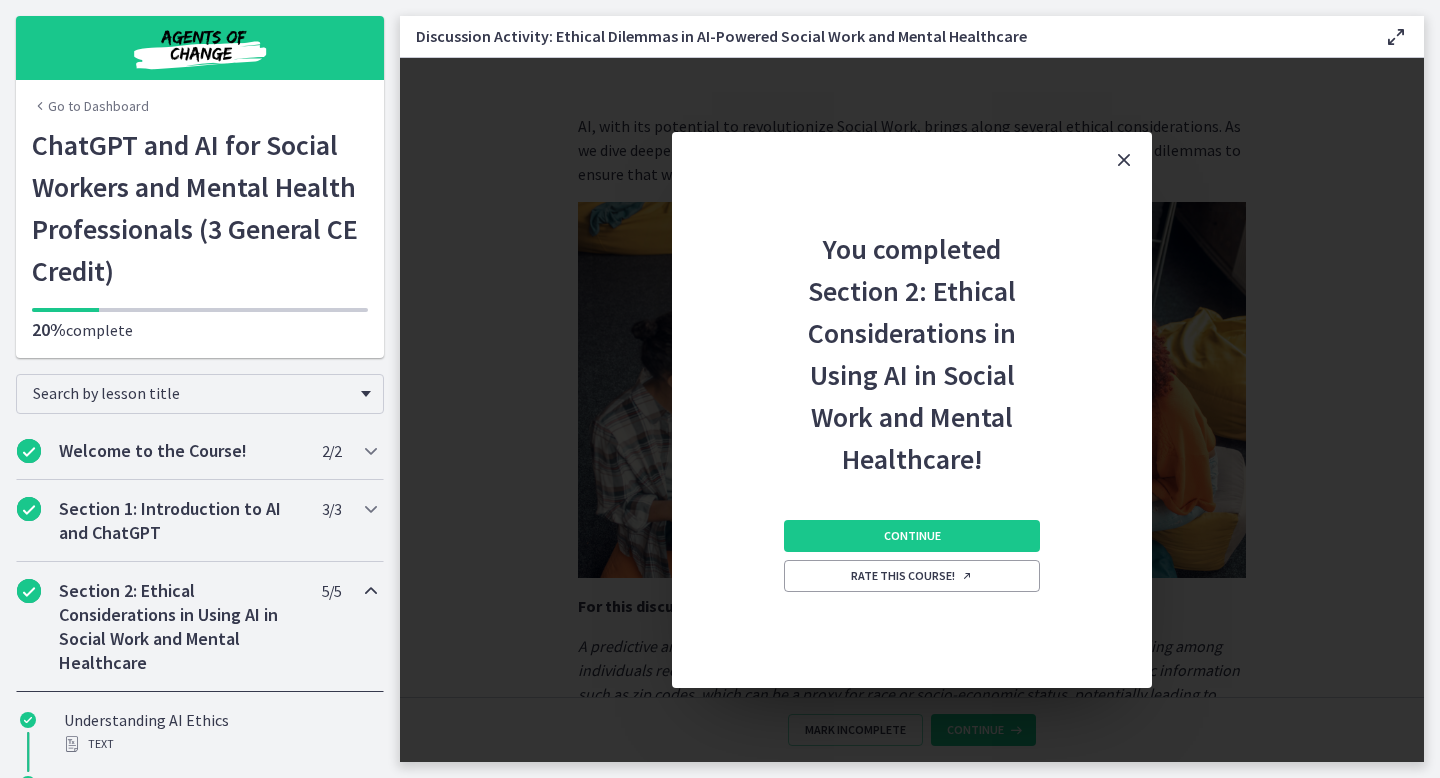 click on "You completed Section 2: Ethical Considerations in Using AI in Social Work and Mental Healthcare!
Continue
Rate this course!" at bounding box center (912, 410) 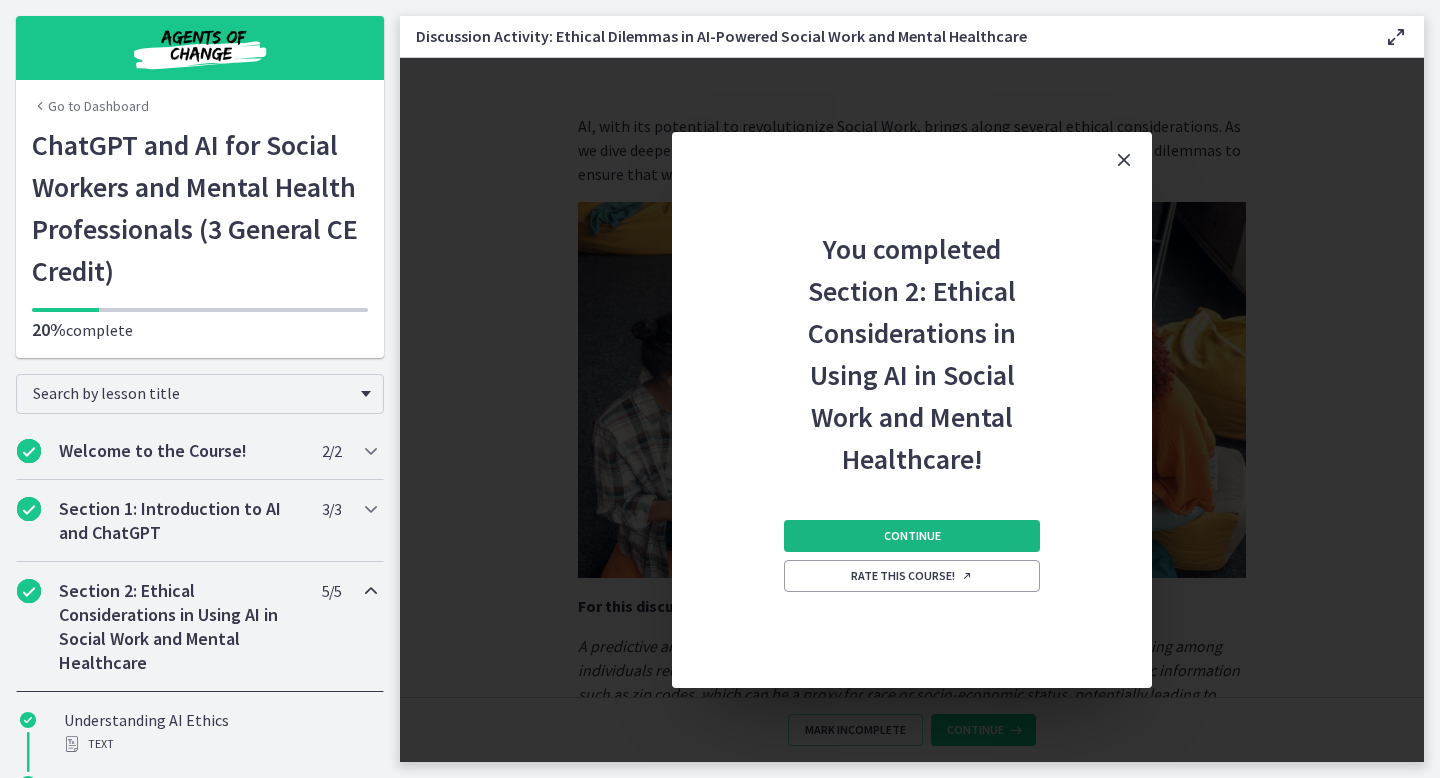 click on "Continue" at bounding box center [912, 536] 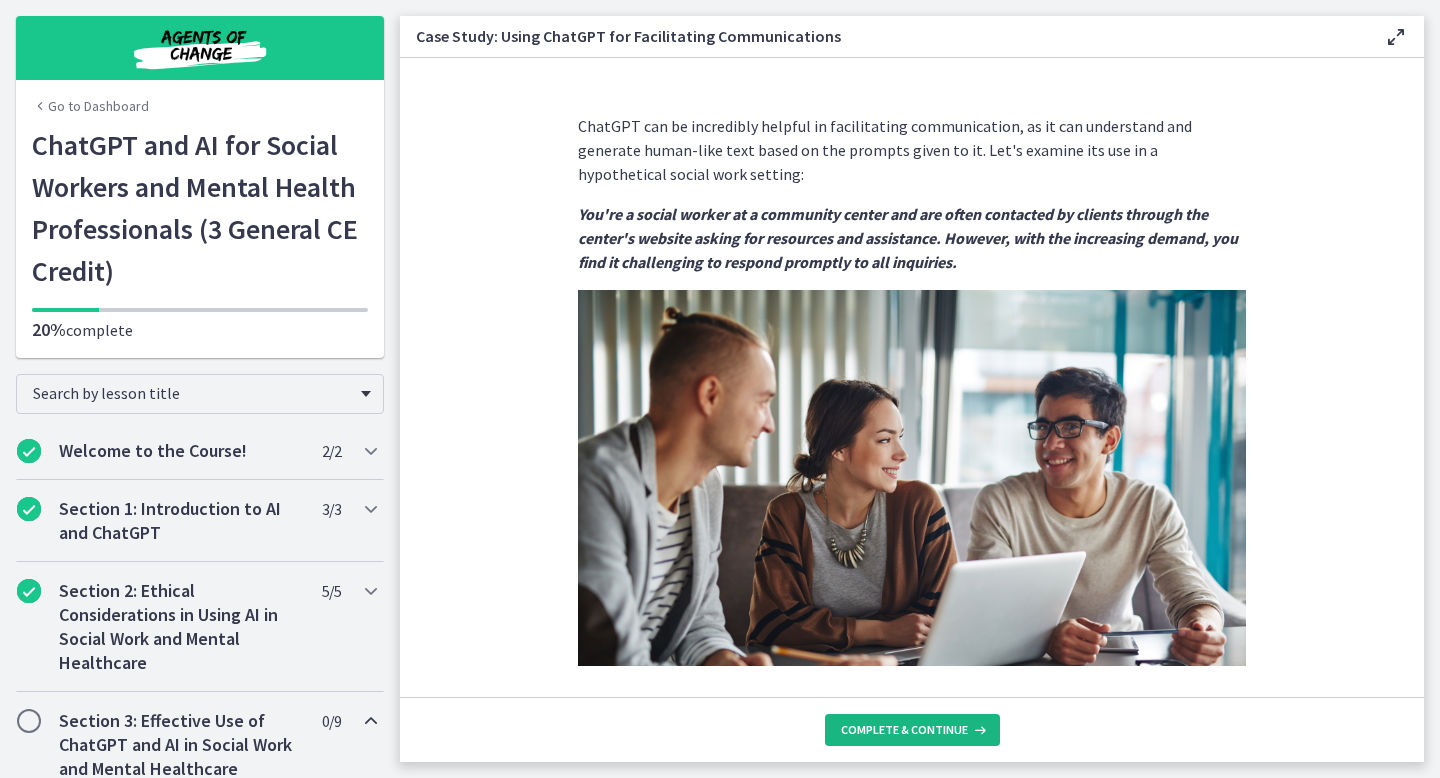 click on "Complete & continue" at bounding box center (904, 730) 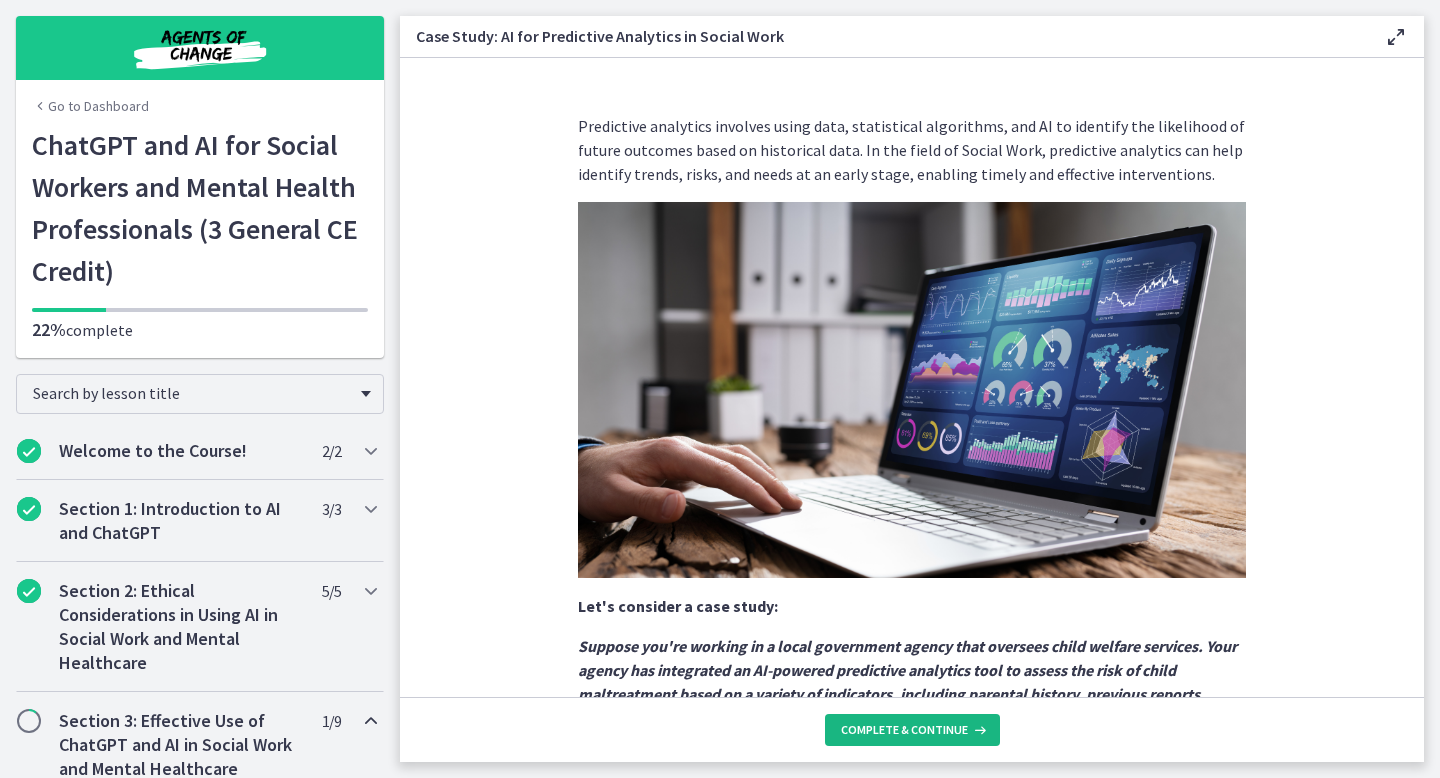 click on "Complete & continue" at bounding box center [904, 730] 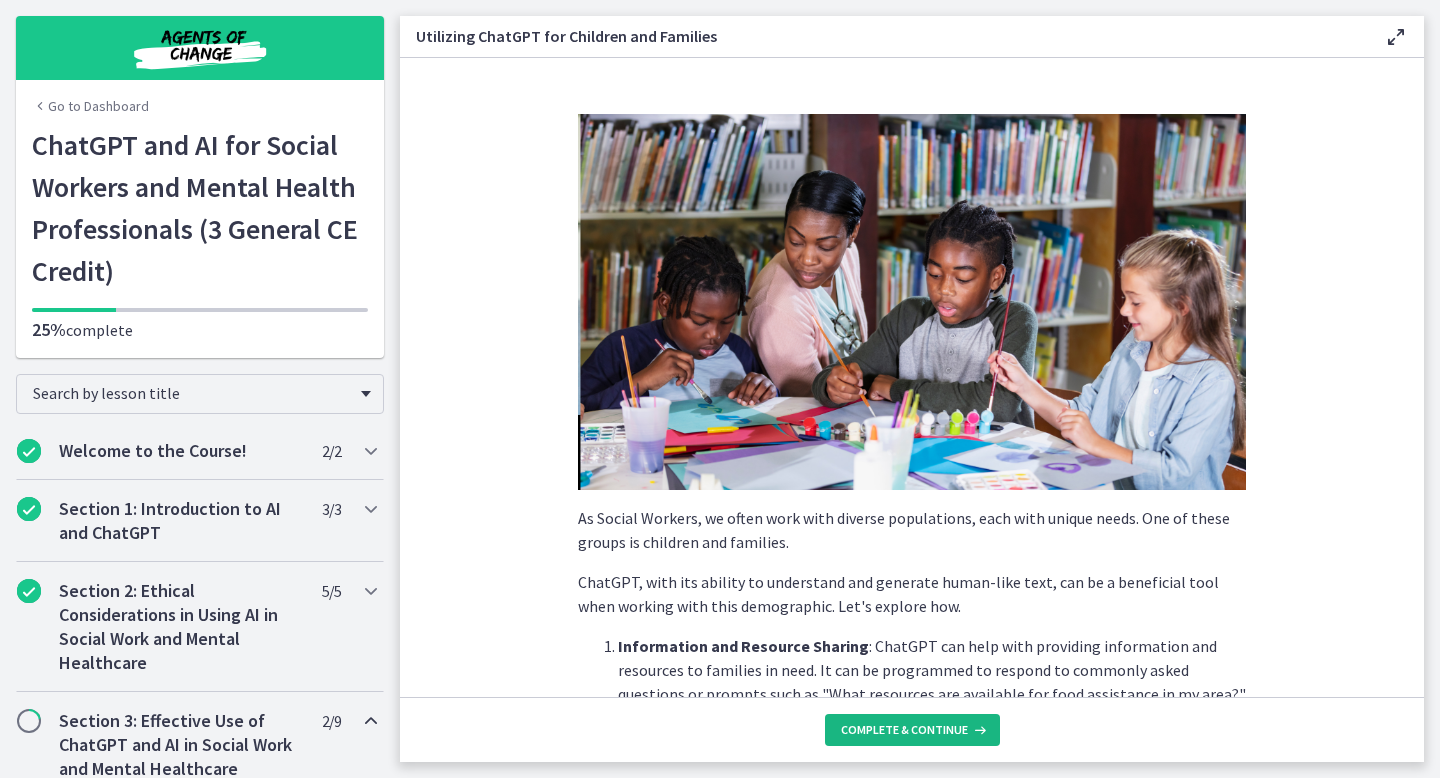 click on "Complete & continue" at bounding box center (904, 730) 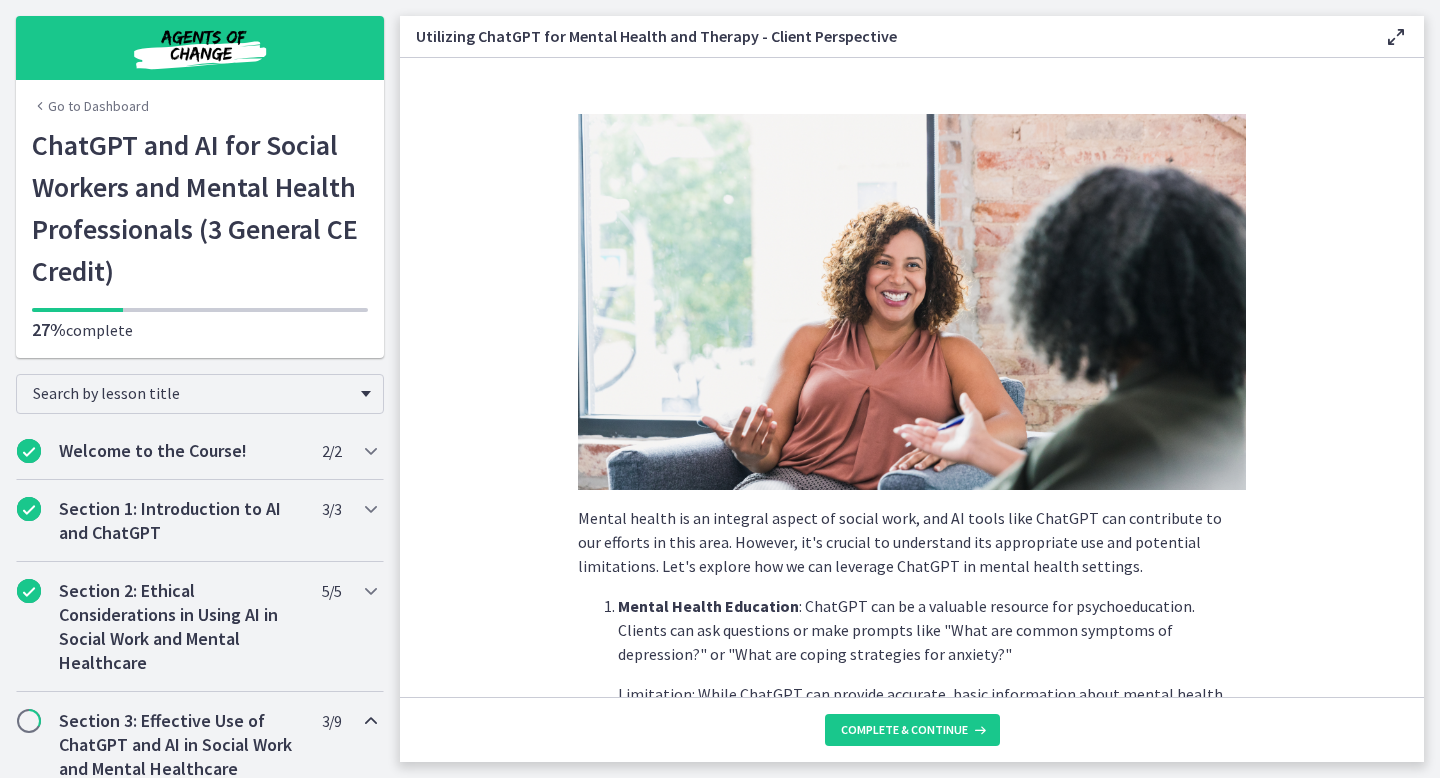 click on "Complete & continue" at bounding box center [904, 730] 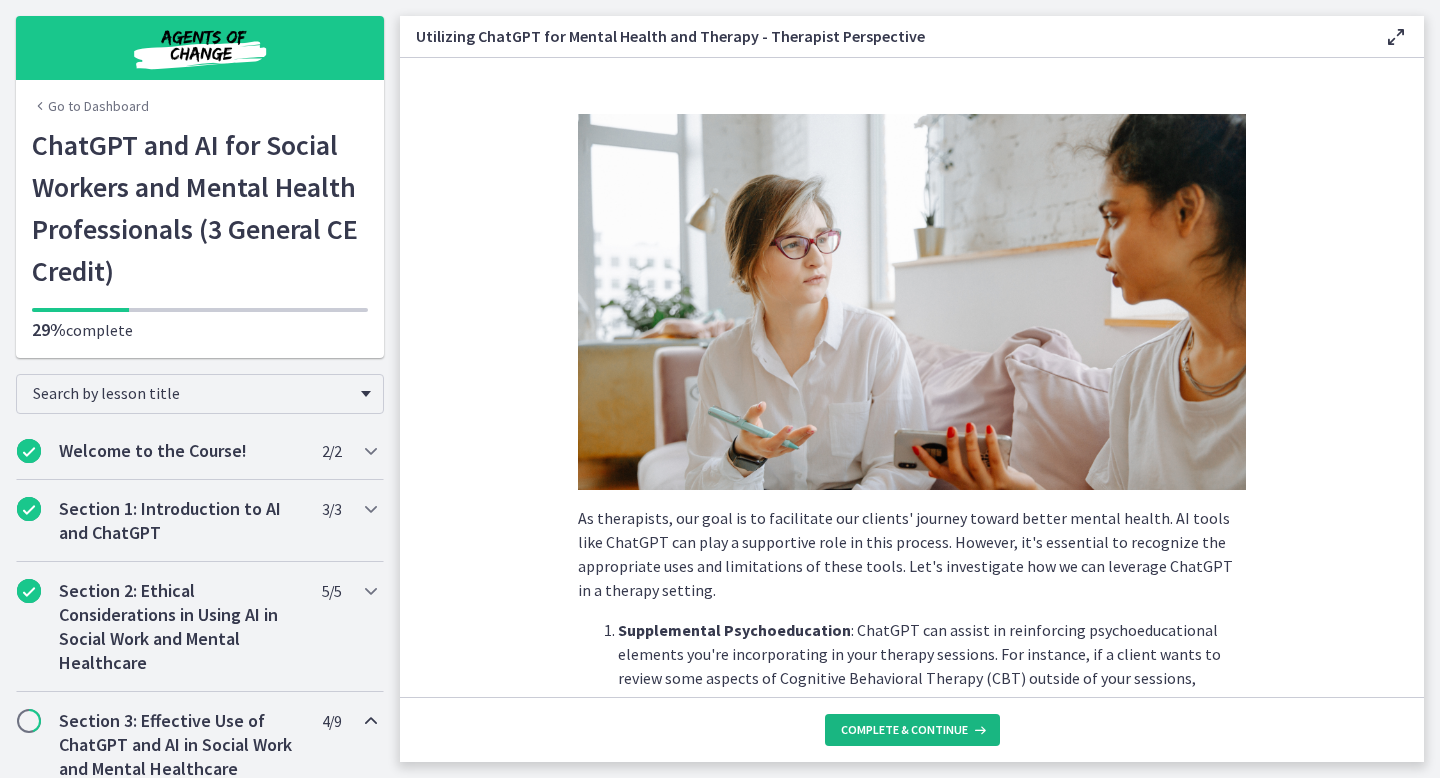 click on "Complete & continue" at bounding box center (904, 730) 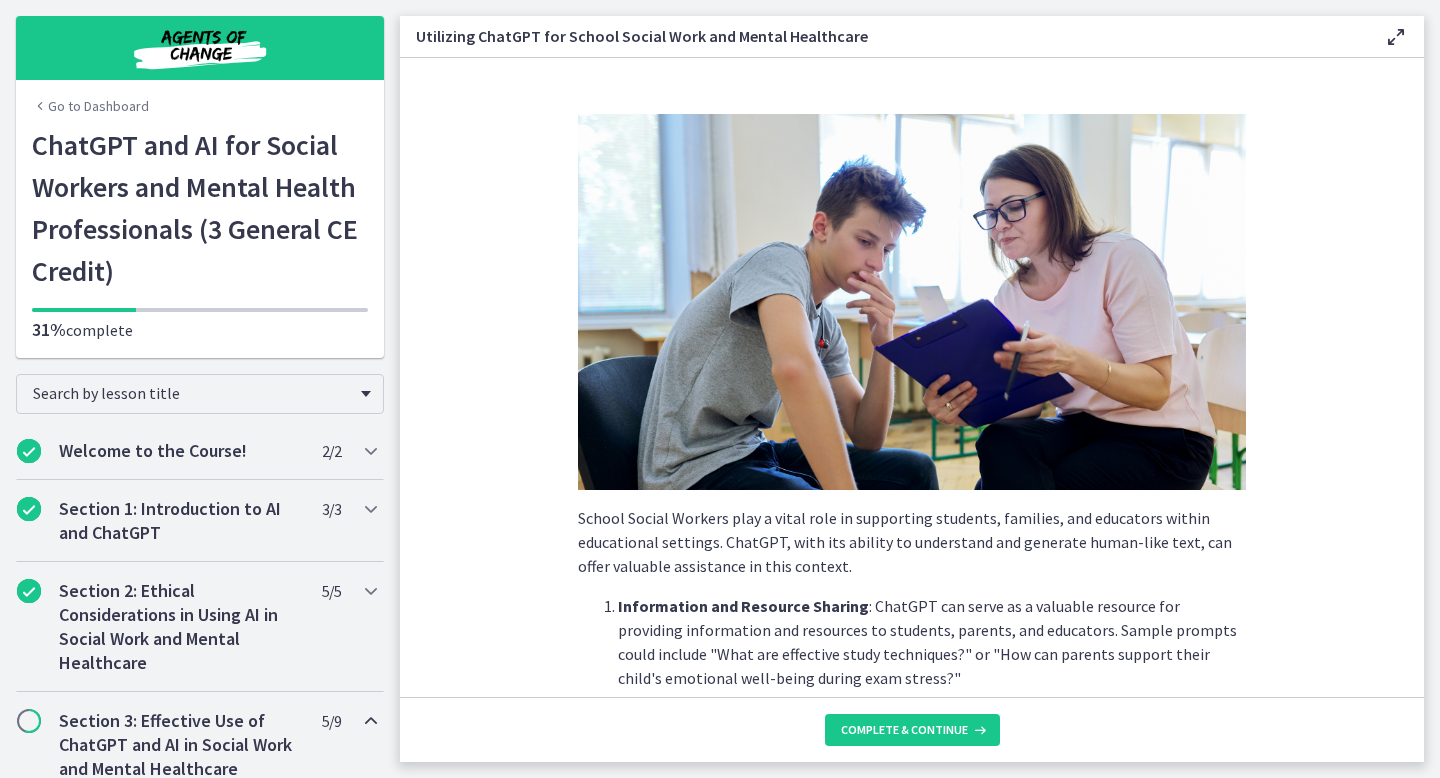 click on "Complete & continue" at bounding box center (904, 730) 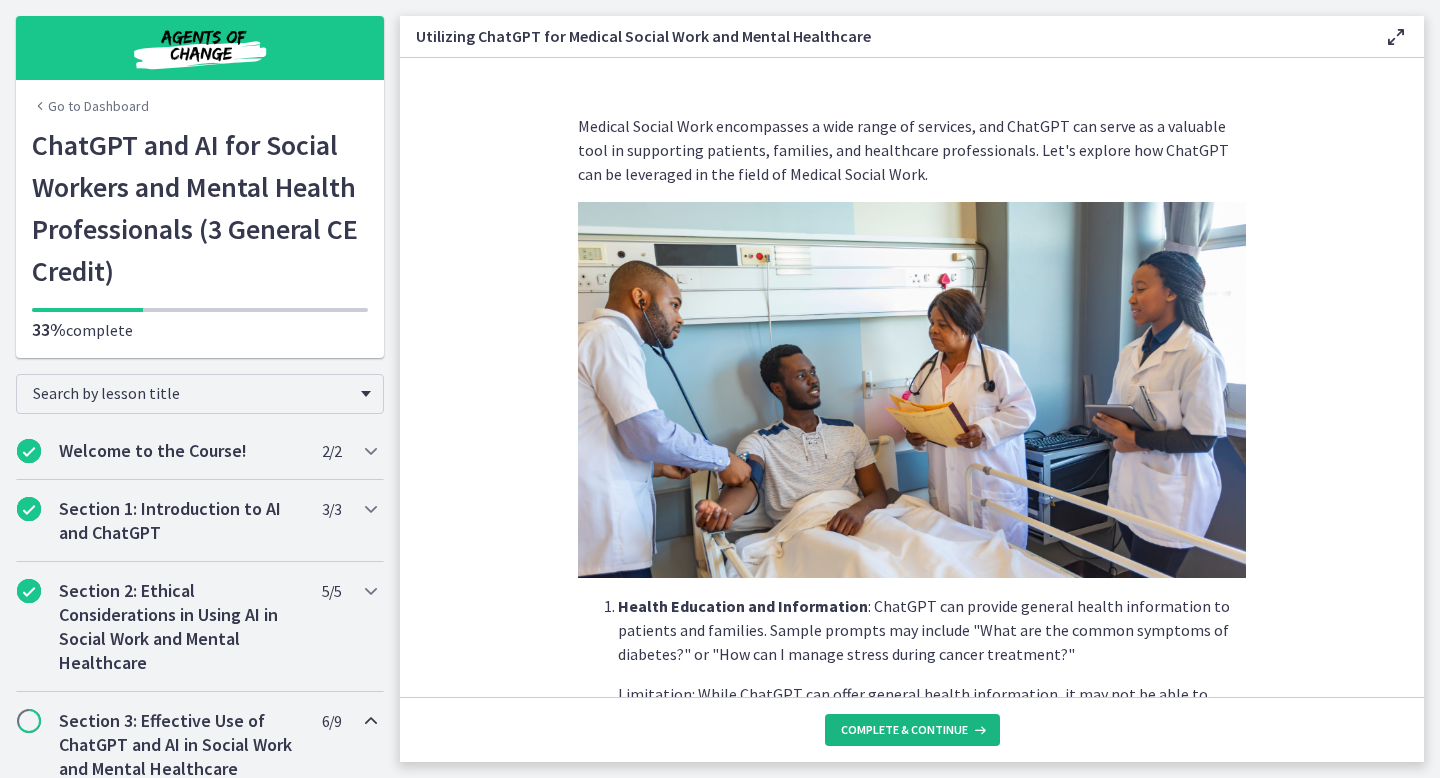 click on "Complete & continue" at bounding box center (904, 730) 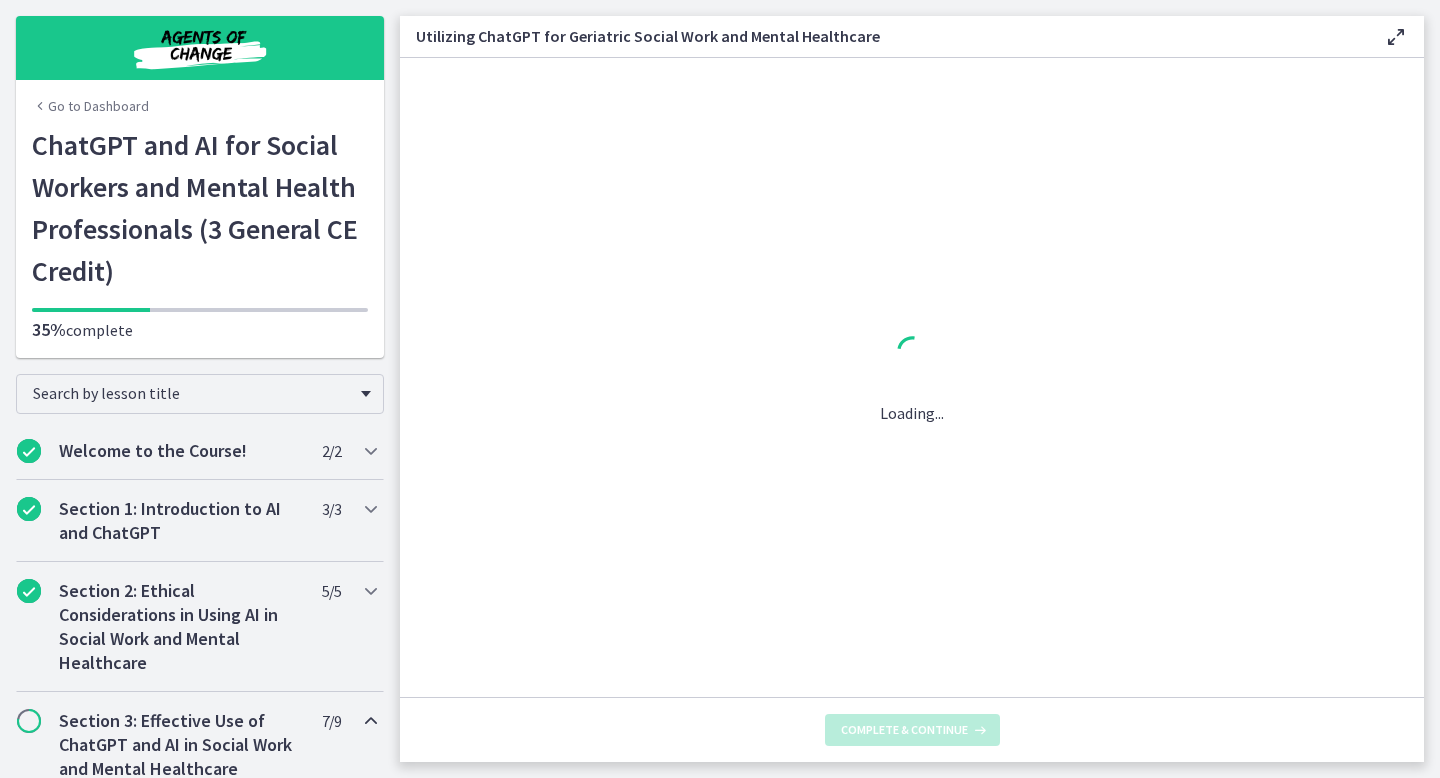 click on "Complete & continue" at bounding box center (904, 730) 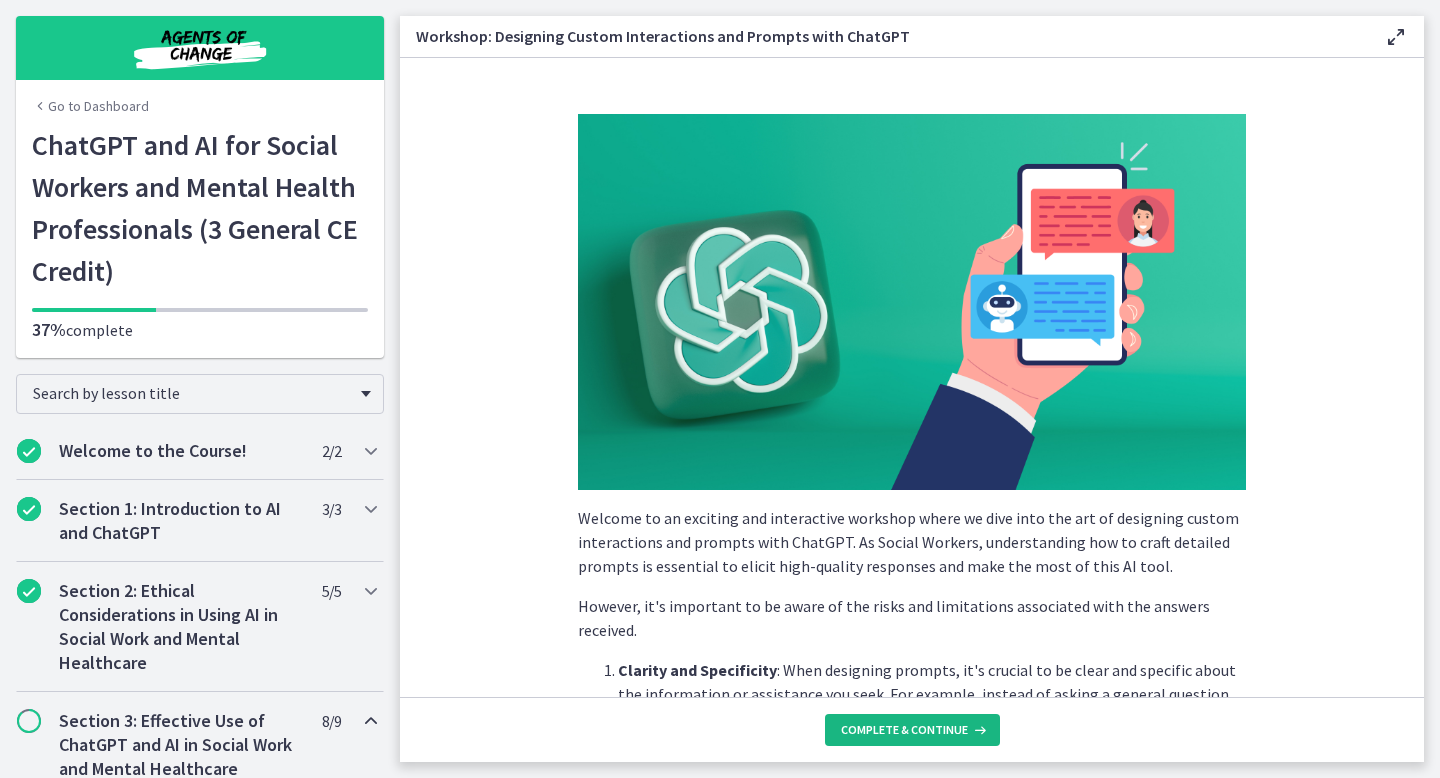 click on "Complete & continue" at bounding box center (904, 730) 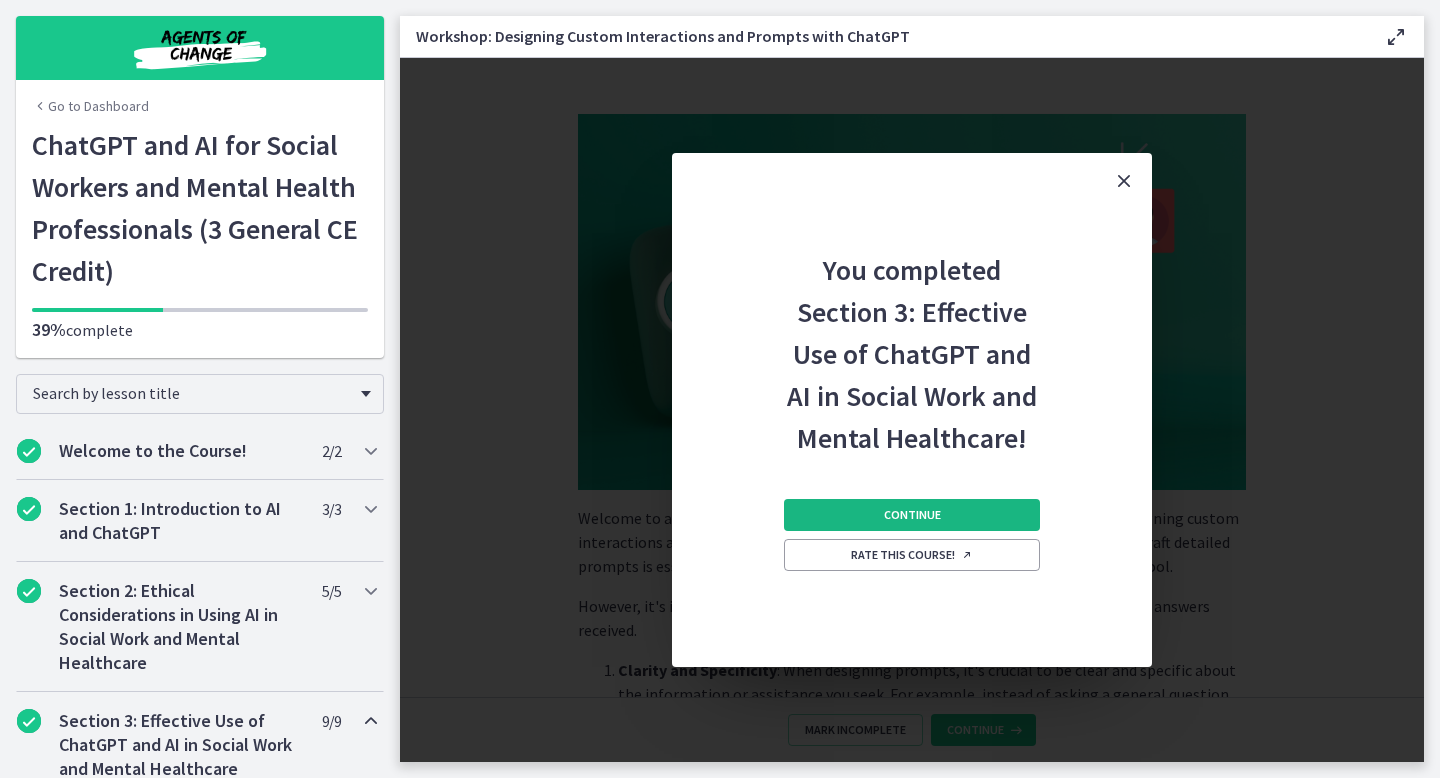 click on "Continue" at bounding box center (912, 515) 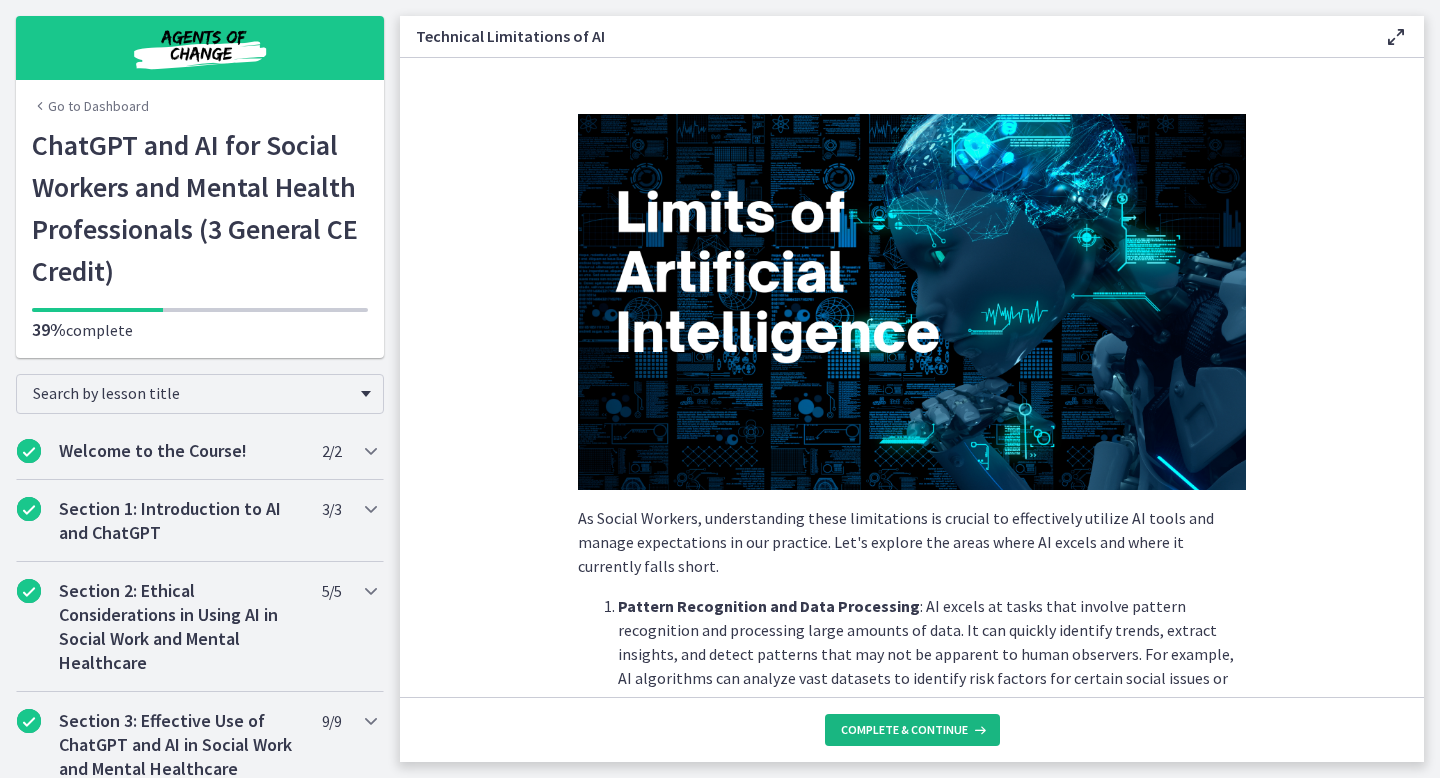 click on "Complete & continue" at bounding box center (912, 730) 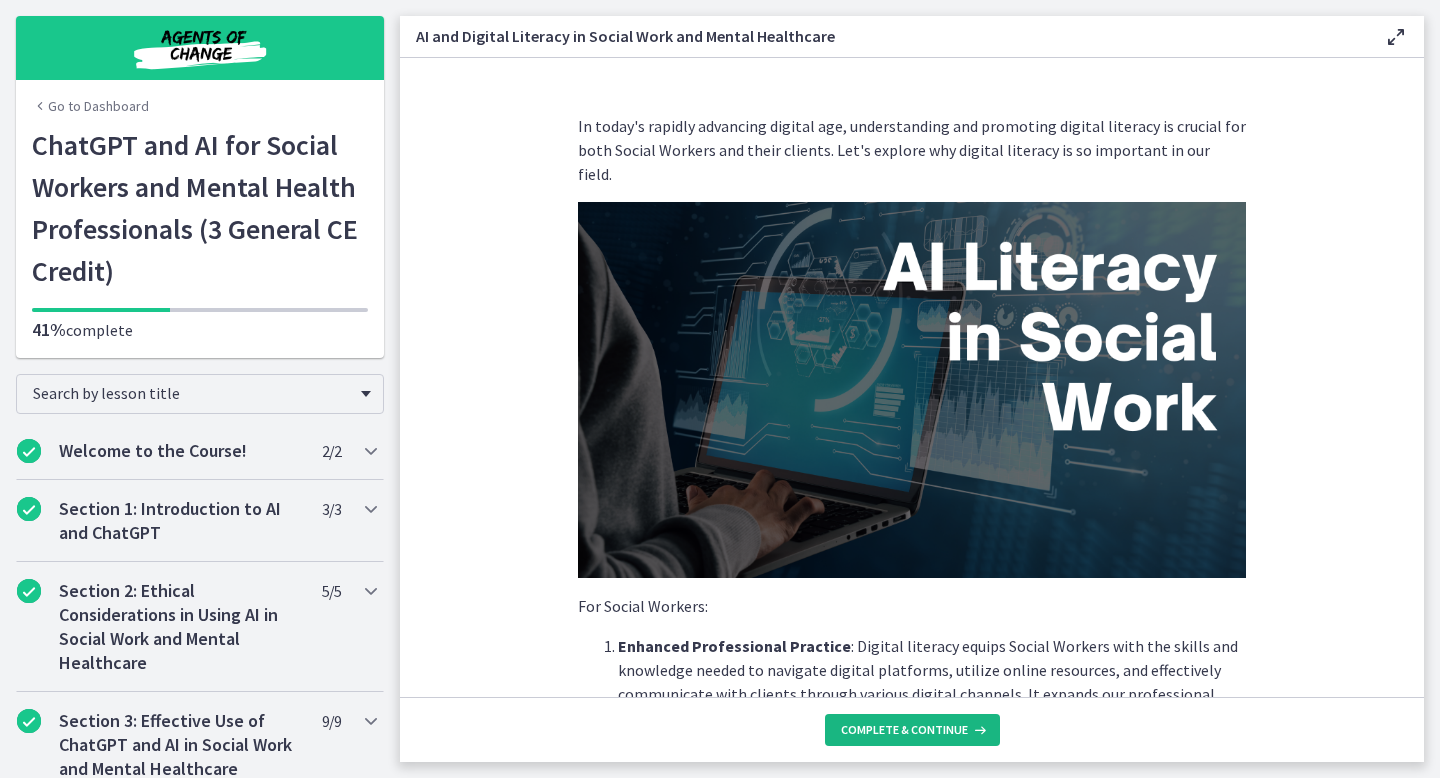 click on "Complete & continue" at bounding box center (904, 730) 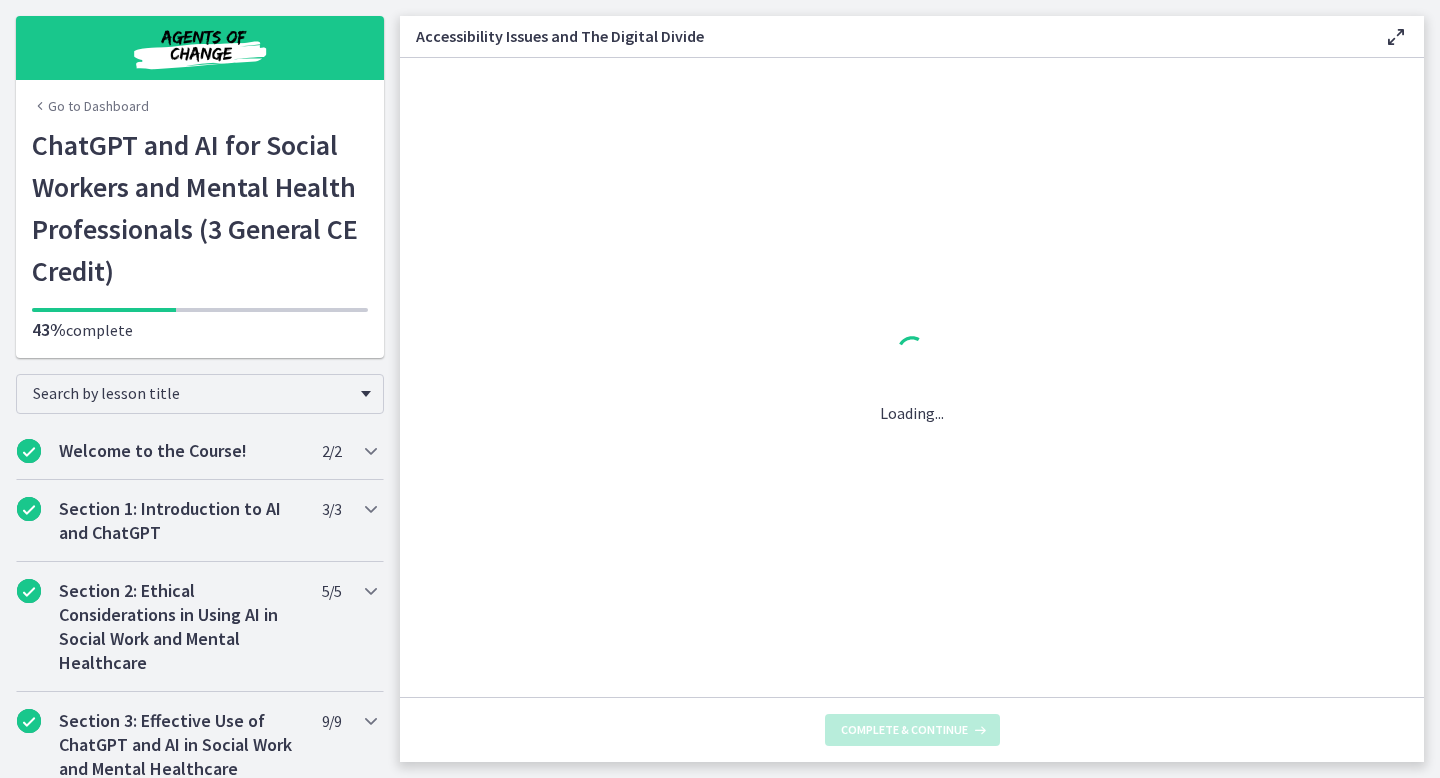 click on "Complete & continue" at bounding box center [904, 730] 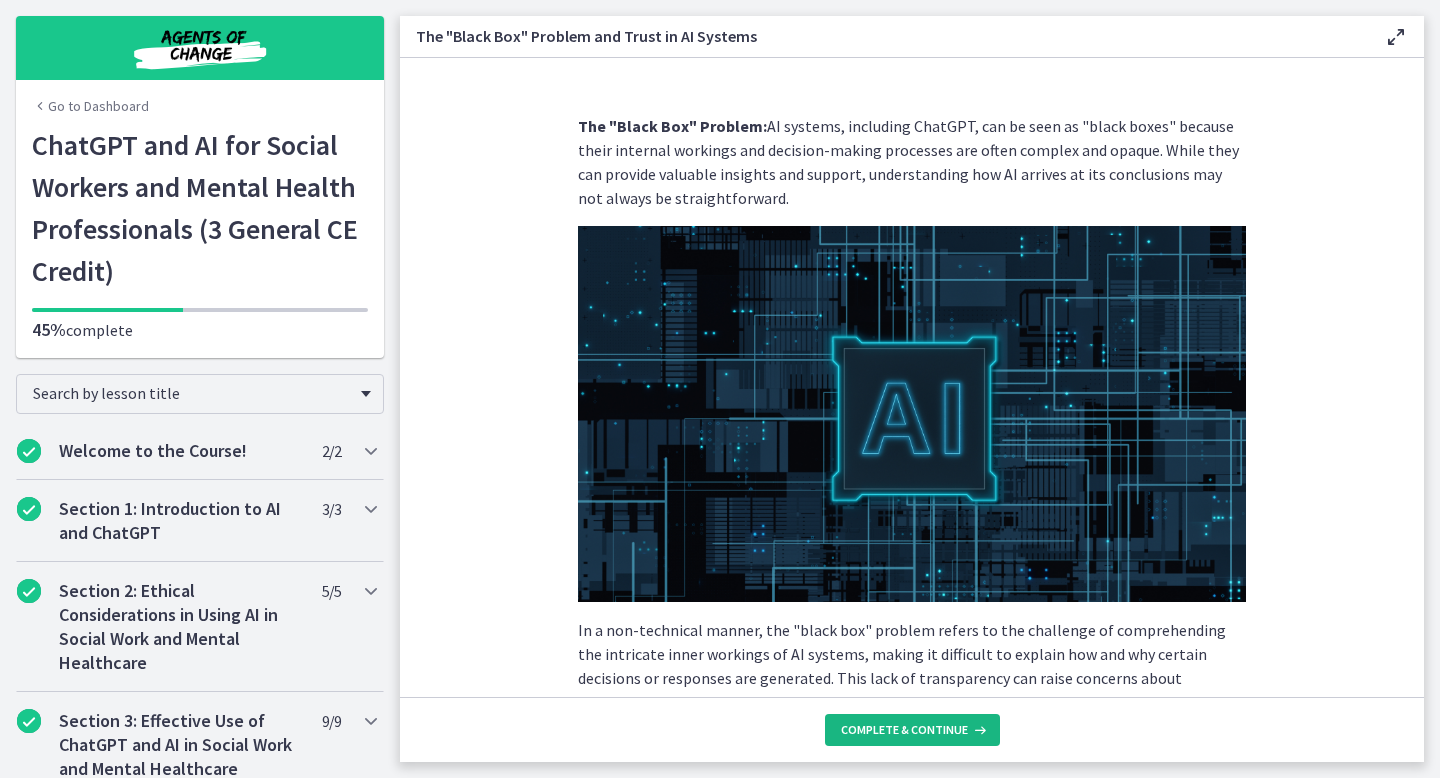 click on "Complete & continue" at bounding box center (904, 730) 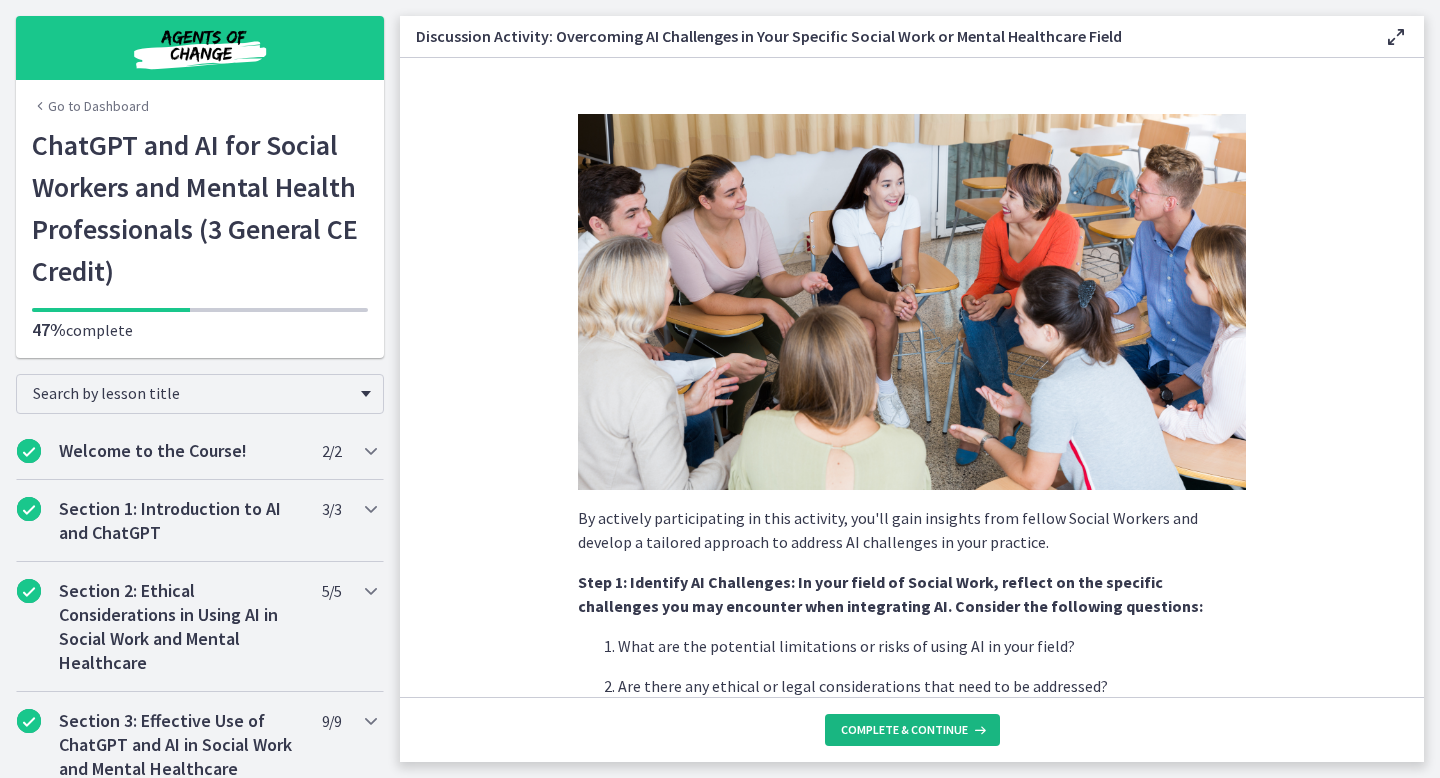 click on "Complete & continue" at bounding box center [904, 730] 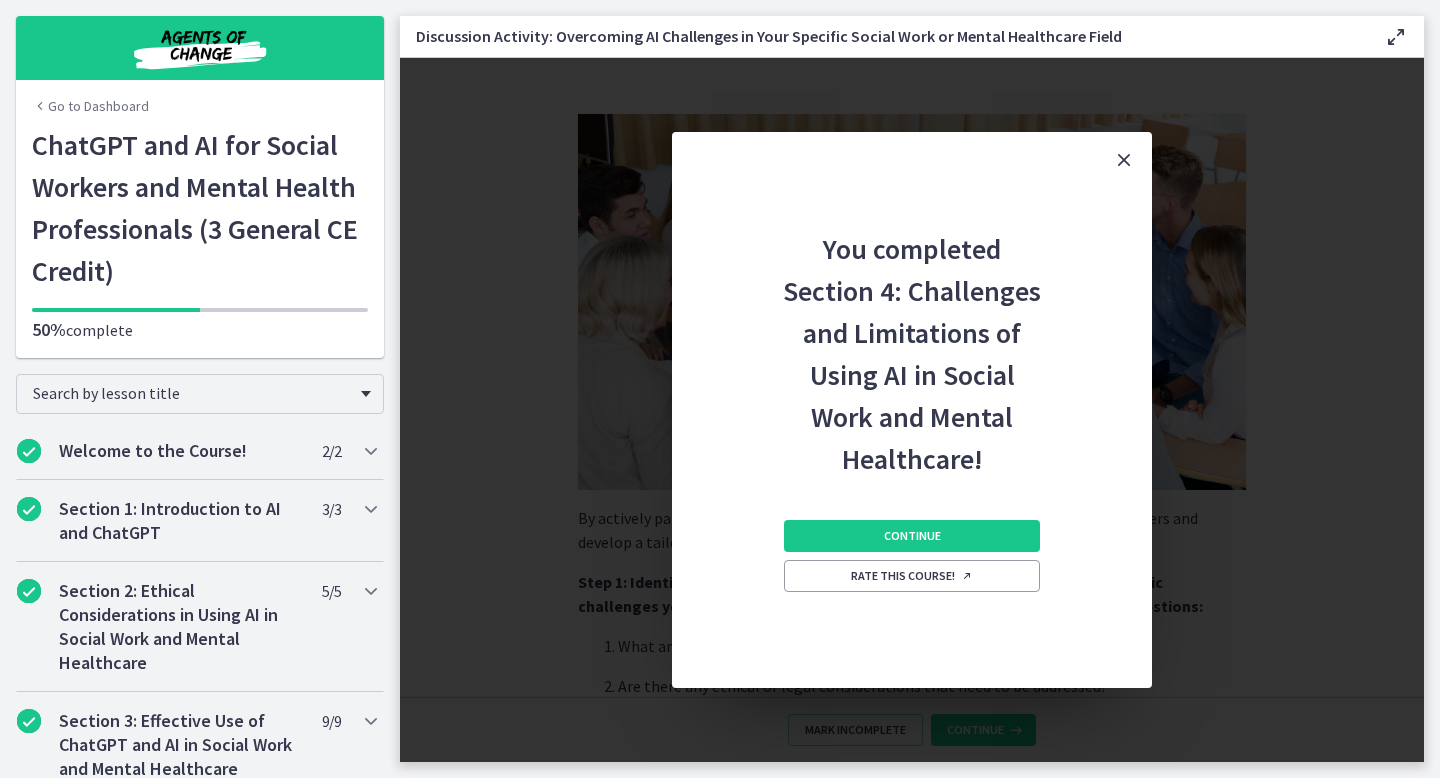 click on "You completed Section 4: Challenges and Limitations of Using AI in Social Work and Mental Healthcare!
Continue
Rate this course!" at bounding box center (912, 410) 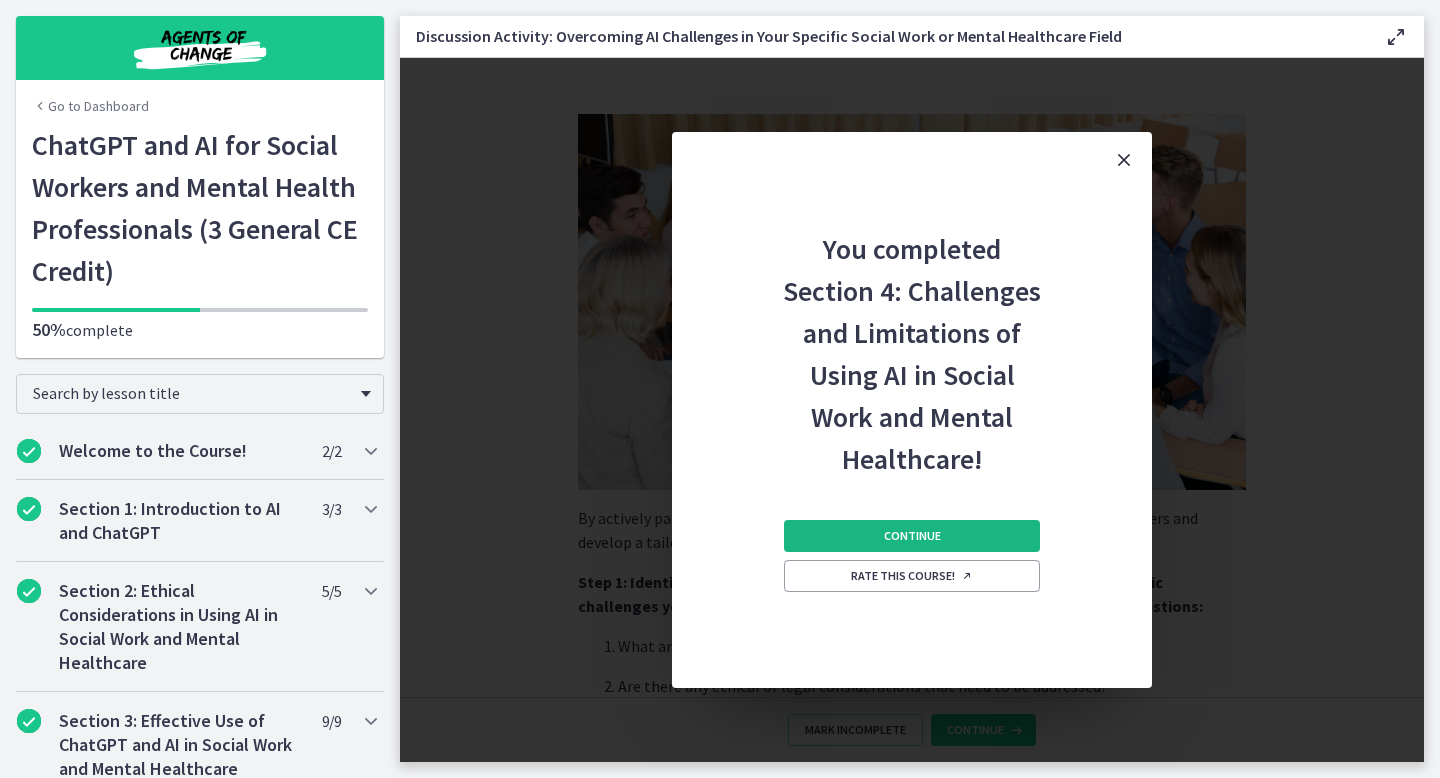 click on "Continue" at bounding box center (912, 536) 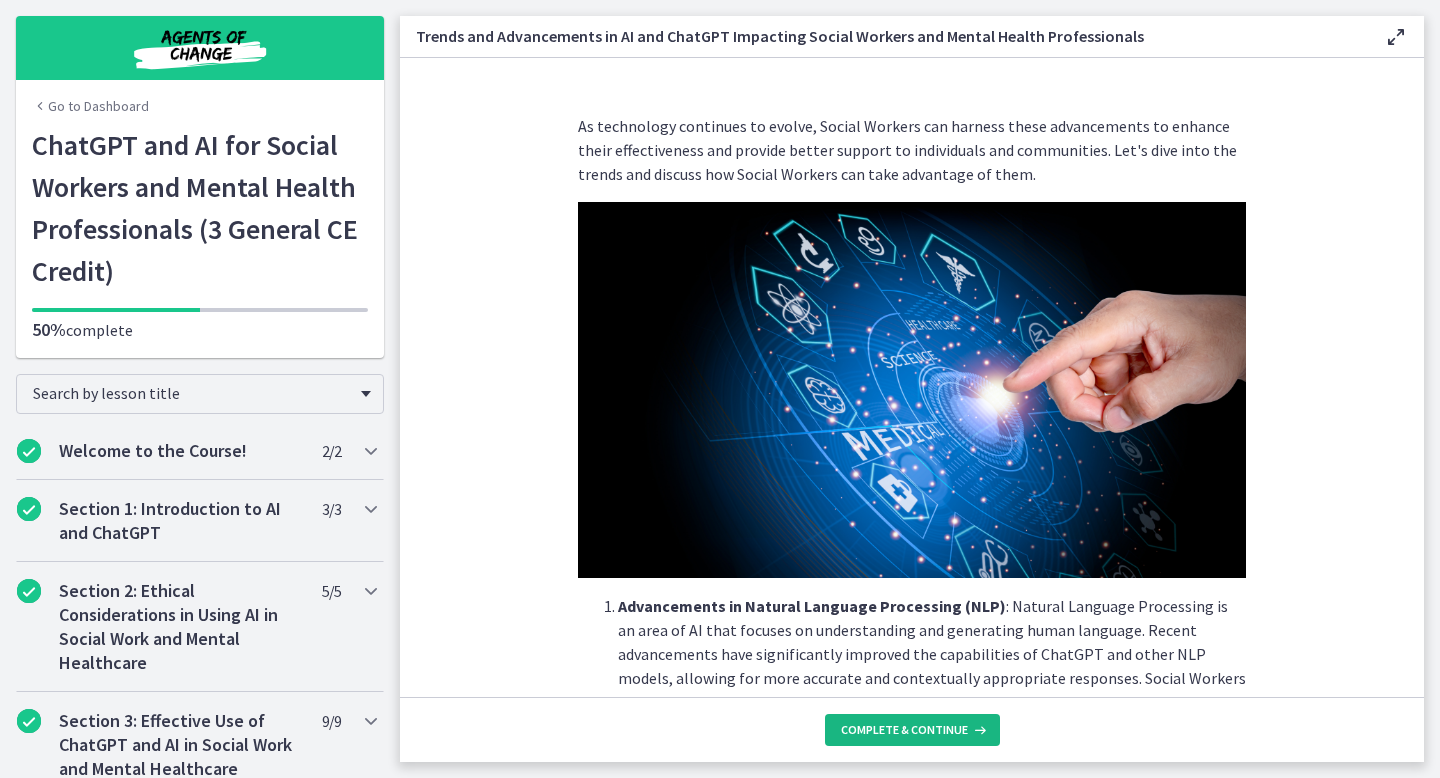 click on "Complete & continue" at bounding box center (904, 730) 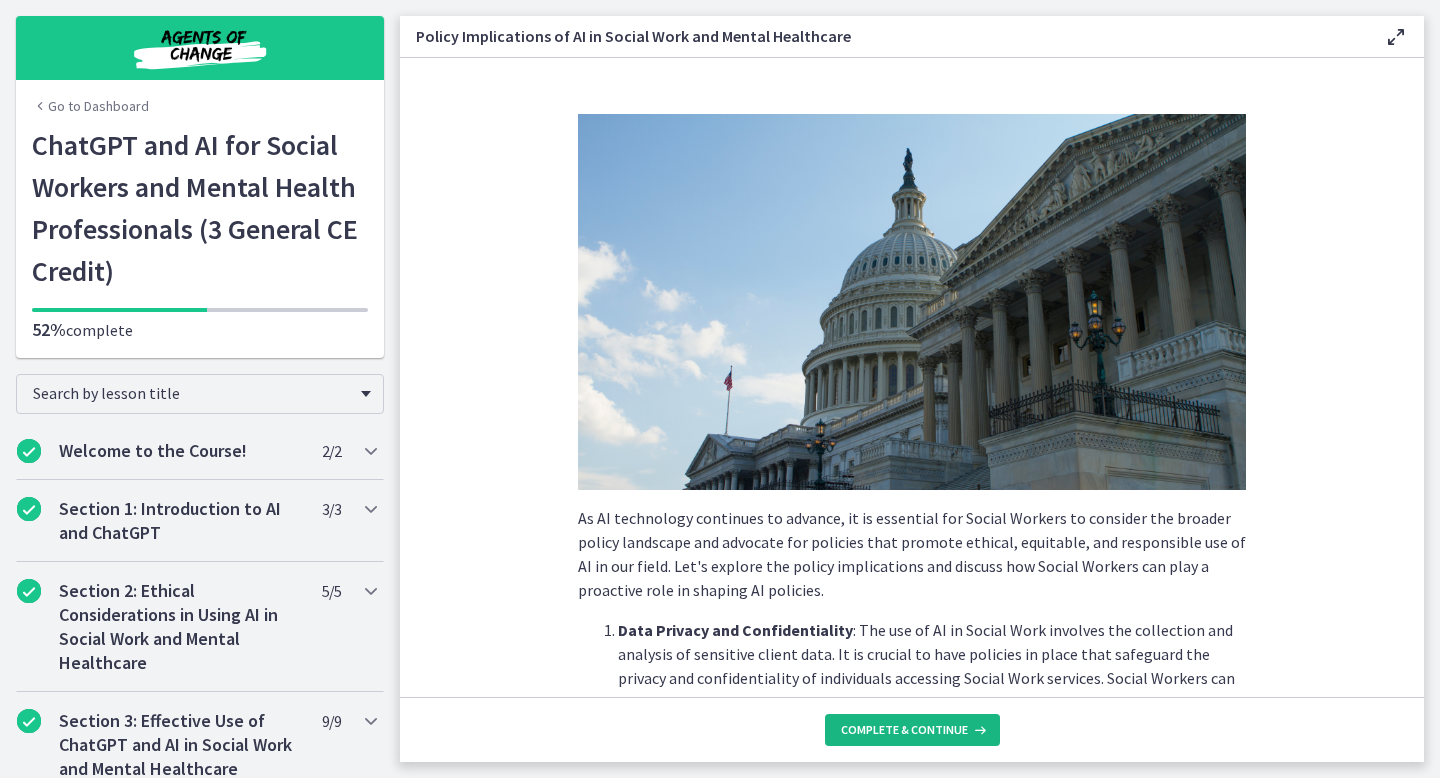 click on "Complete & continue" at bounding box center (904, 730) 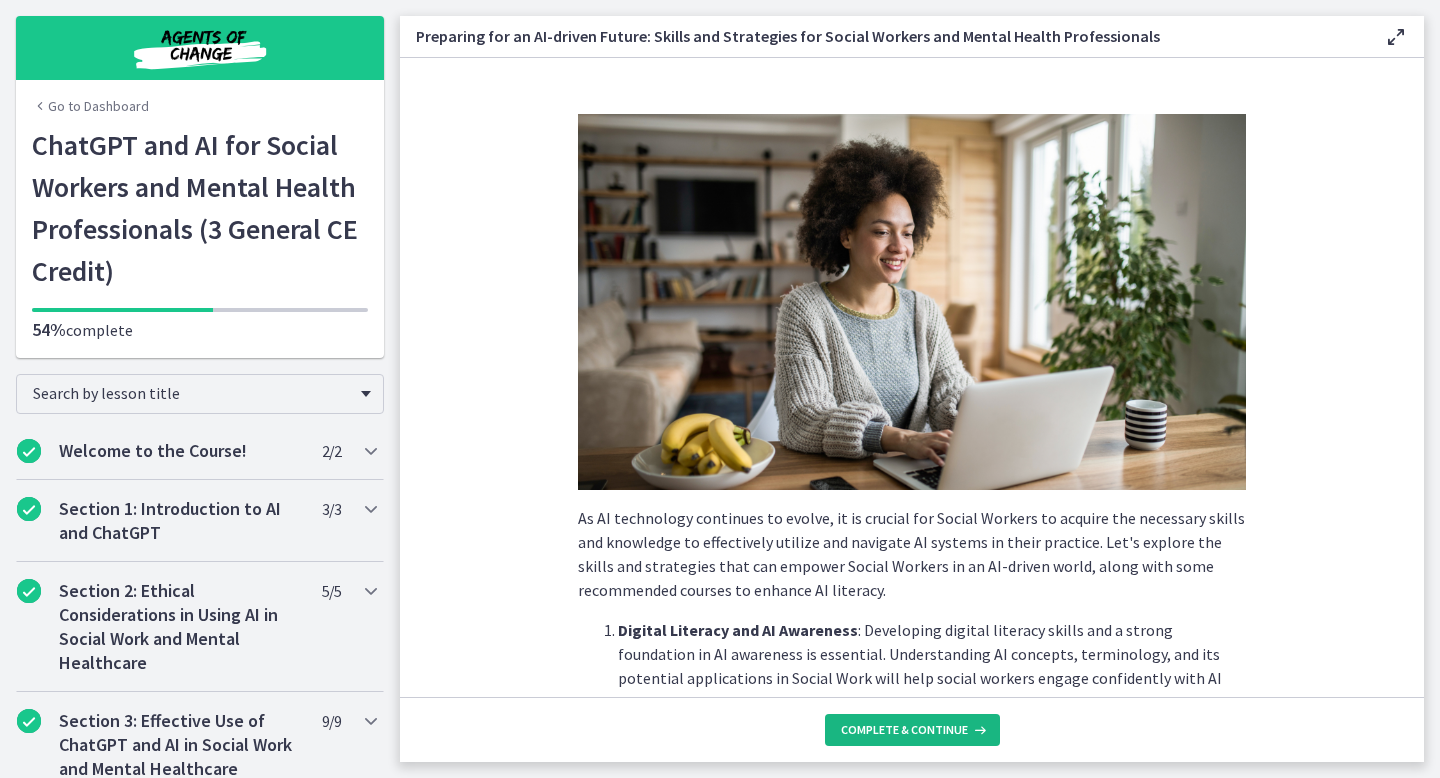 click on "Complete & continue" at bounding box center (904, 730) 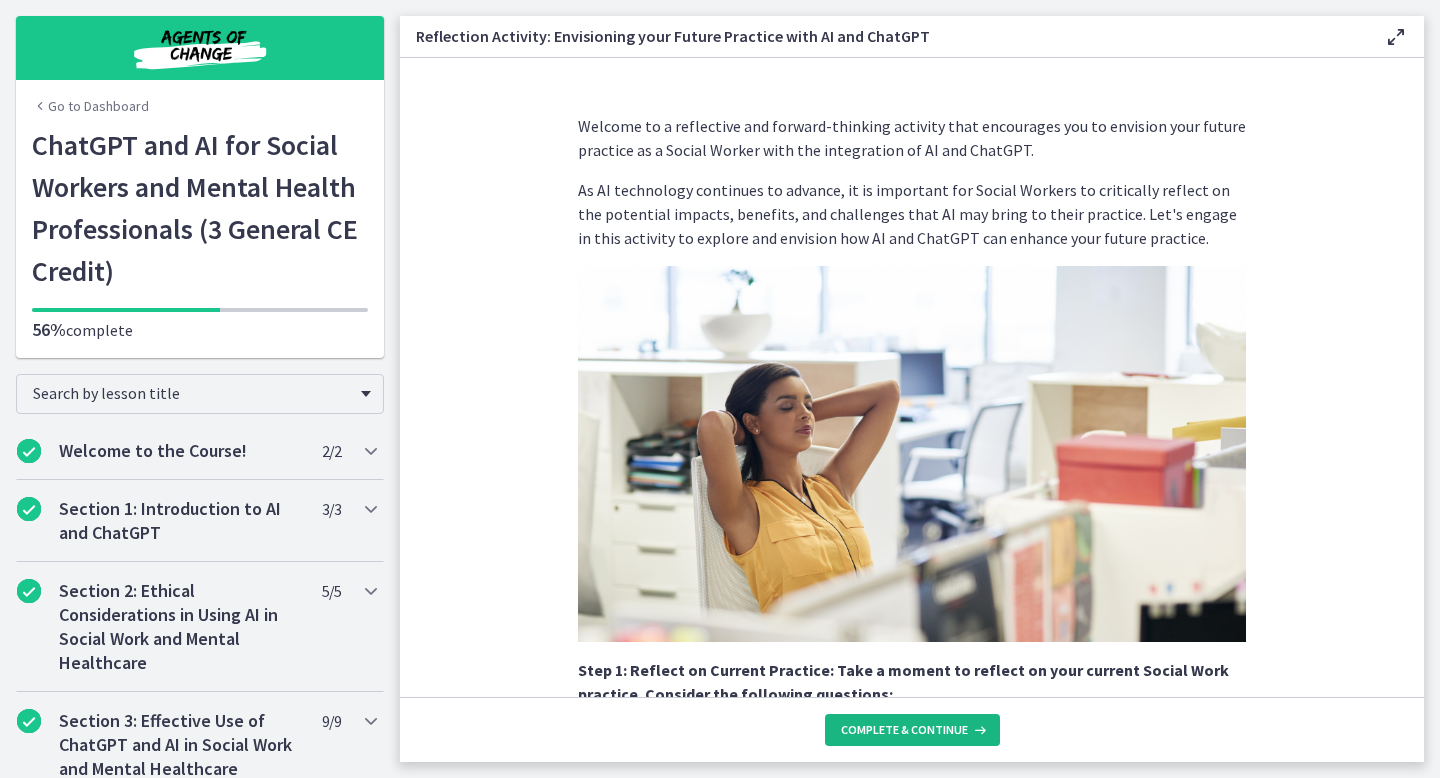 click on "Complete & continue" at bounding box center [904, 730] 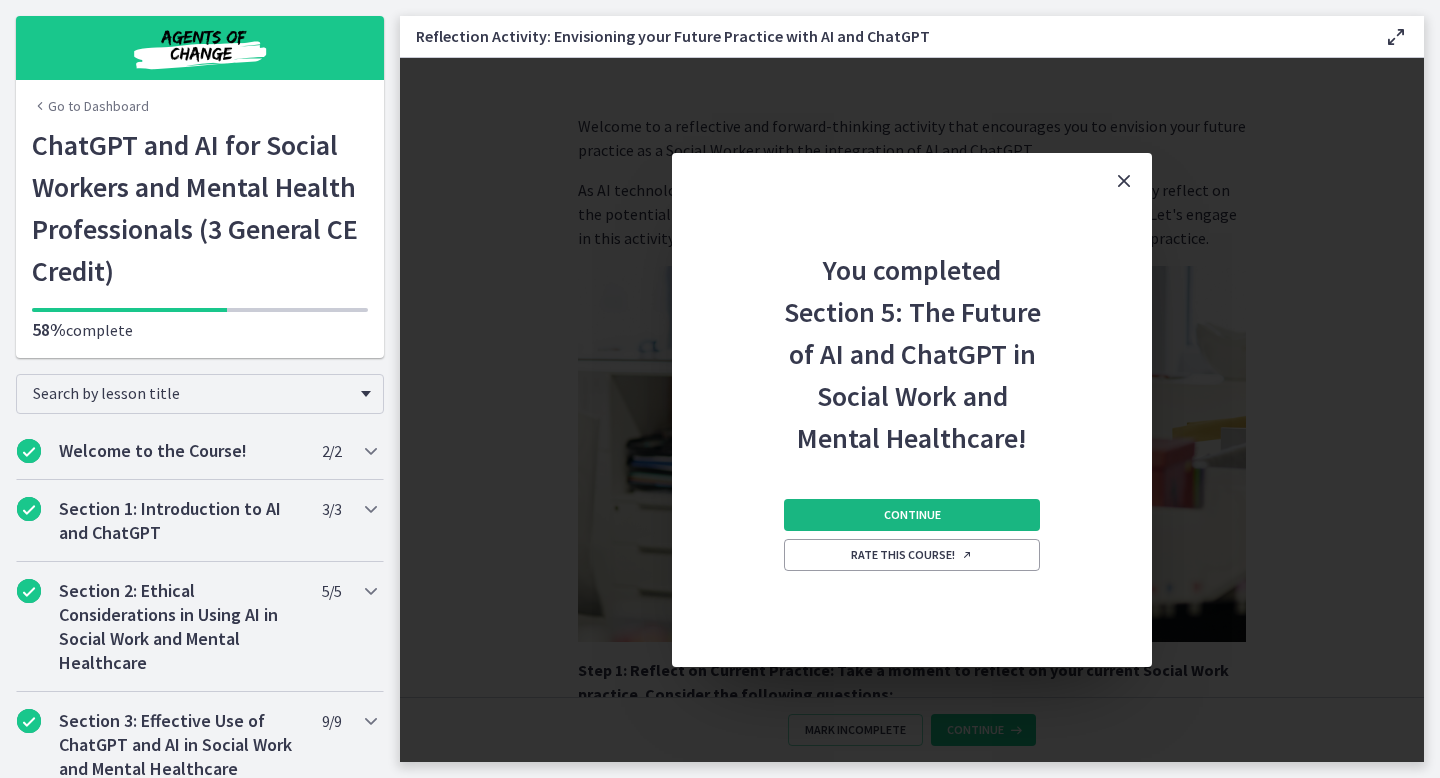 click on "Continue" at bounding box center [912, 515] 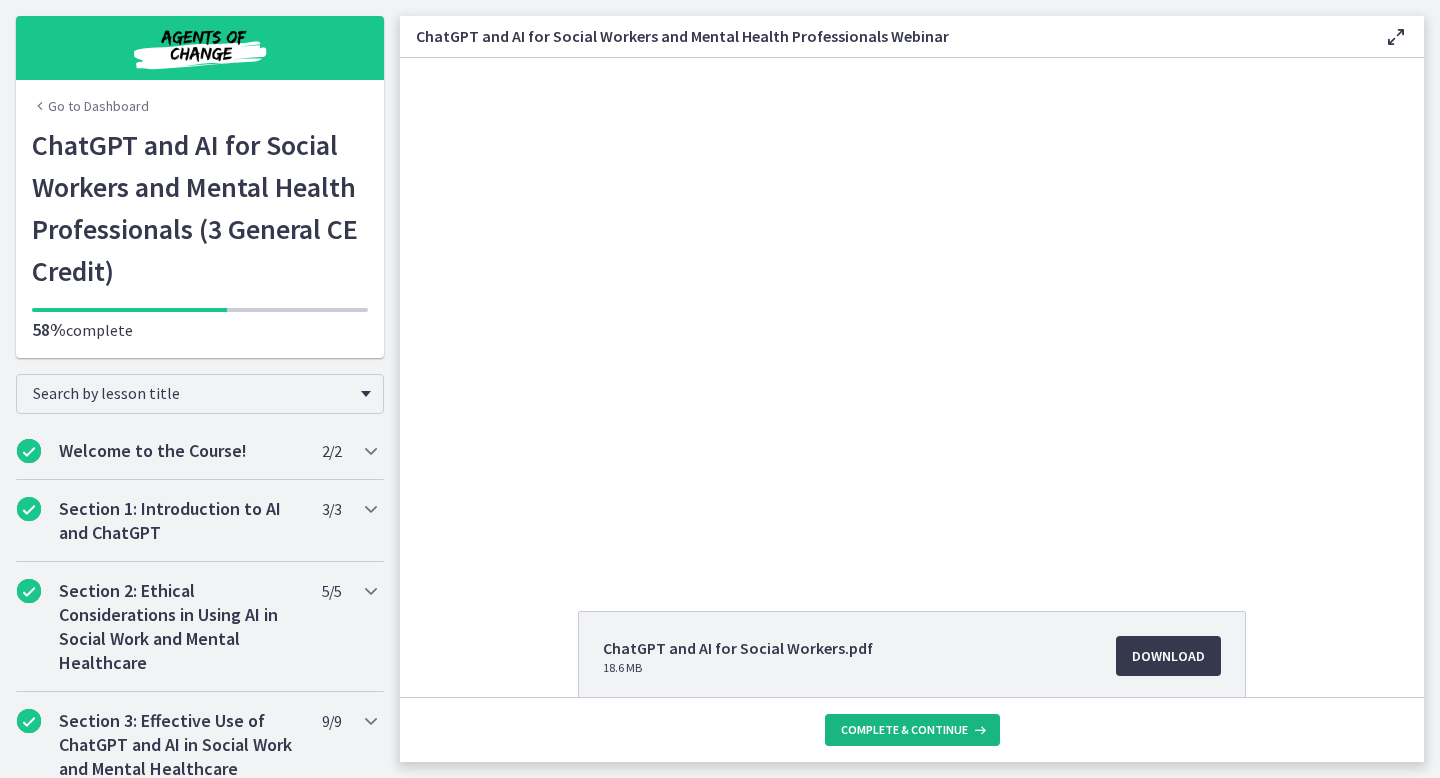 click on "Complete & continue" at bounding box center (912, 730) 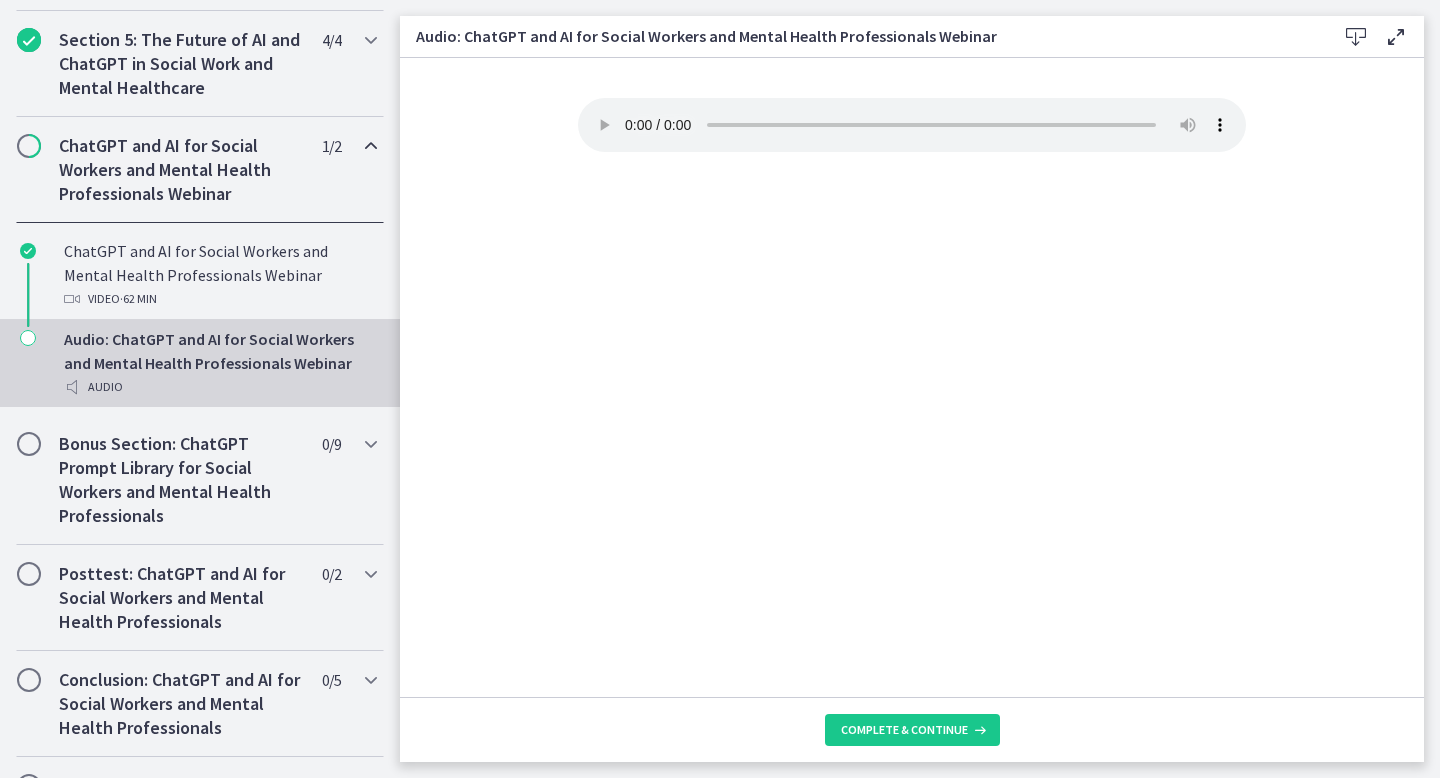 scroll, scrollTop: 930, scrollLeft: 0, axis: vertical 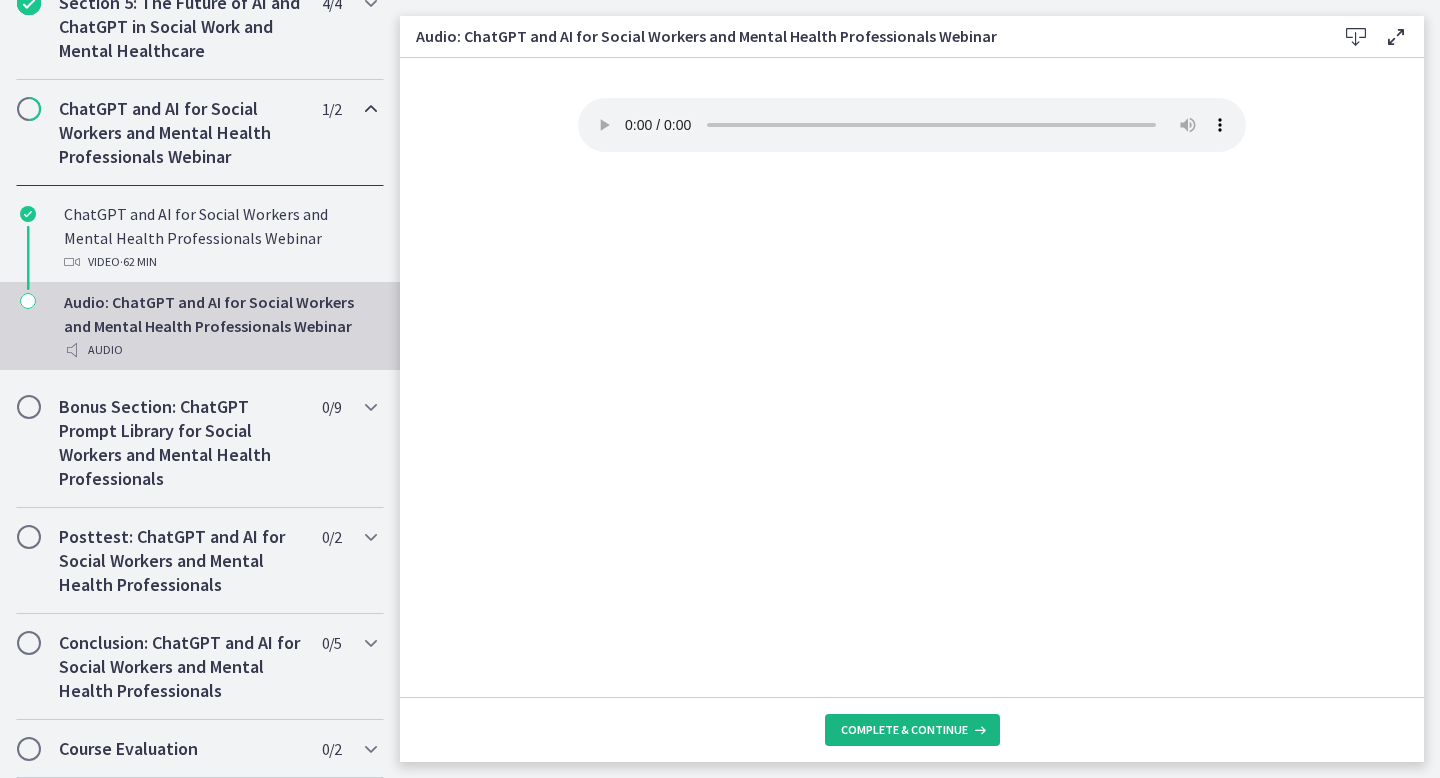 click on "Complete & continue" at bounding box center [904, 730] 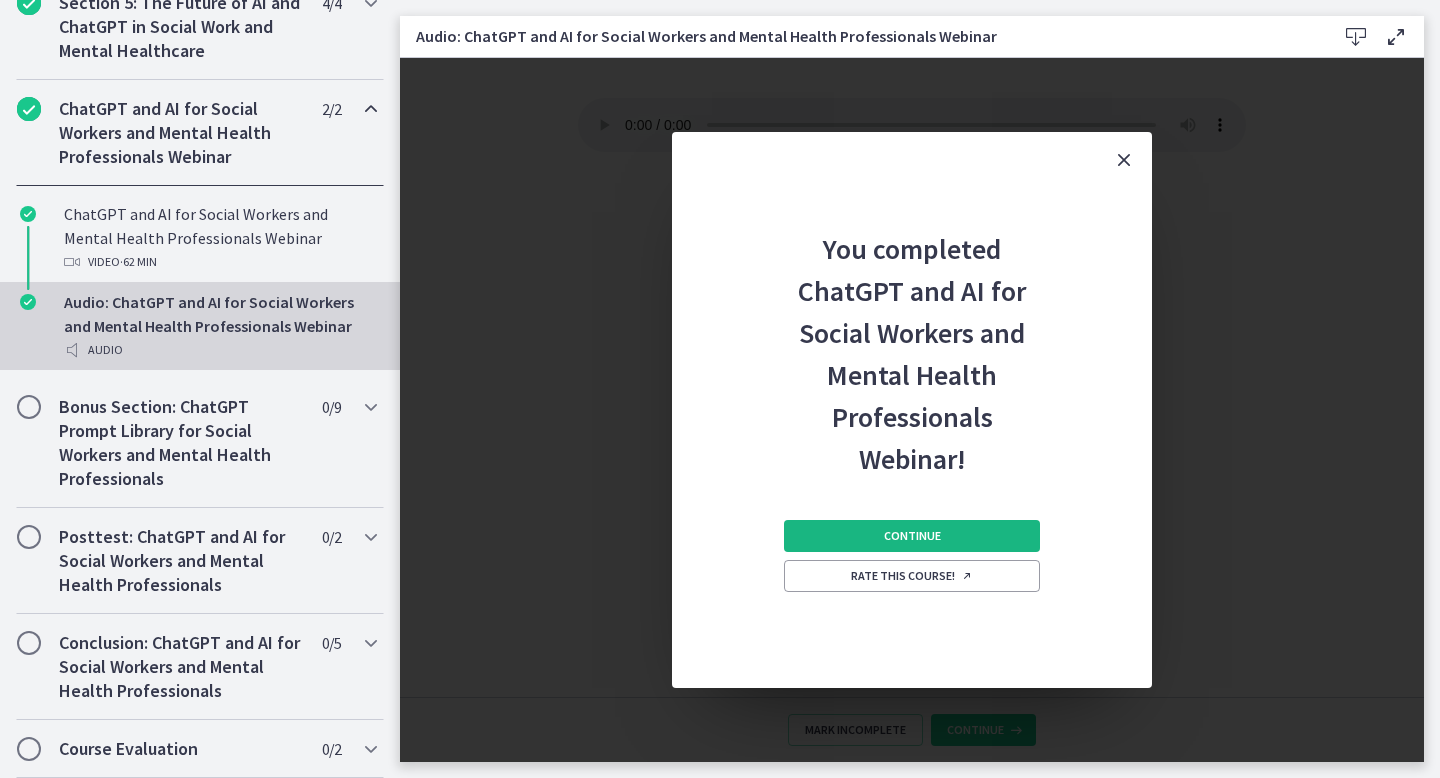 click on "Continue" at bounding box center [912, 536] 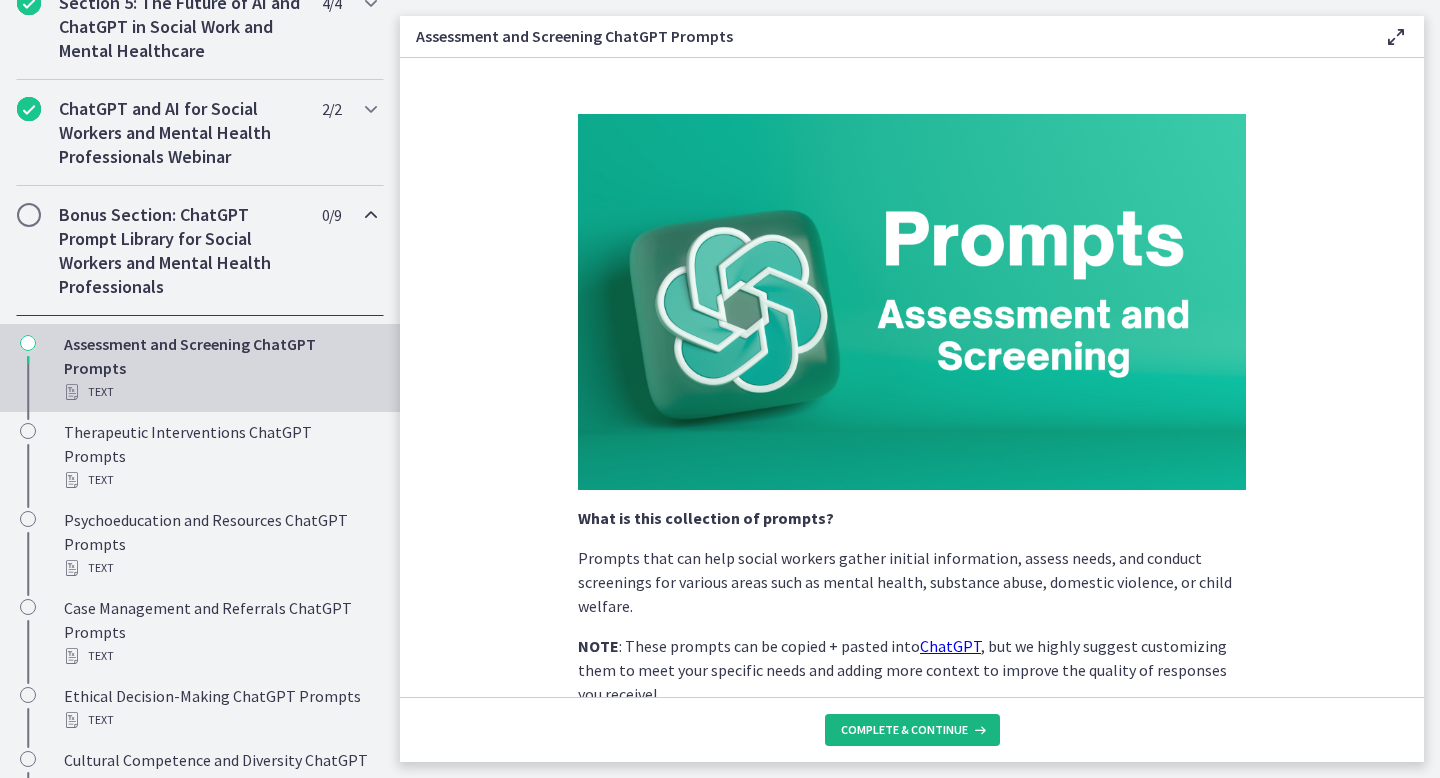 click on "Complete & continue" at bounding box center (904, 730) 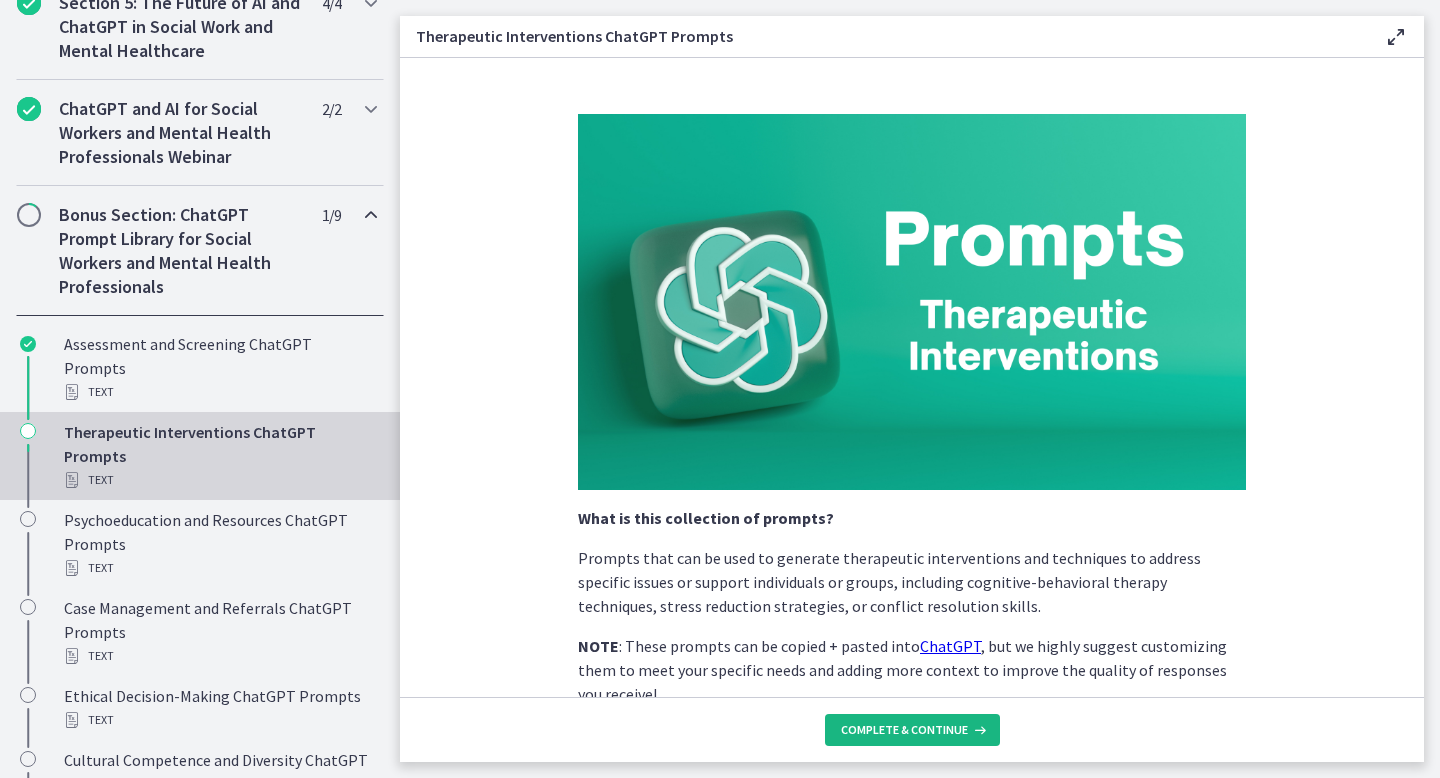 click on "Complete & continue" at bounding box center (904, 730) 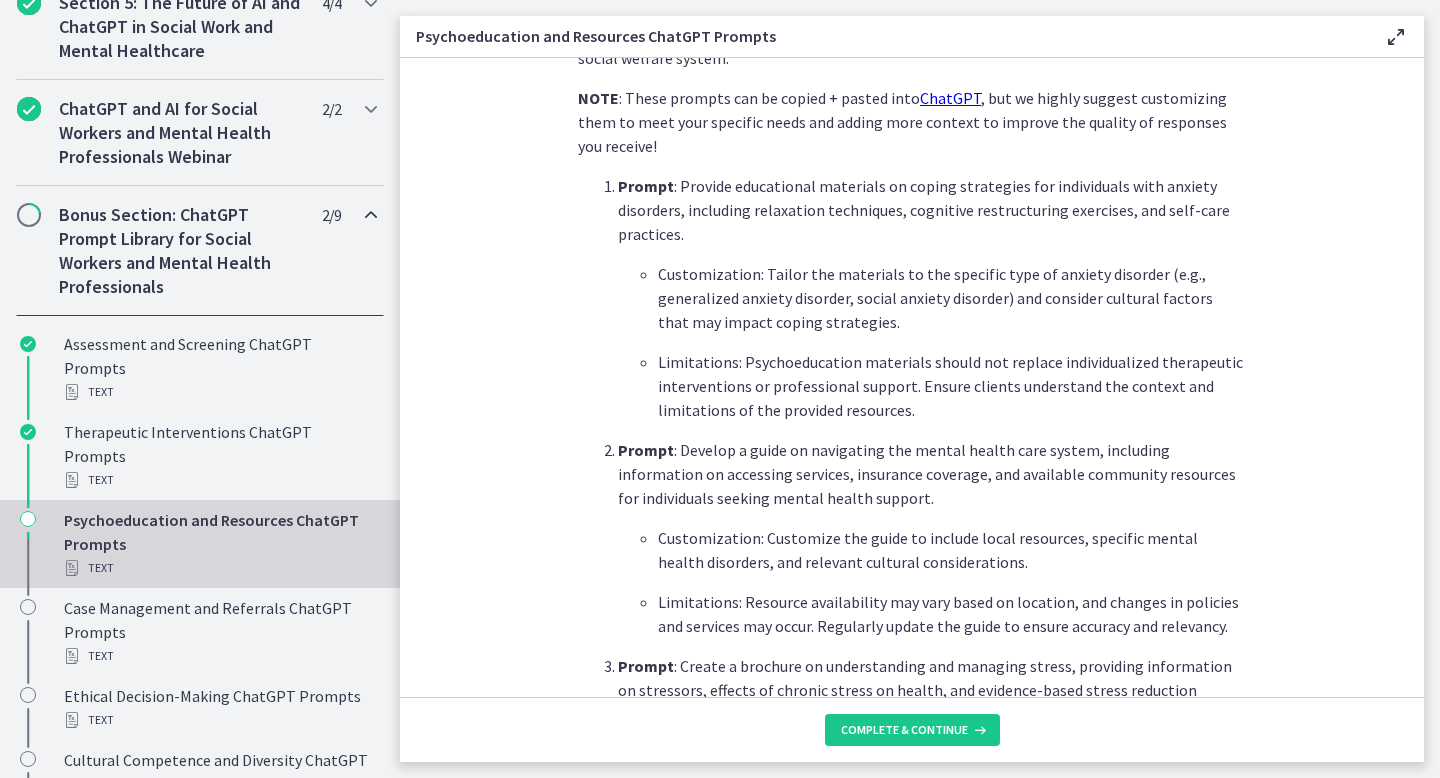 scroll, scrollTop: 731, scrollLeft: 0, axis: vertical 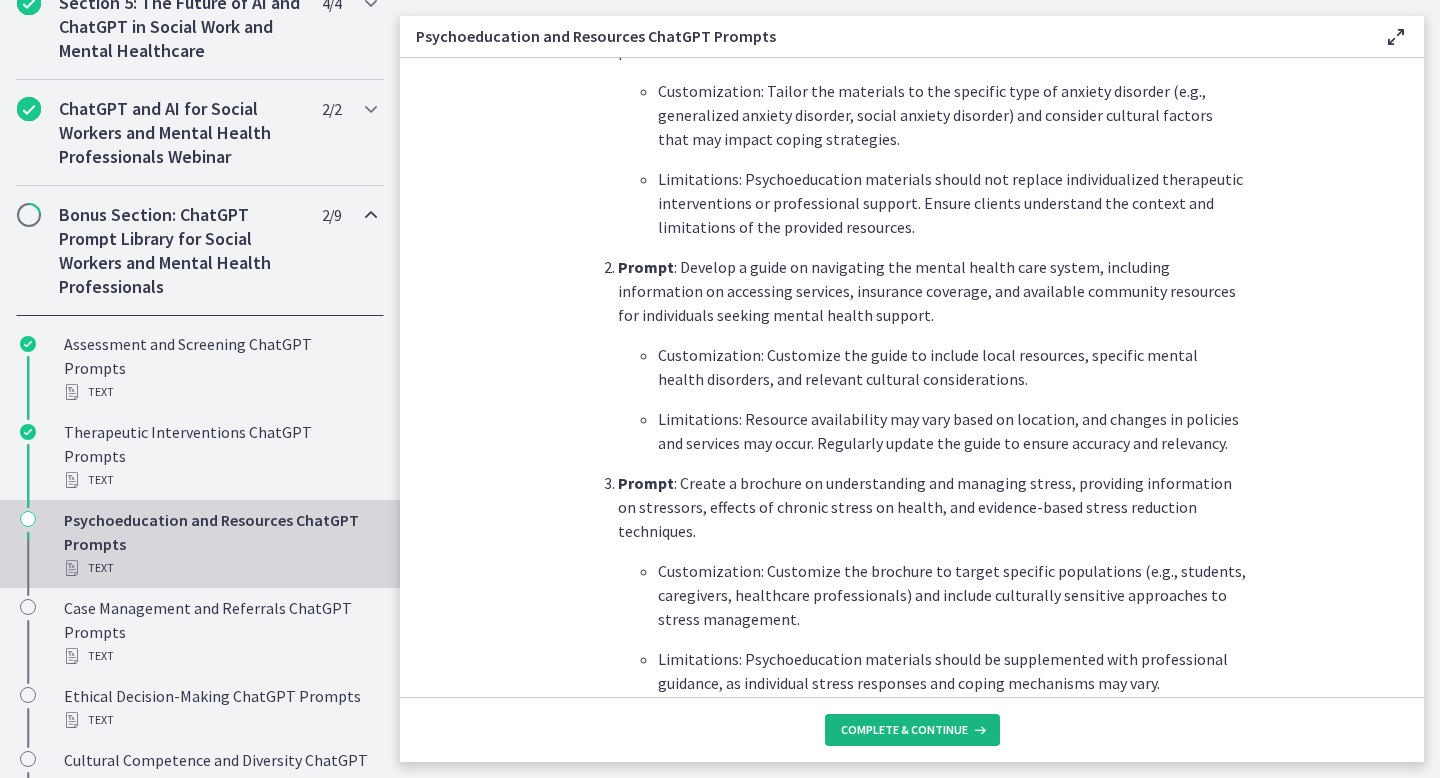 click on "Complete & continue" at bounding box center [904, 730] 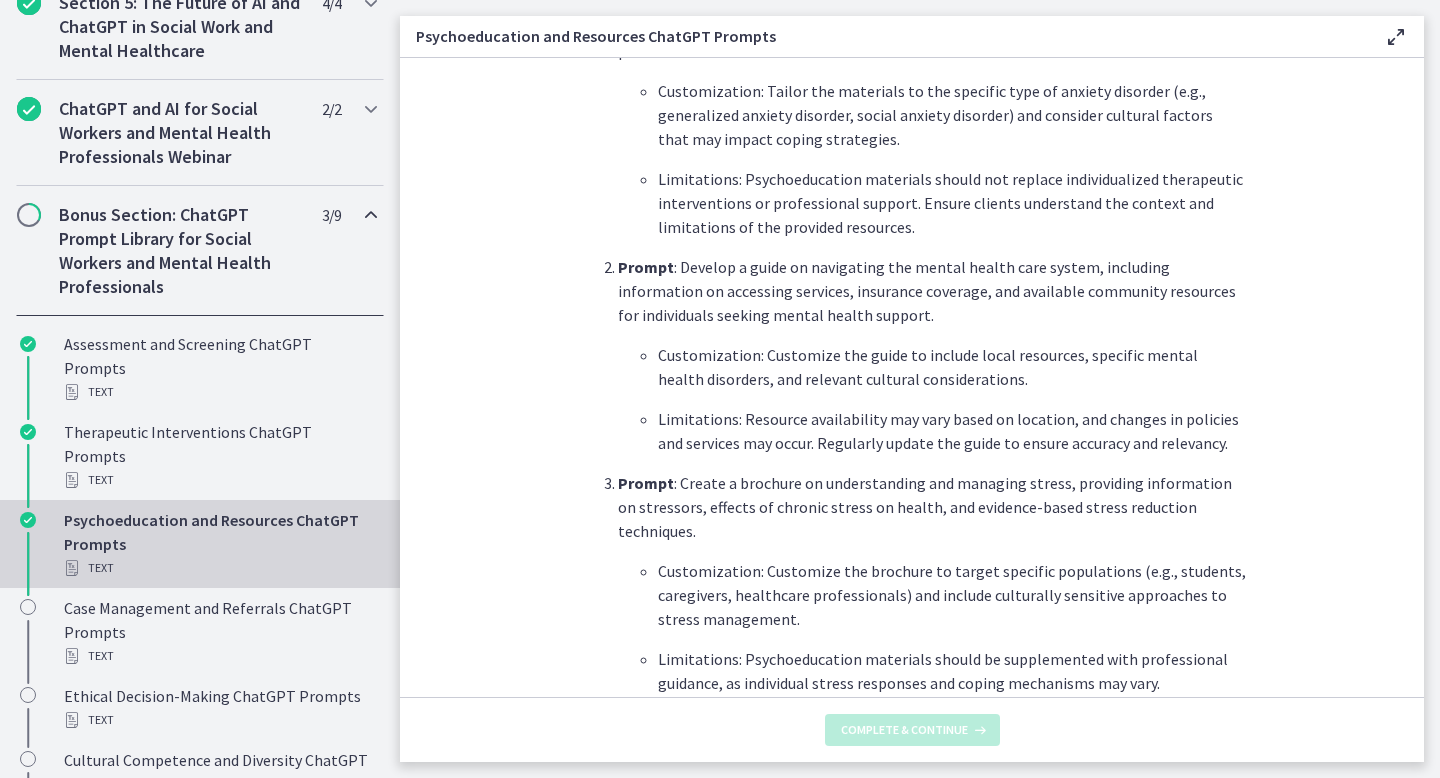 scroll, scrollTop: 0, scrollLeft: 0, axis: both 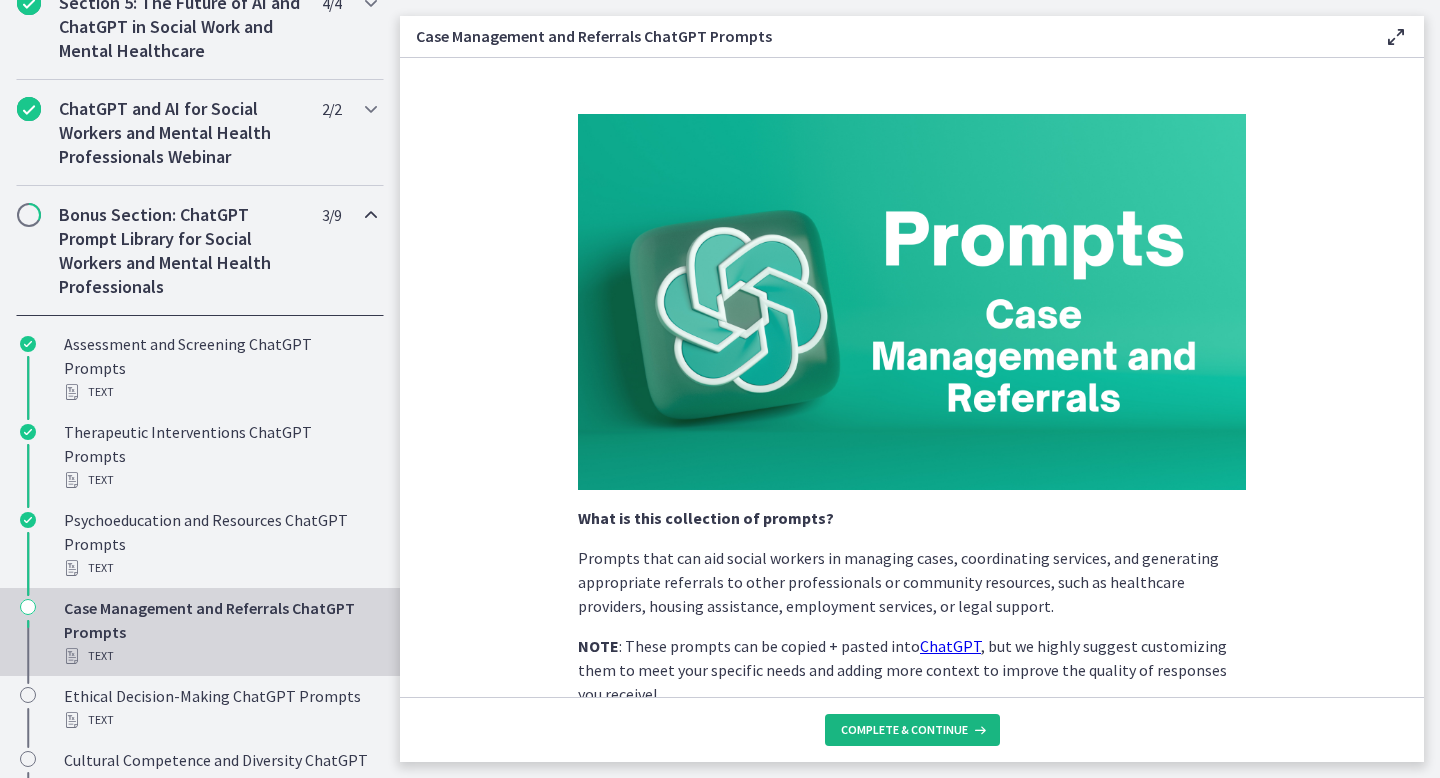 click on "Complete & continue" at bounding box center [904, 730] 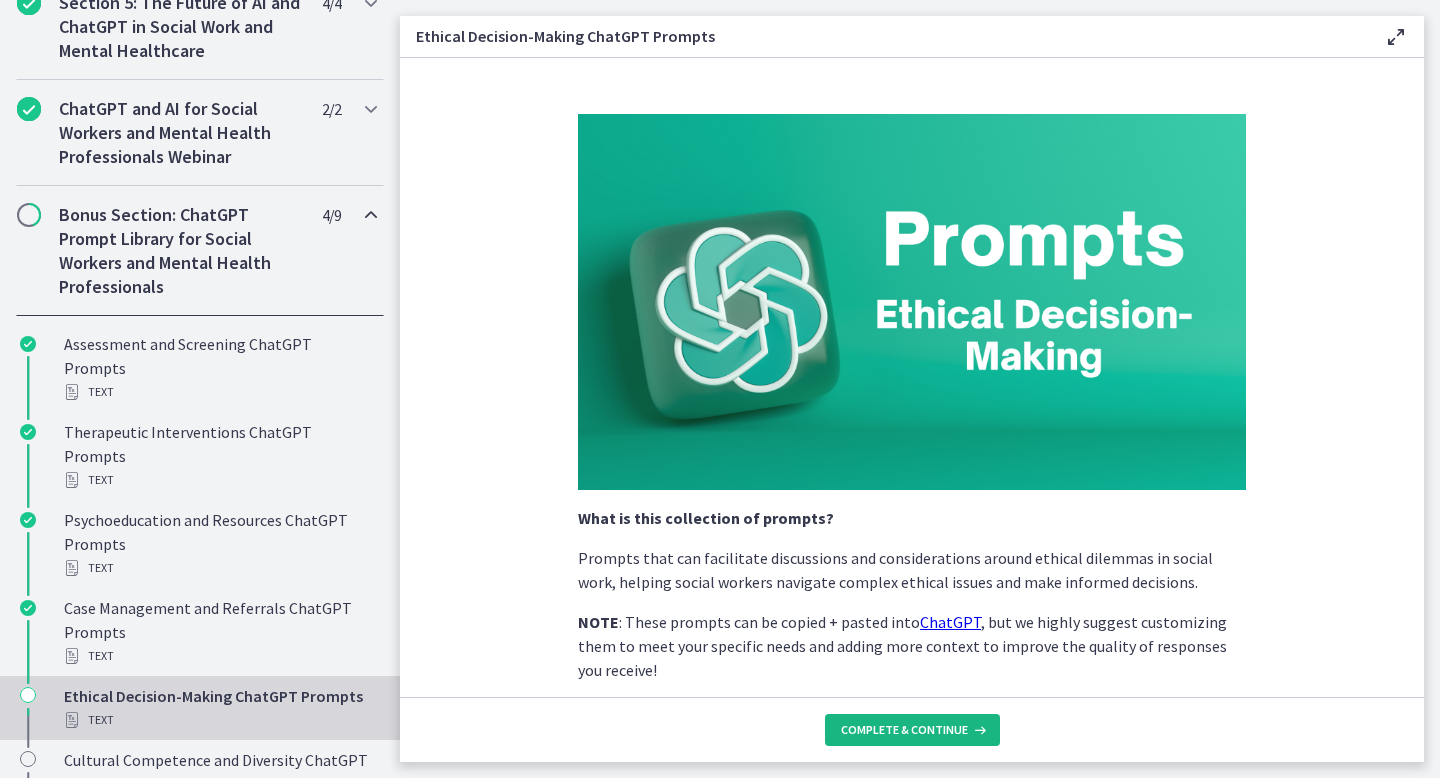 click on "Complete & continue" at bounding box center (904, 730) 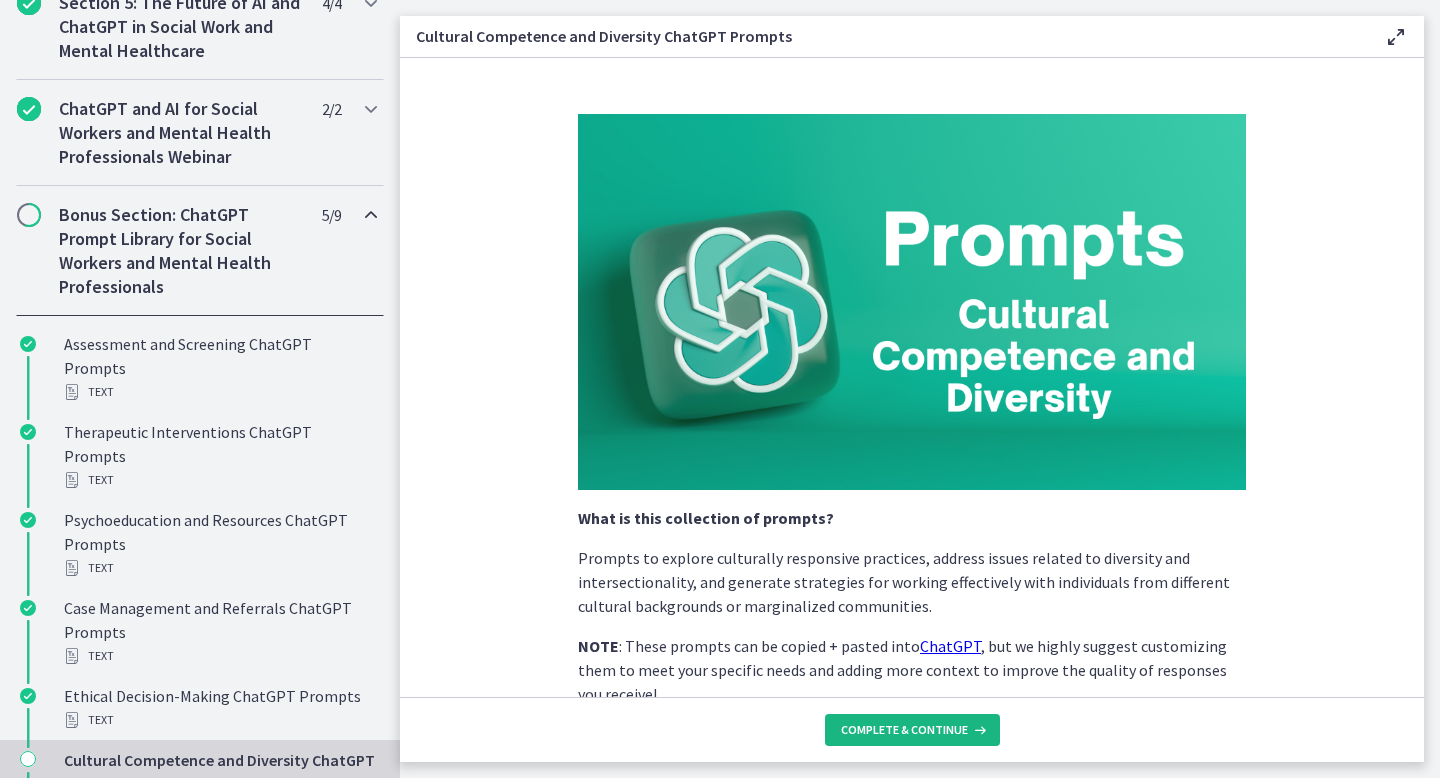 click on "Complete & continue" at bounding box center (904, 730) 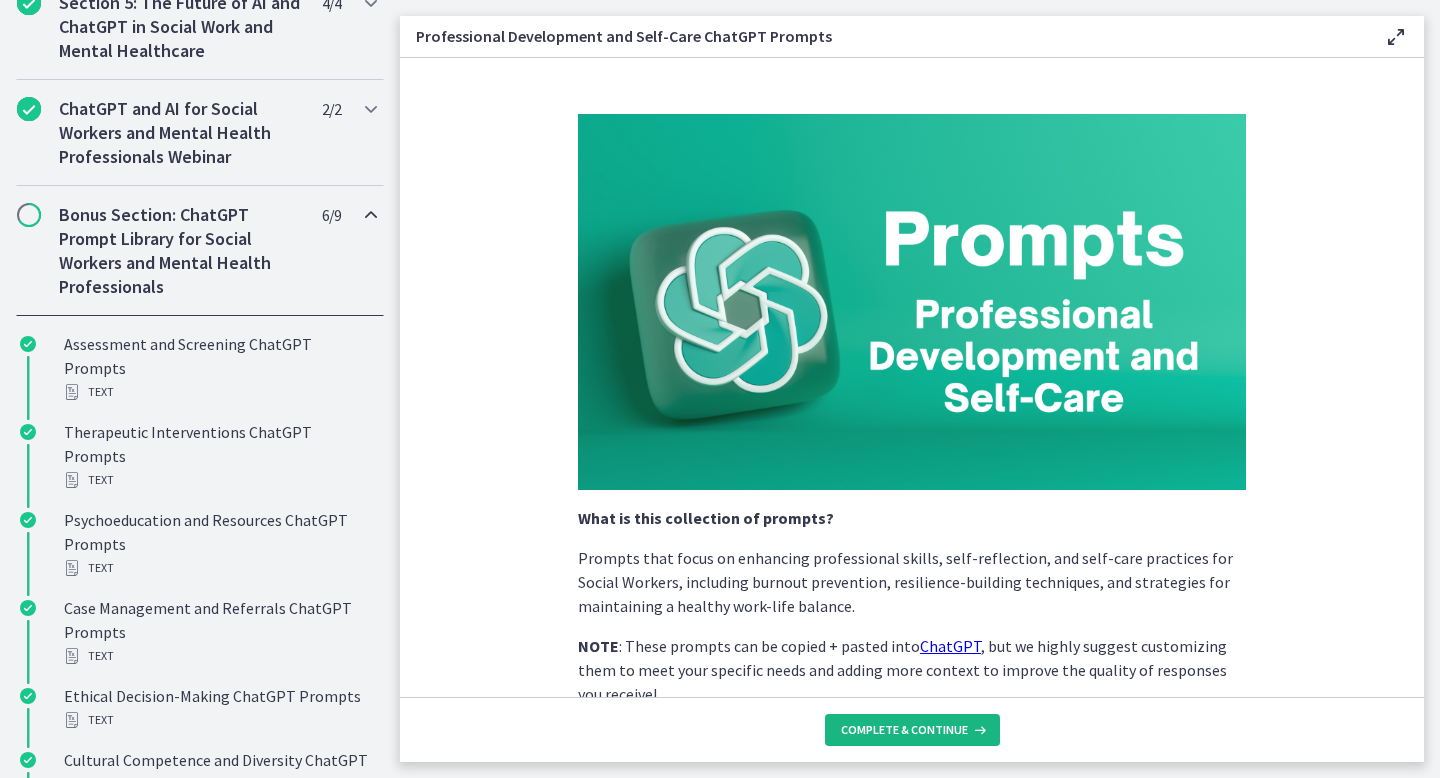 click on "Complete & continue" at bounding box center [904, 730] 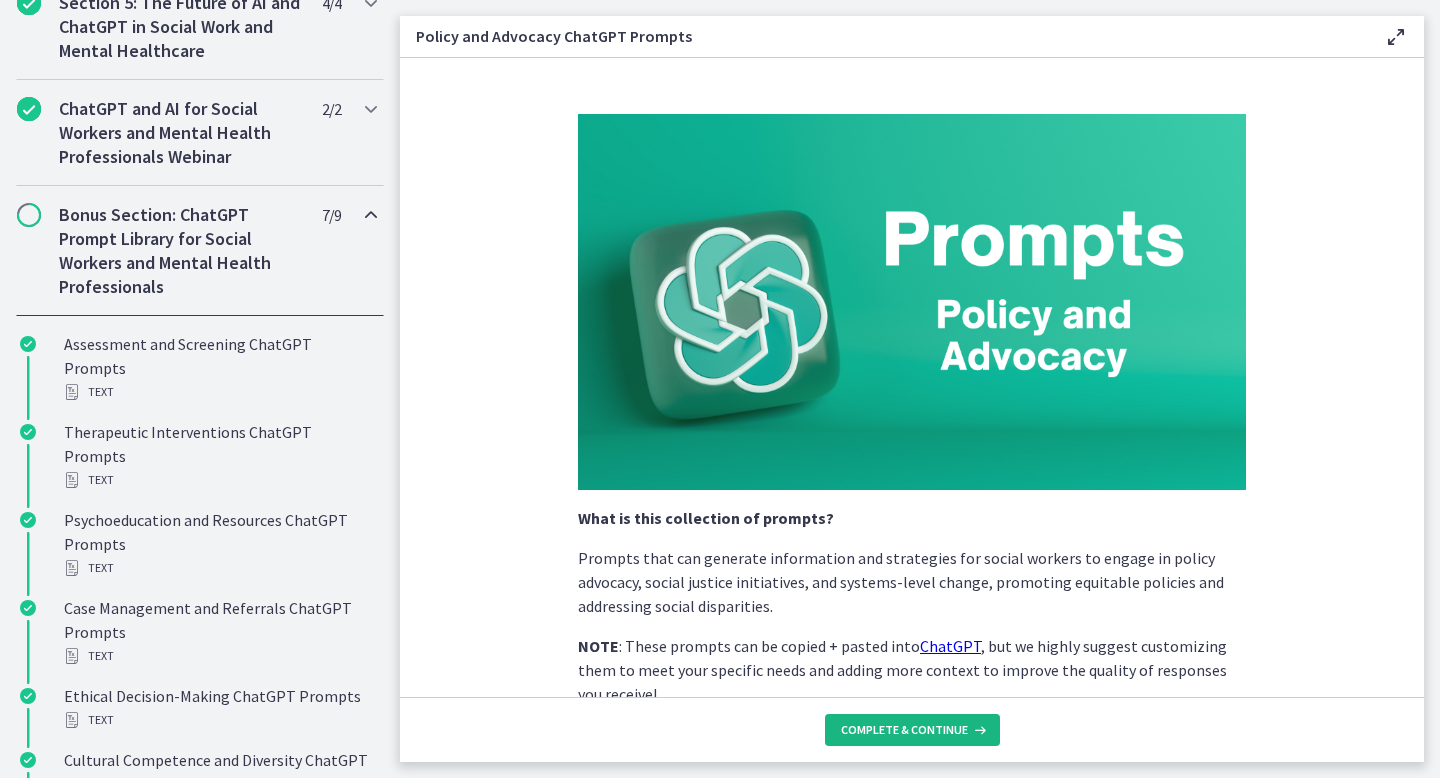 click on "Complete & continue" at bounding box center (904, 730) 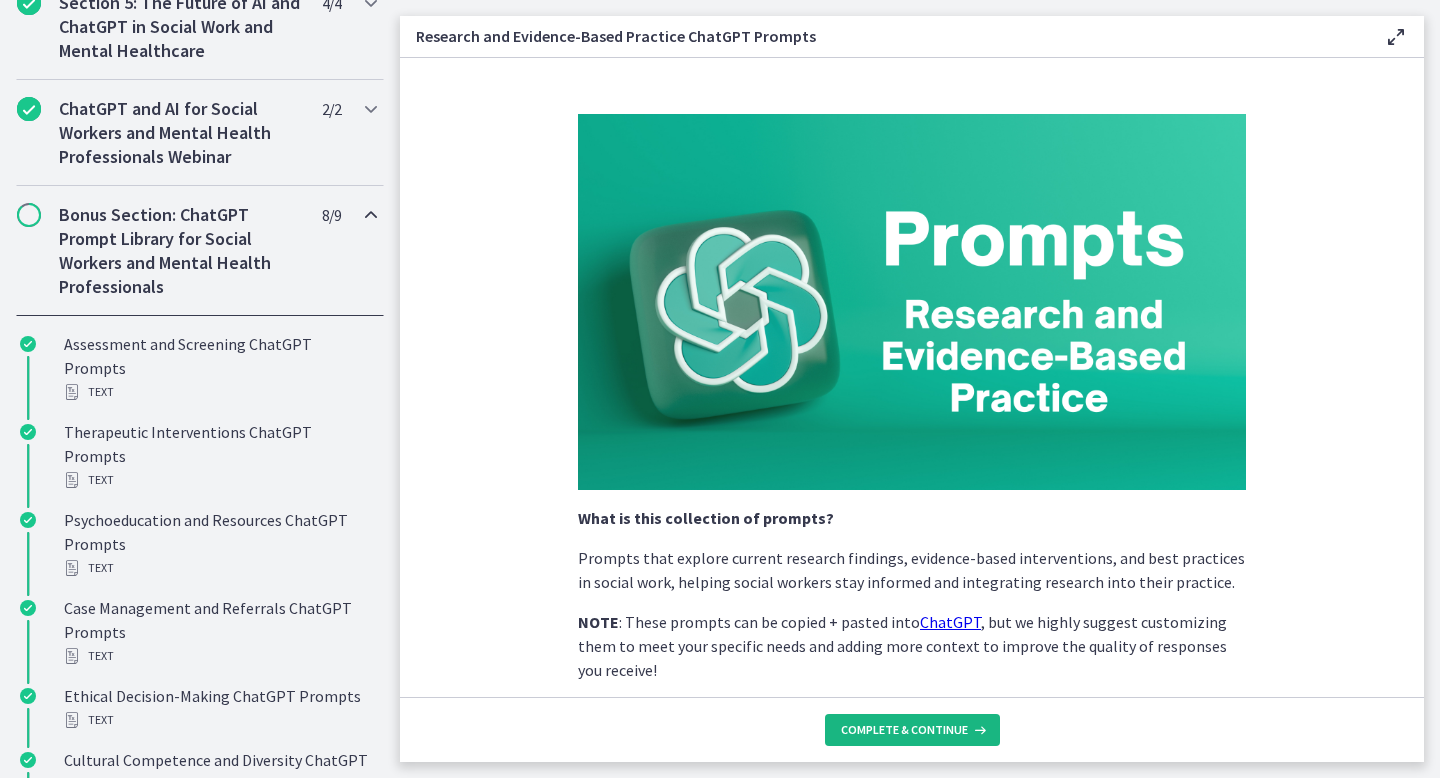 click on "Complete & continue" at bounding box center (904, 730) 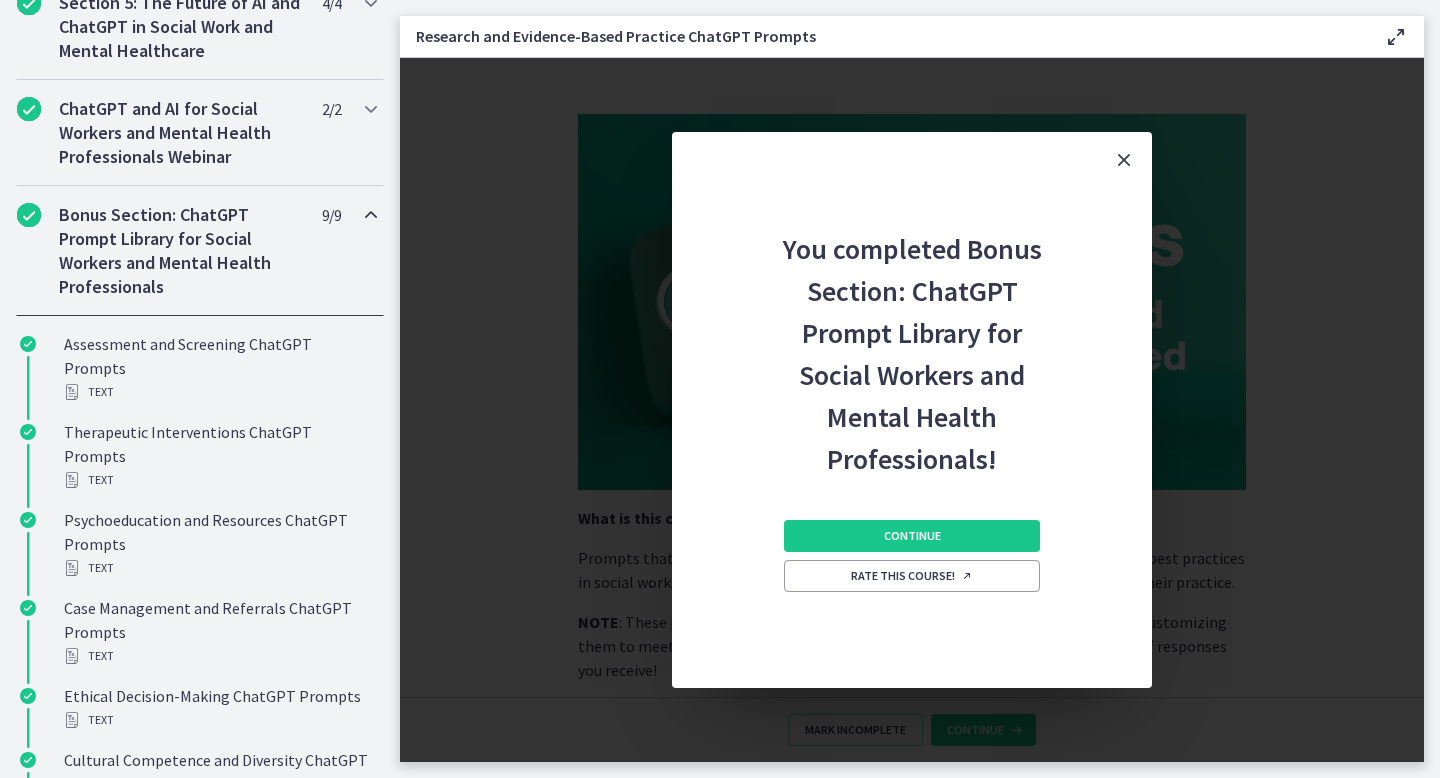 click on "You completed Bonus Section: ChatGPT Prompt Library for Social Workers and Mental Health Professionals!
Continue
Rate this course!" at bounding box center (912, 410) 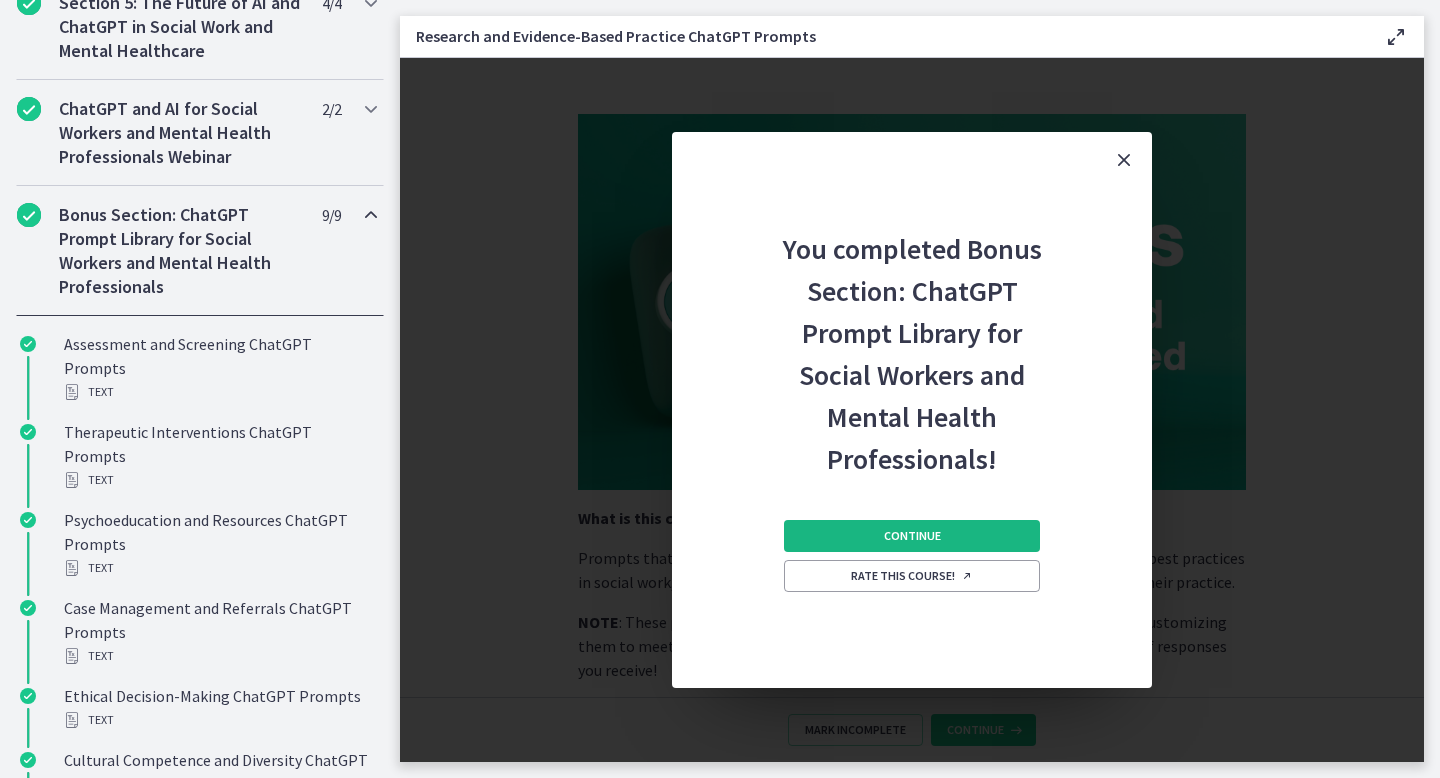 click on "Continue" at bounding box center [912, 536] 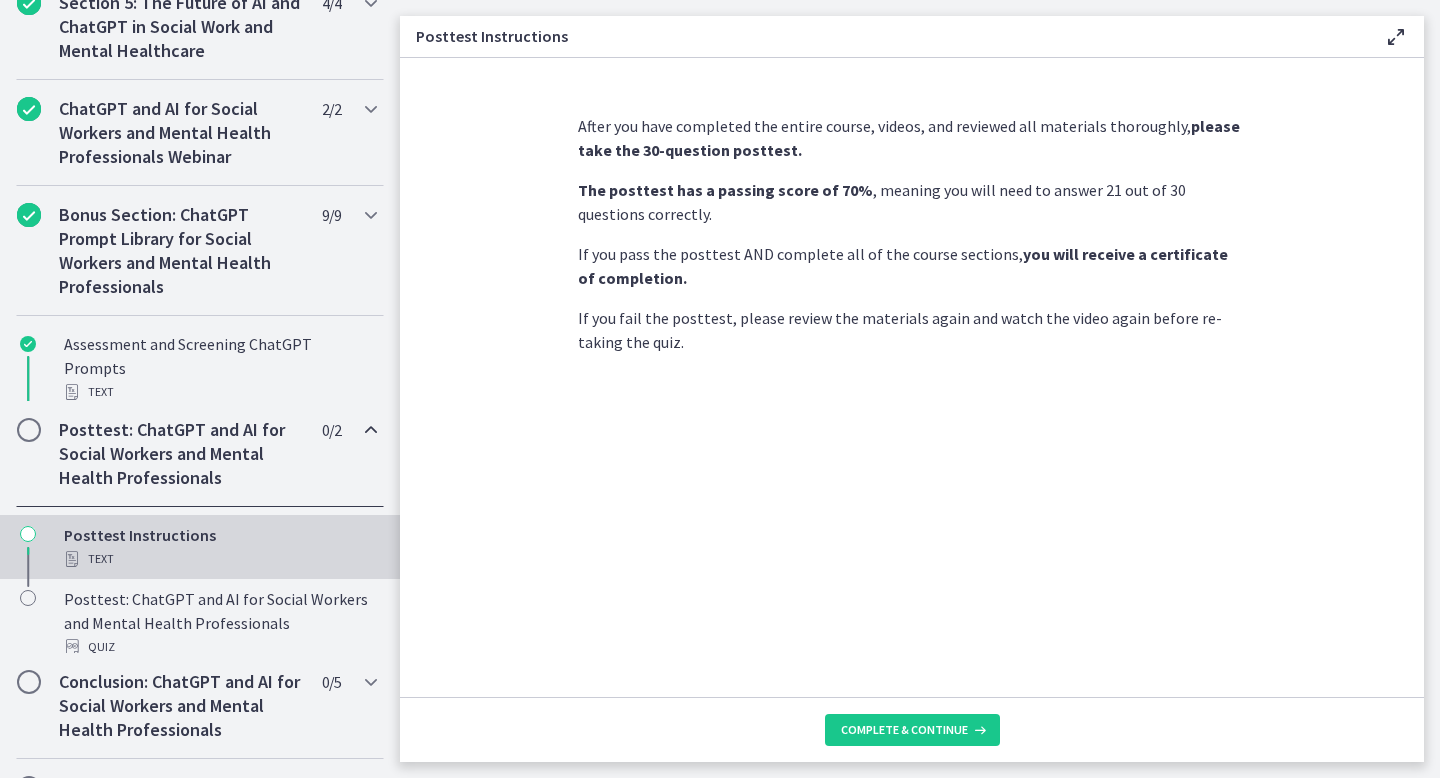 scroll, scrollTop: 906, scrollLeft: 0, axis: vertical 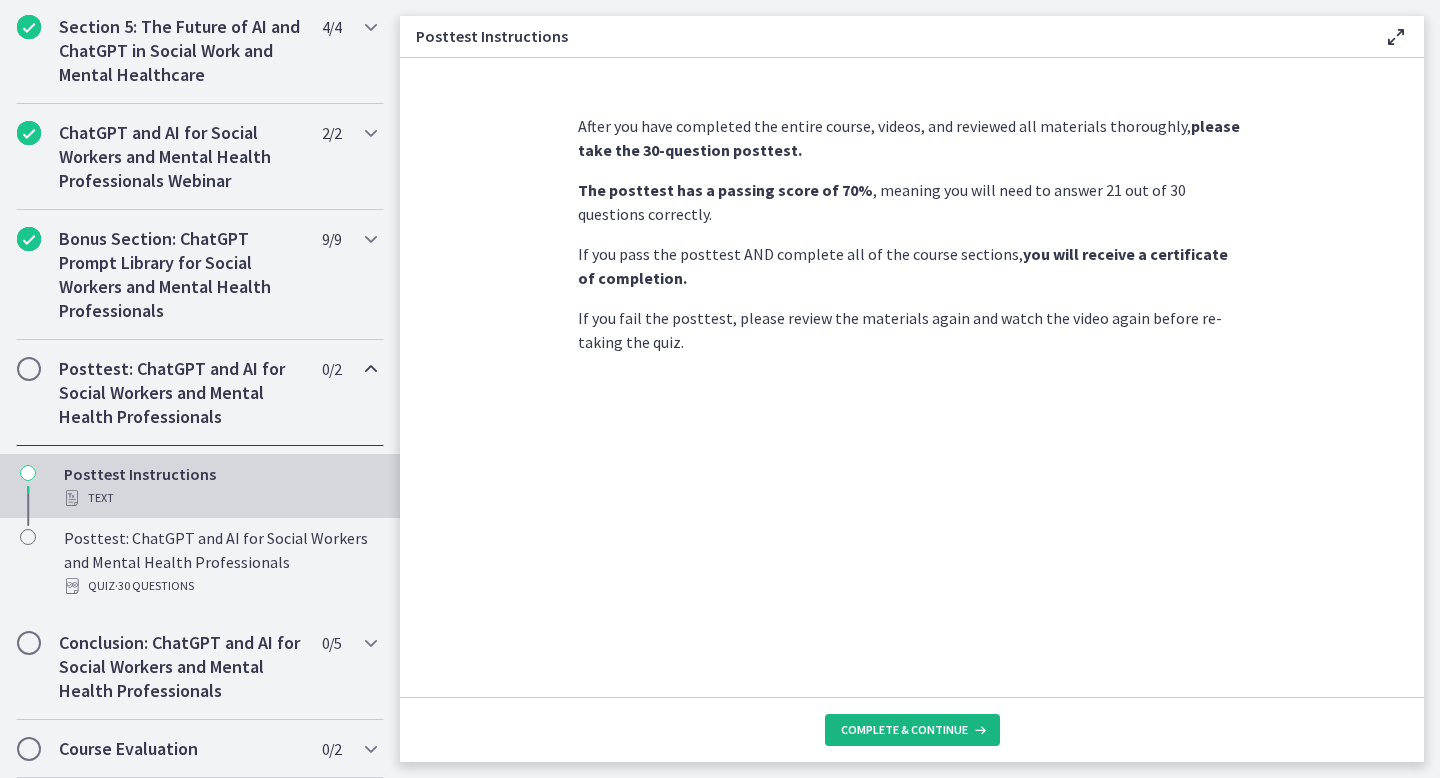 click on "Complete & continue" at bounding box center (904, 730) 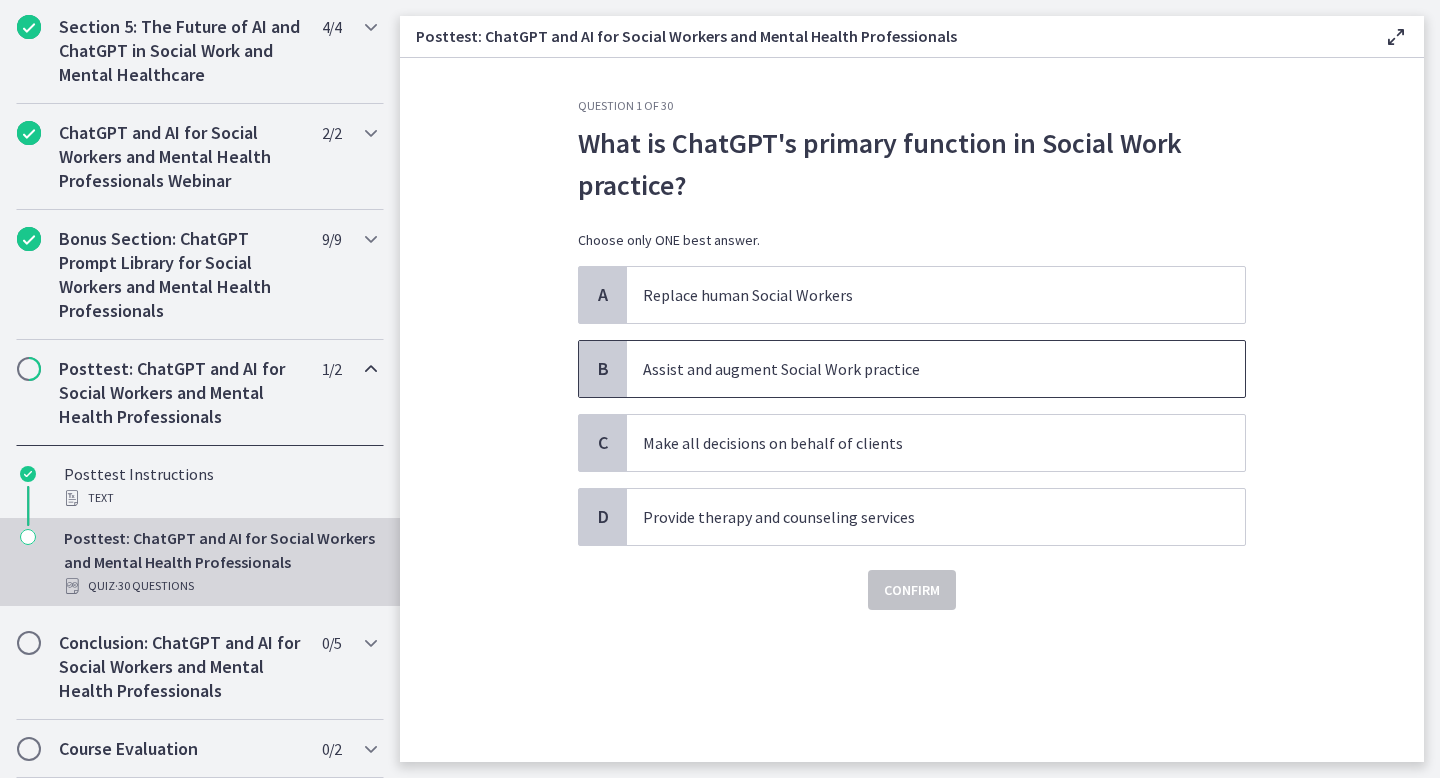 click on "Assist and augment Social Work practice" at bounding box center (936, 369) 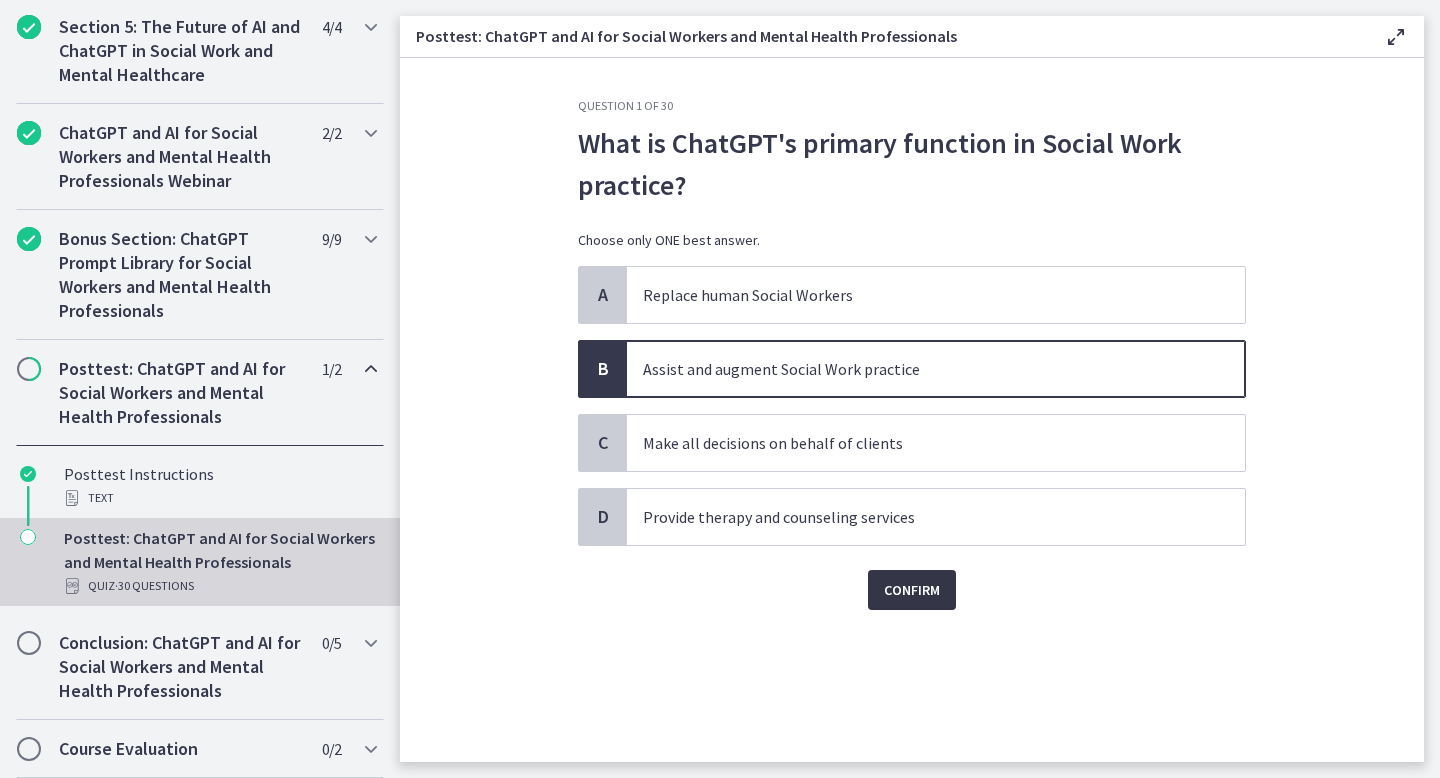 click on "Confirm" at bounding box center (912, 590) 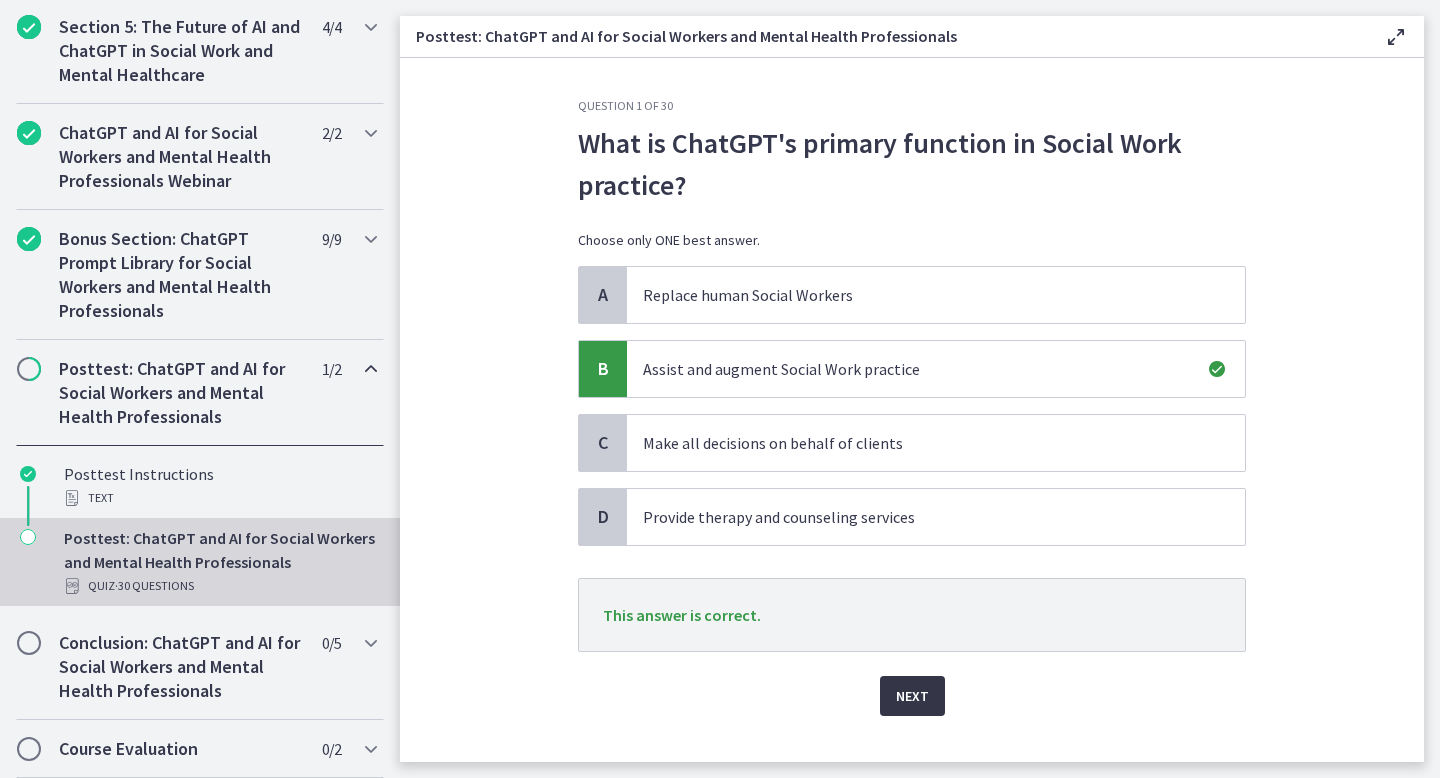 click on "Next" at bounding box center (912, 696) 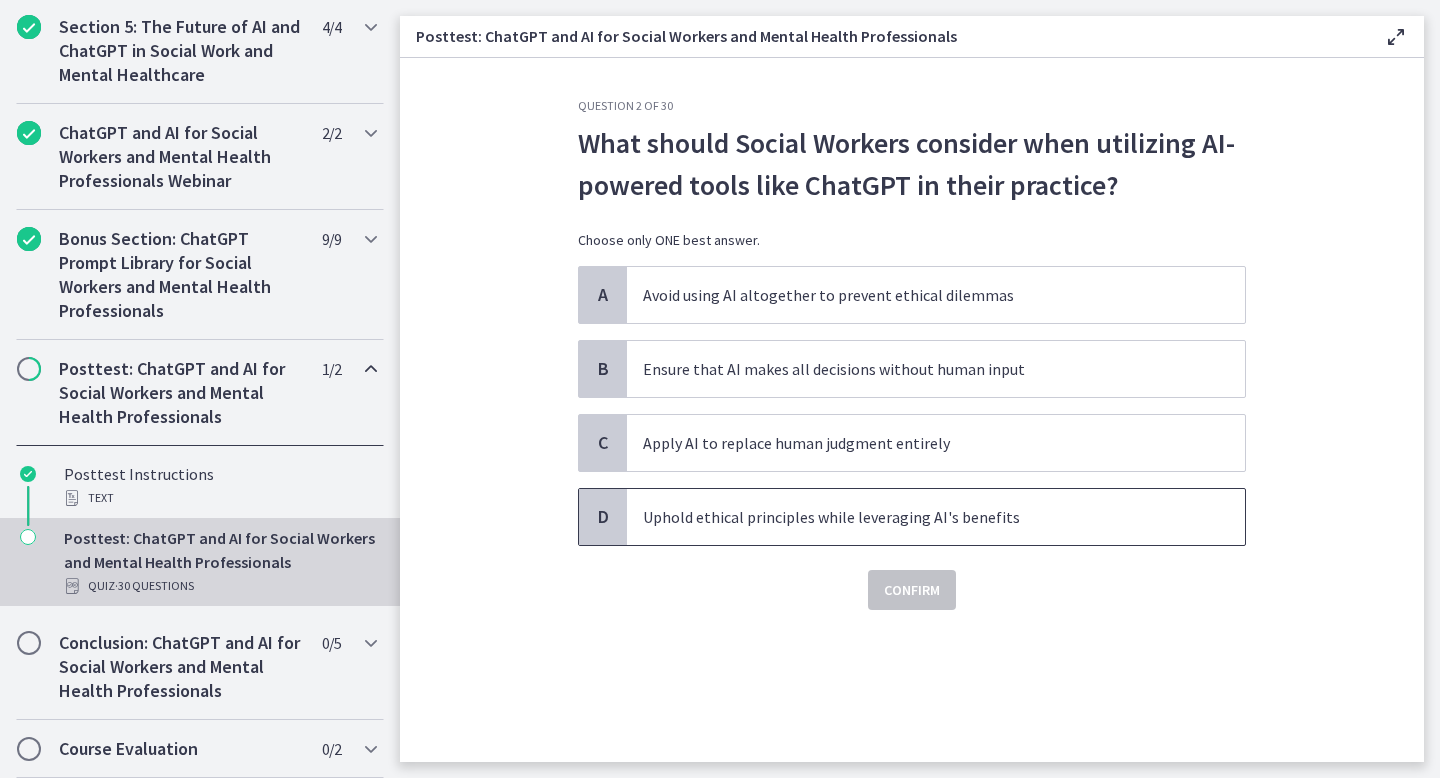 click on "Uphold ethical principles while leveraging AI's benefits" at bounding box center [916, 517] 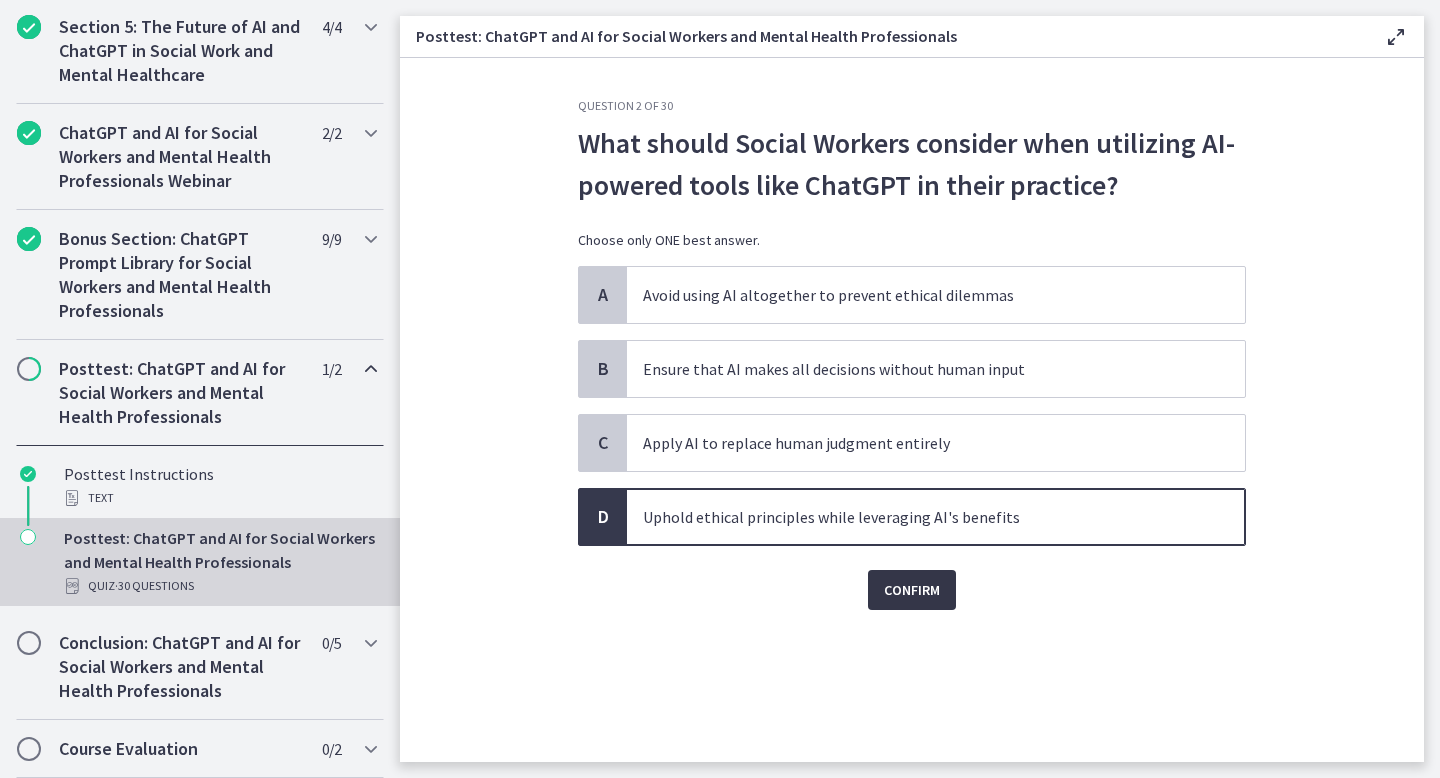 click on "Confirm" at bounding box center [912, 590] 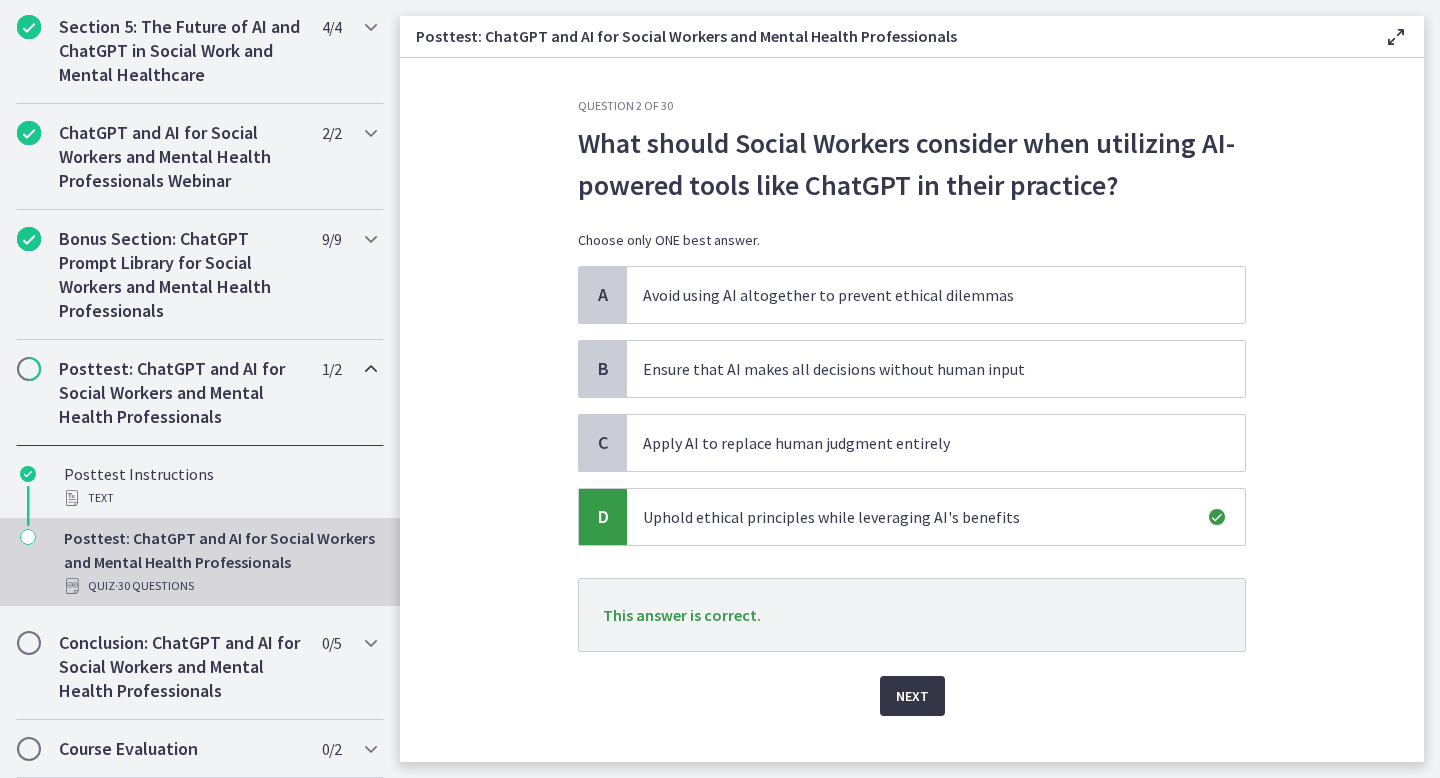 click on "Next" at bounding box center [912, 696] 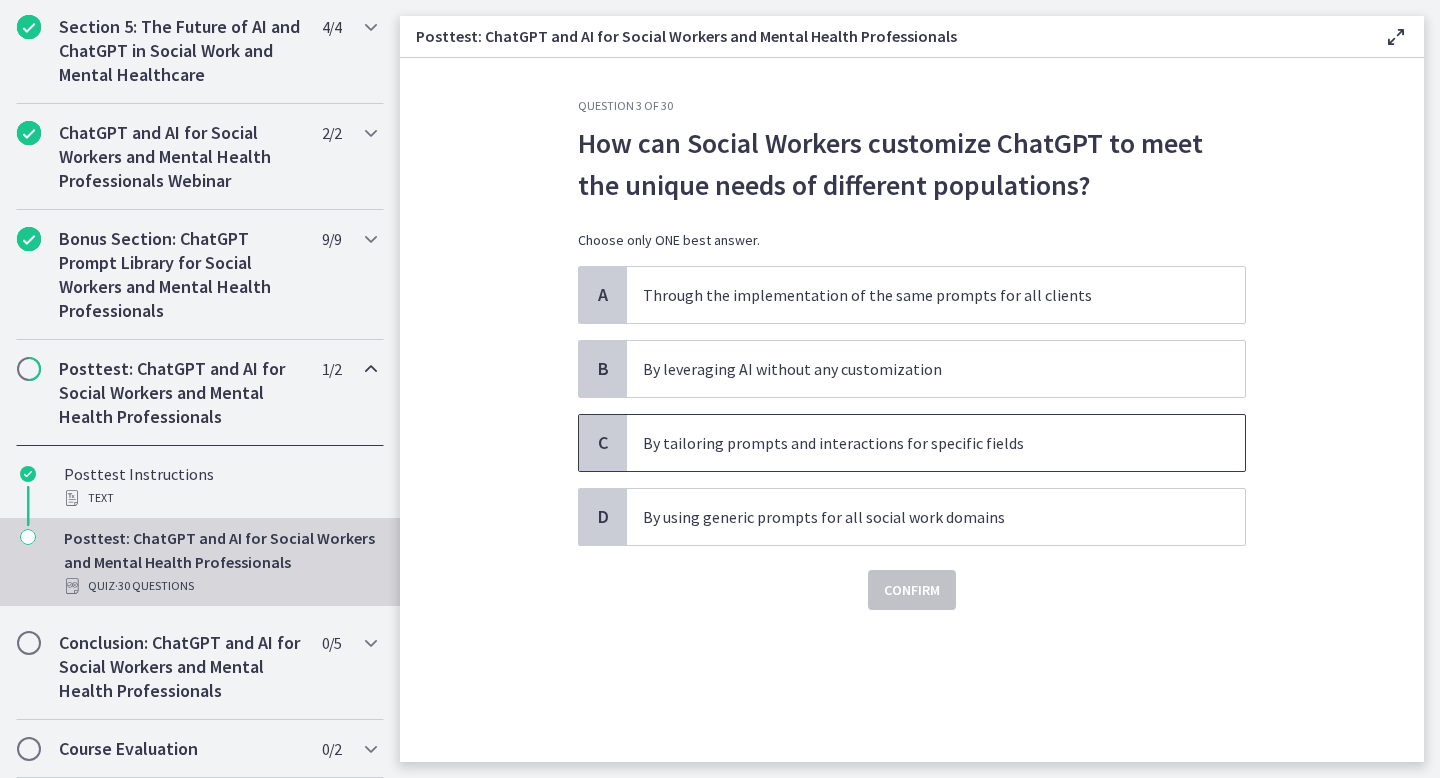 click on "By tailoring prompts and interactions for specific fields" at bounding box center (936, 443) 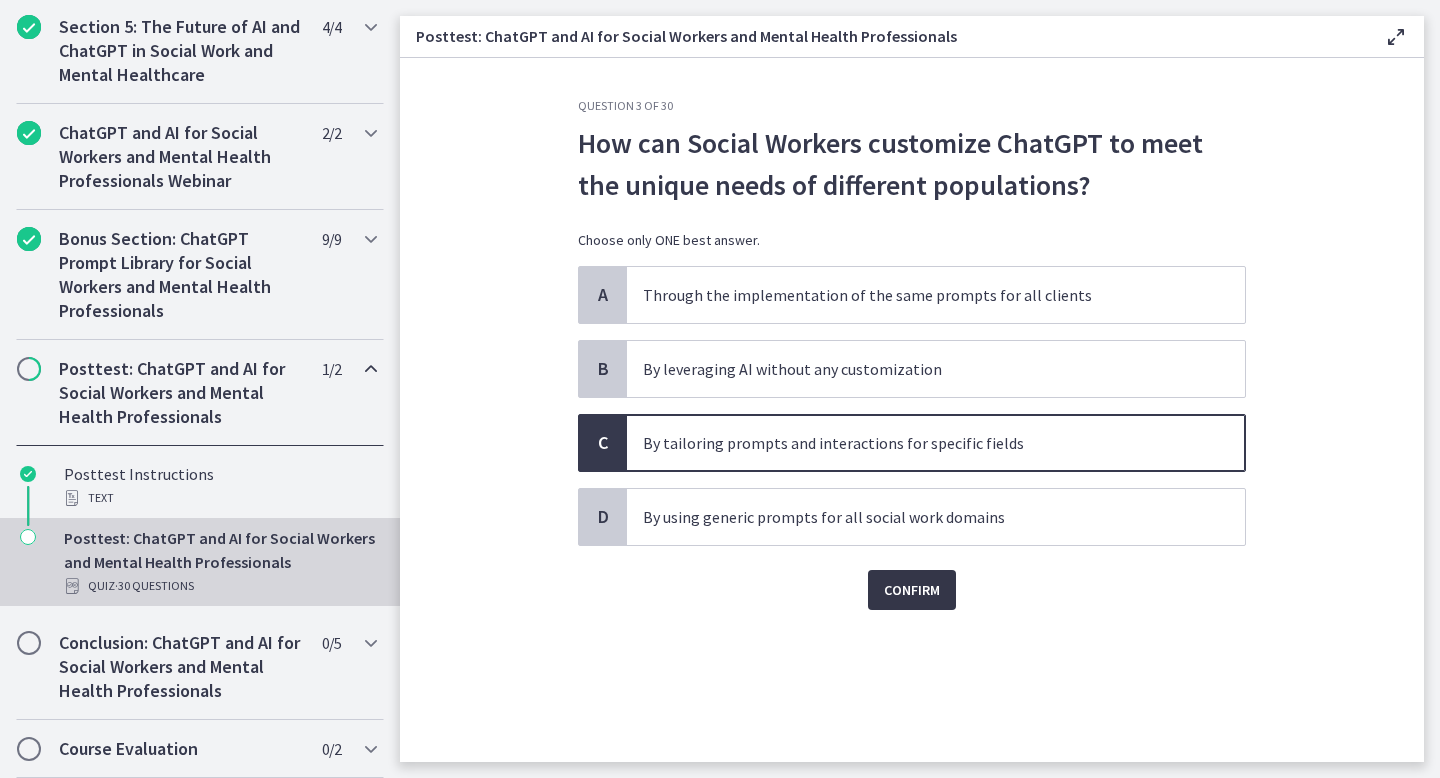 click on "Confirm" at bounding box center (912, 590) 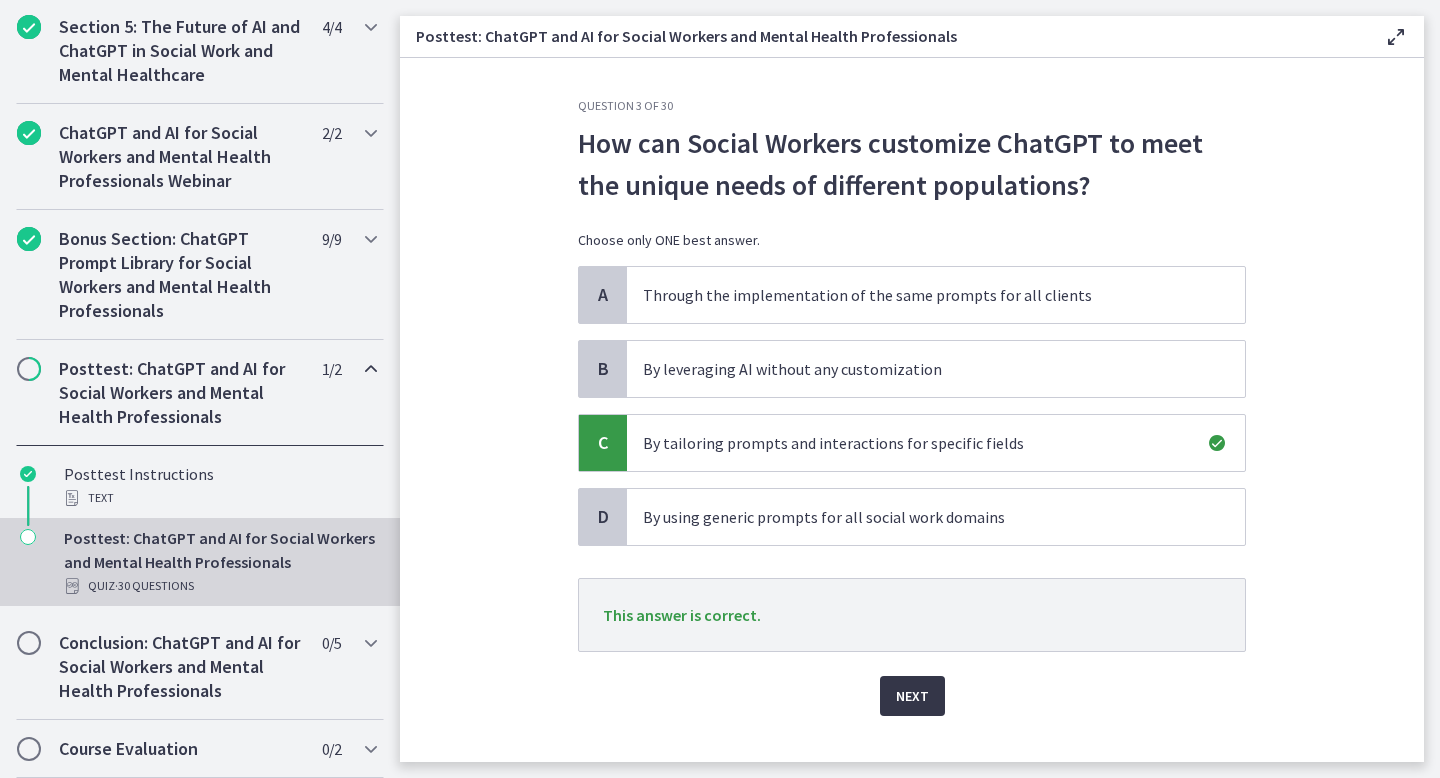 click on "Next" at bounding box center (912, 696) 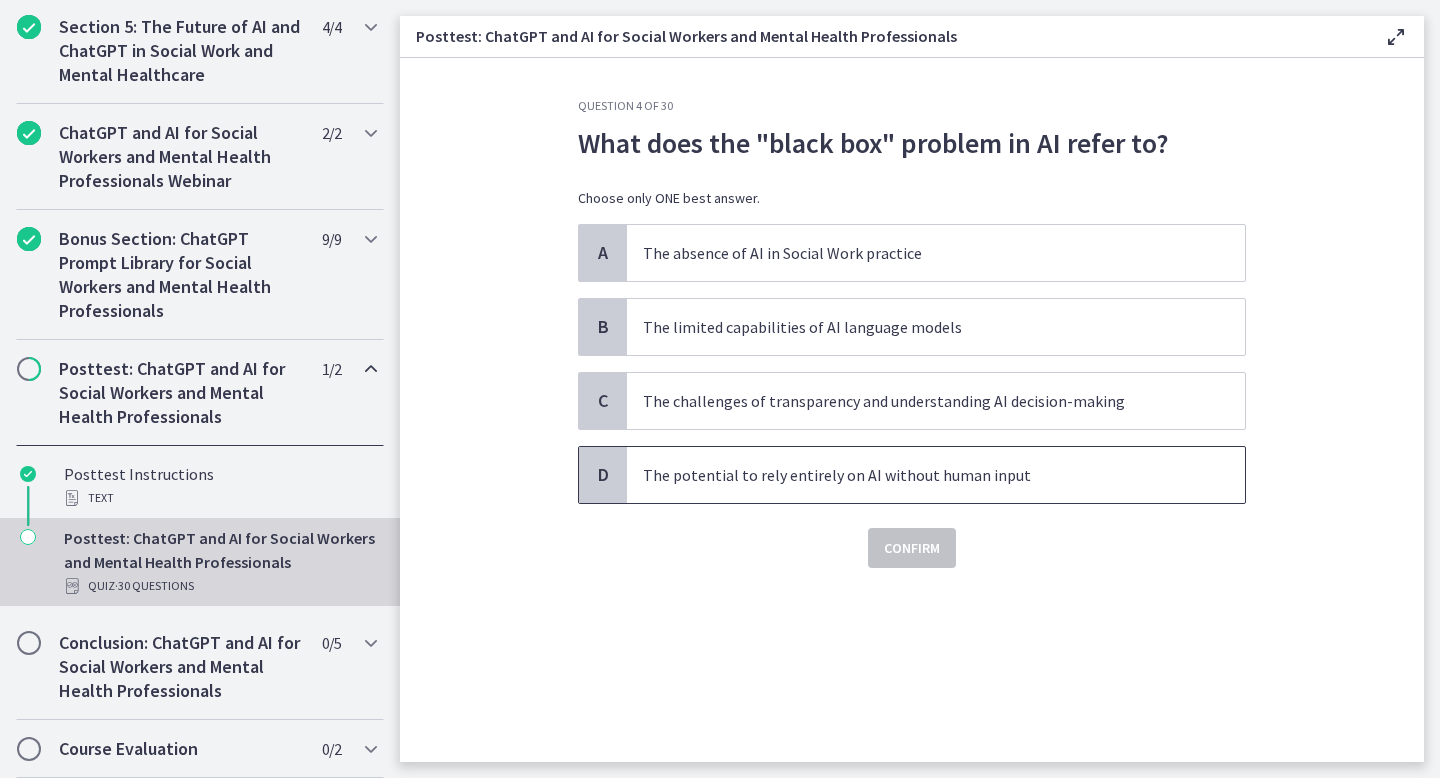 click on "The potential to rely entirely on AI without human input" at bounding box center (916, 475) 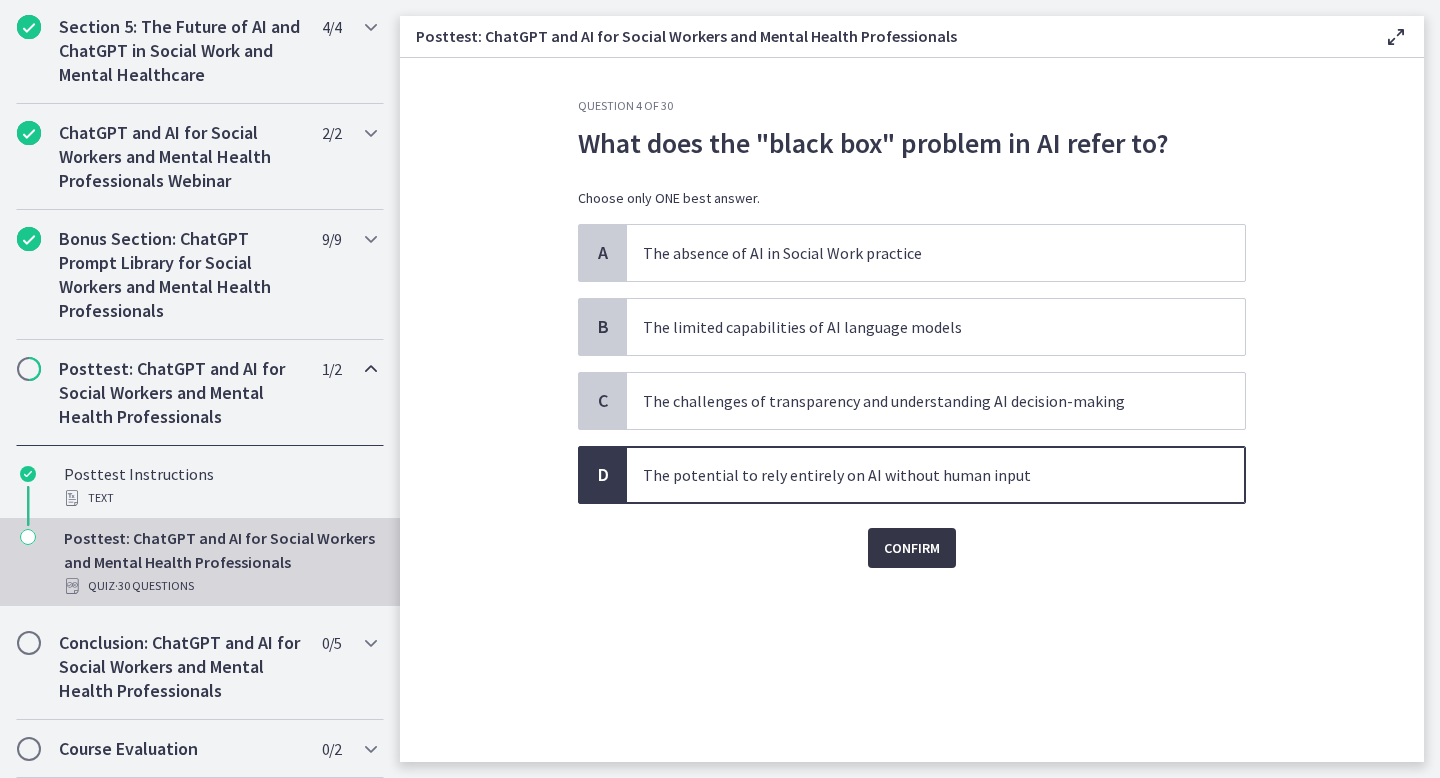 click on "Confirm" at bounding box center [912, 548] 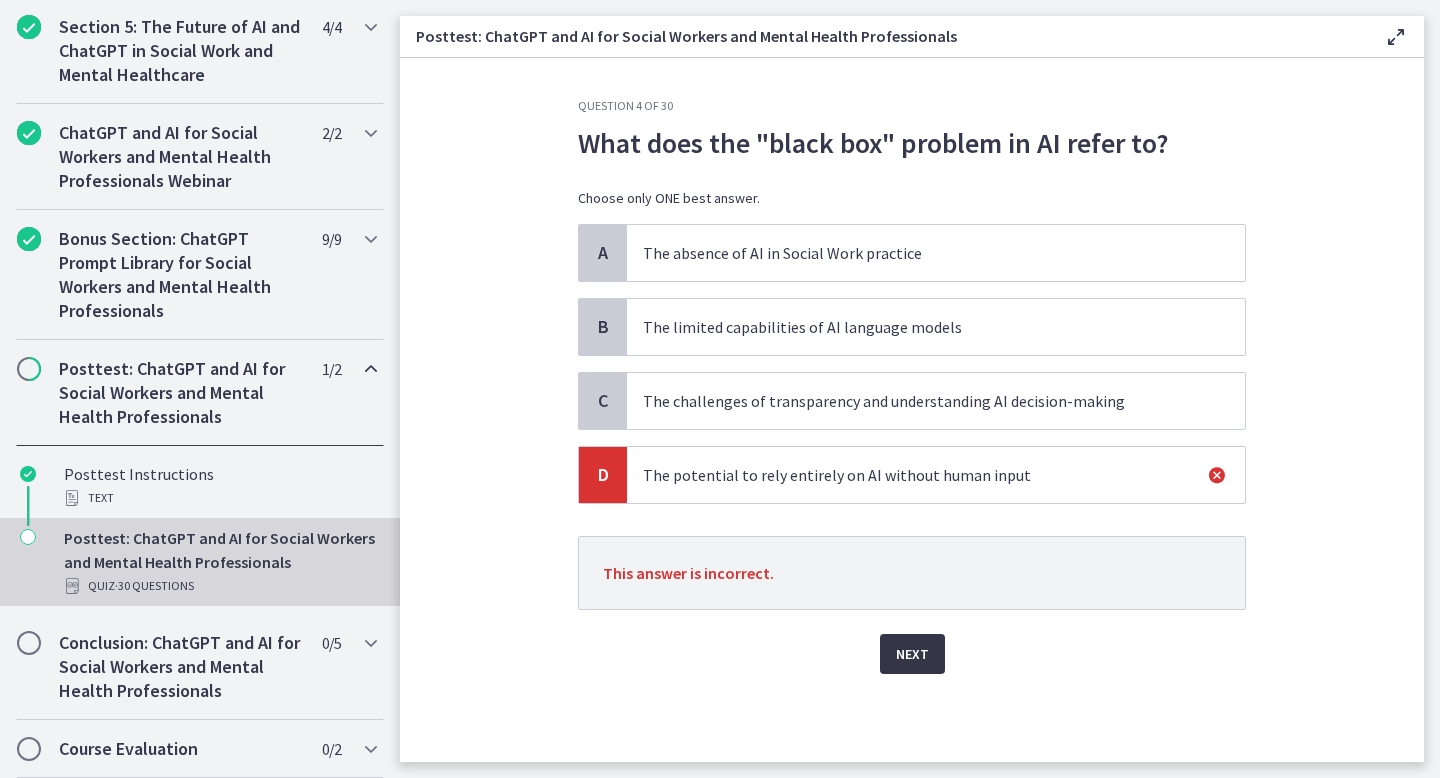 click on "Next" at bounding box center (912, 654) 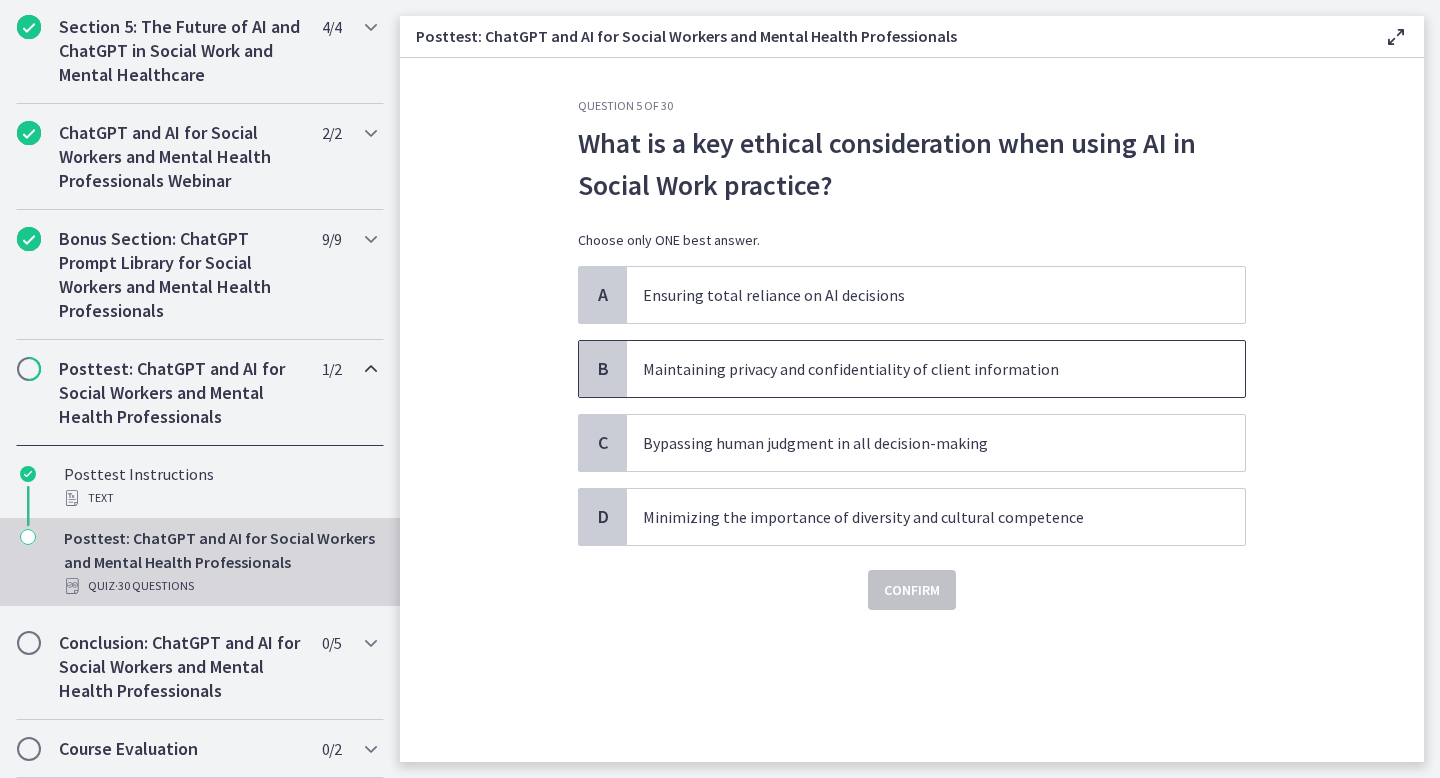 click on "Maintaining privacy and confidentiality of client information" at bounding box center (916, 369) 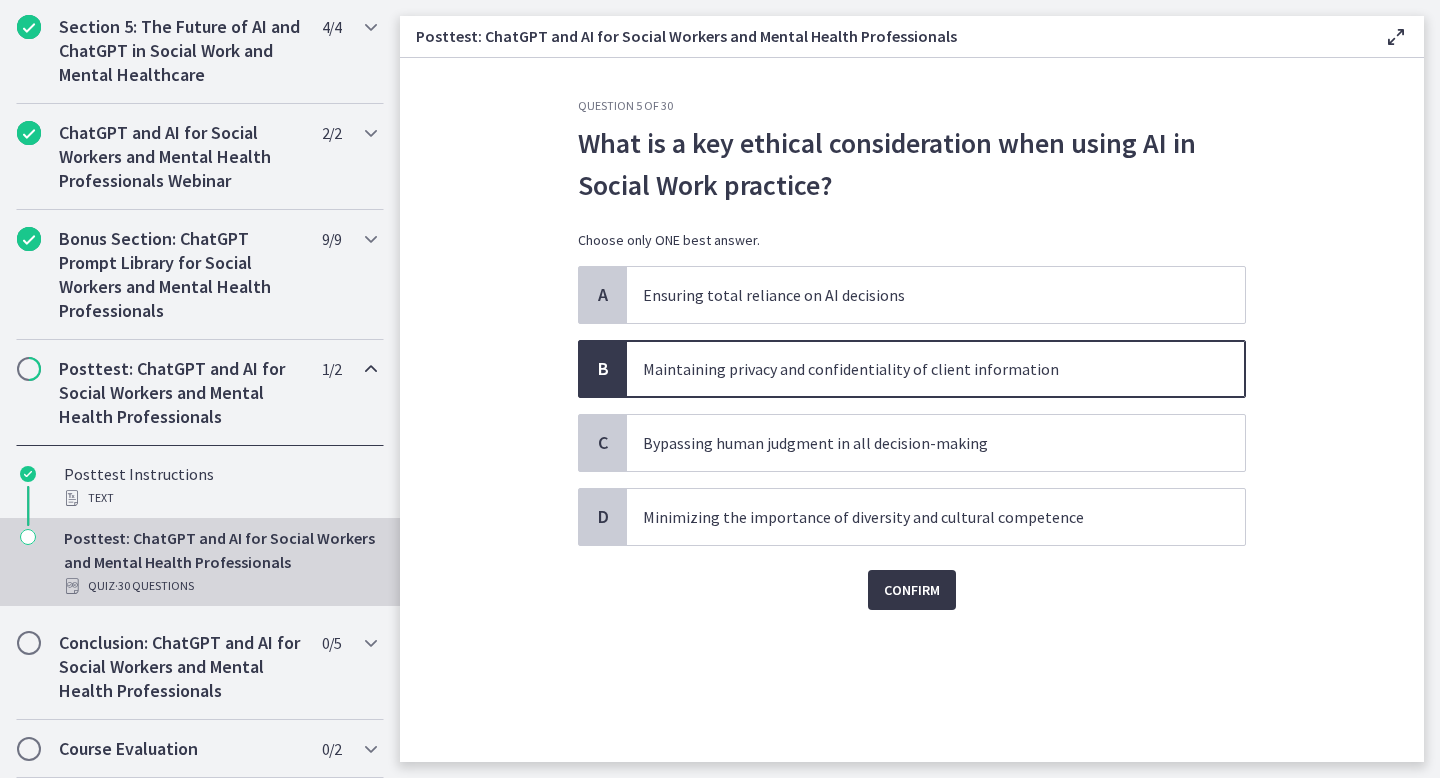 click on "Confirm" at bounding box center (912, 590) 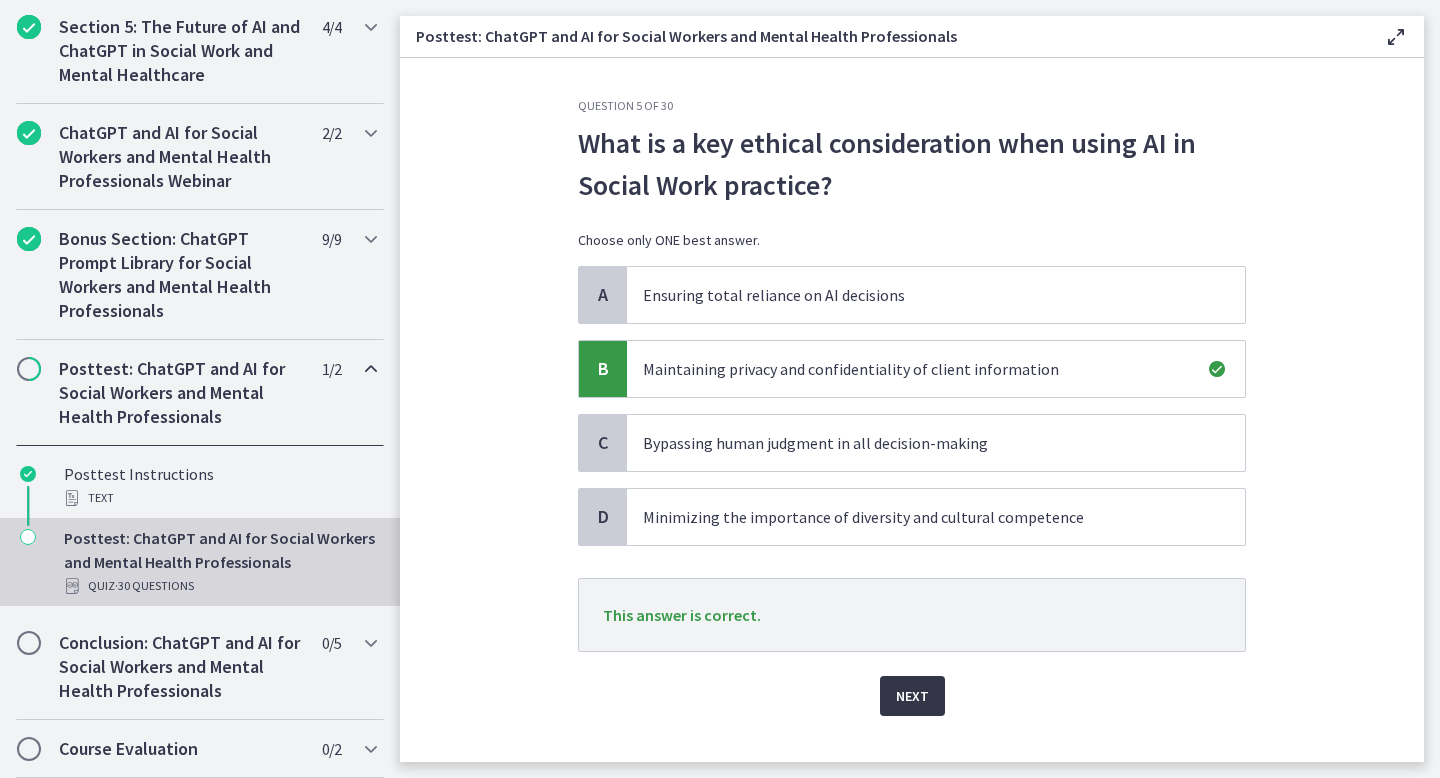 click on "Next" at bounding box center (912, 696) 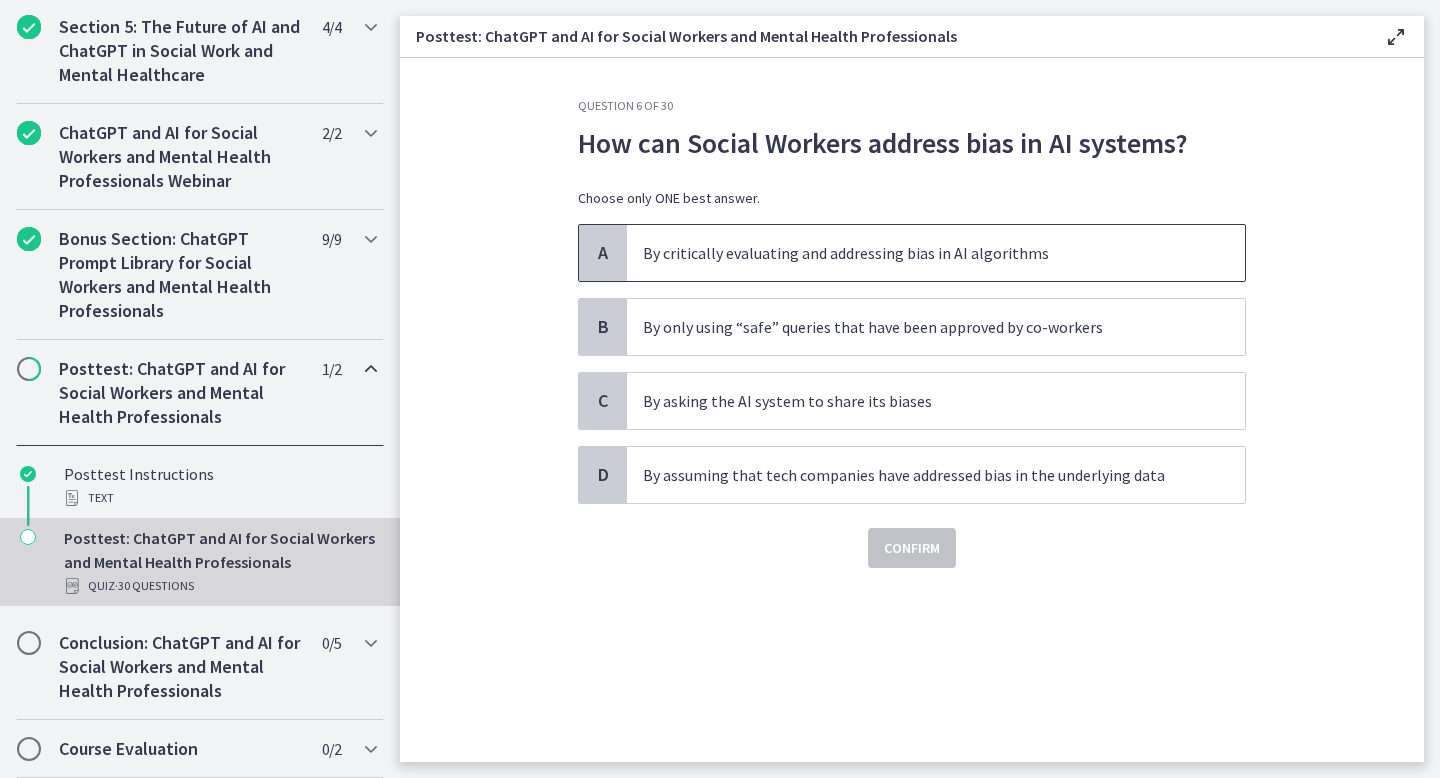 click on "By critically evaluating and addressing bias in AI algorithms" at bounding box center (936, 253) 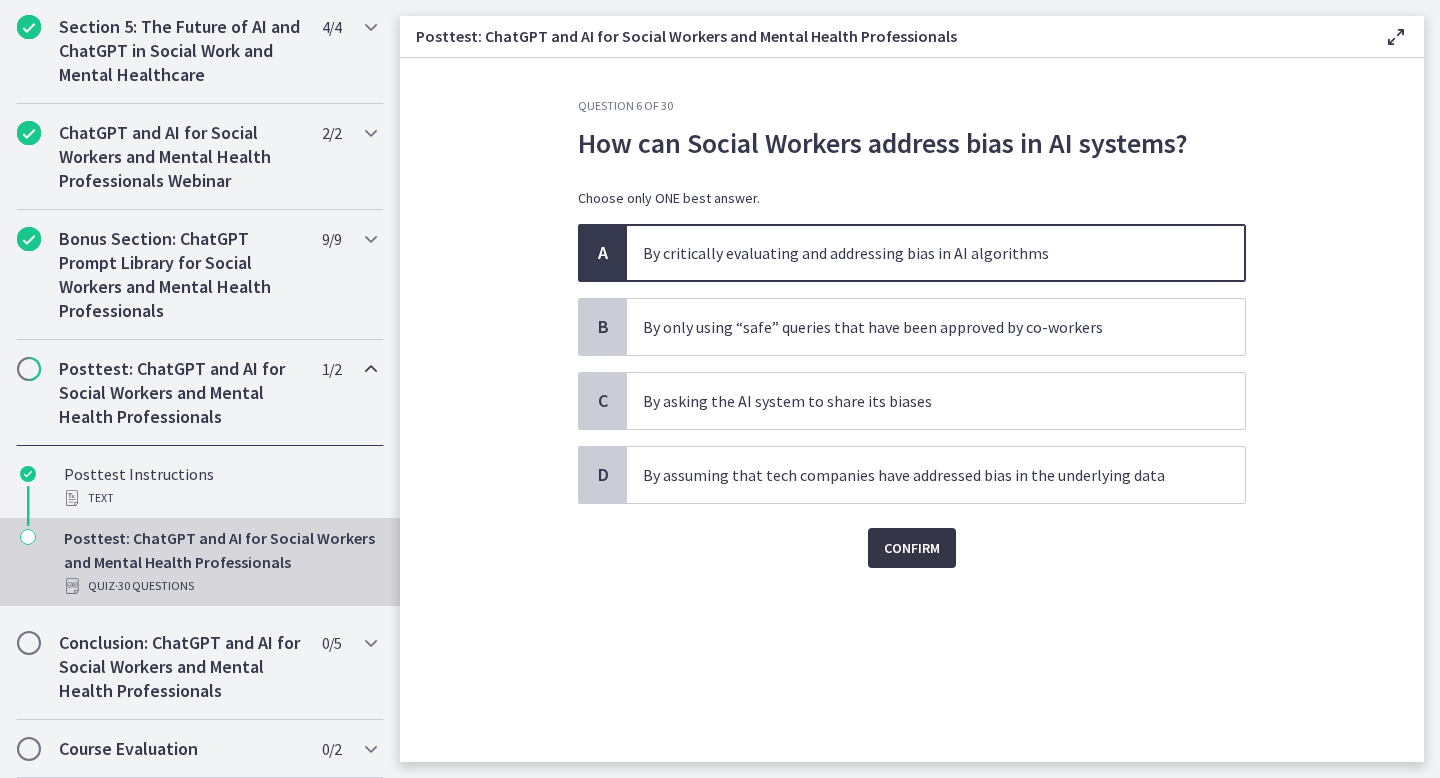 click on "Confirm" at bounding box center (912, 548) 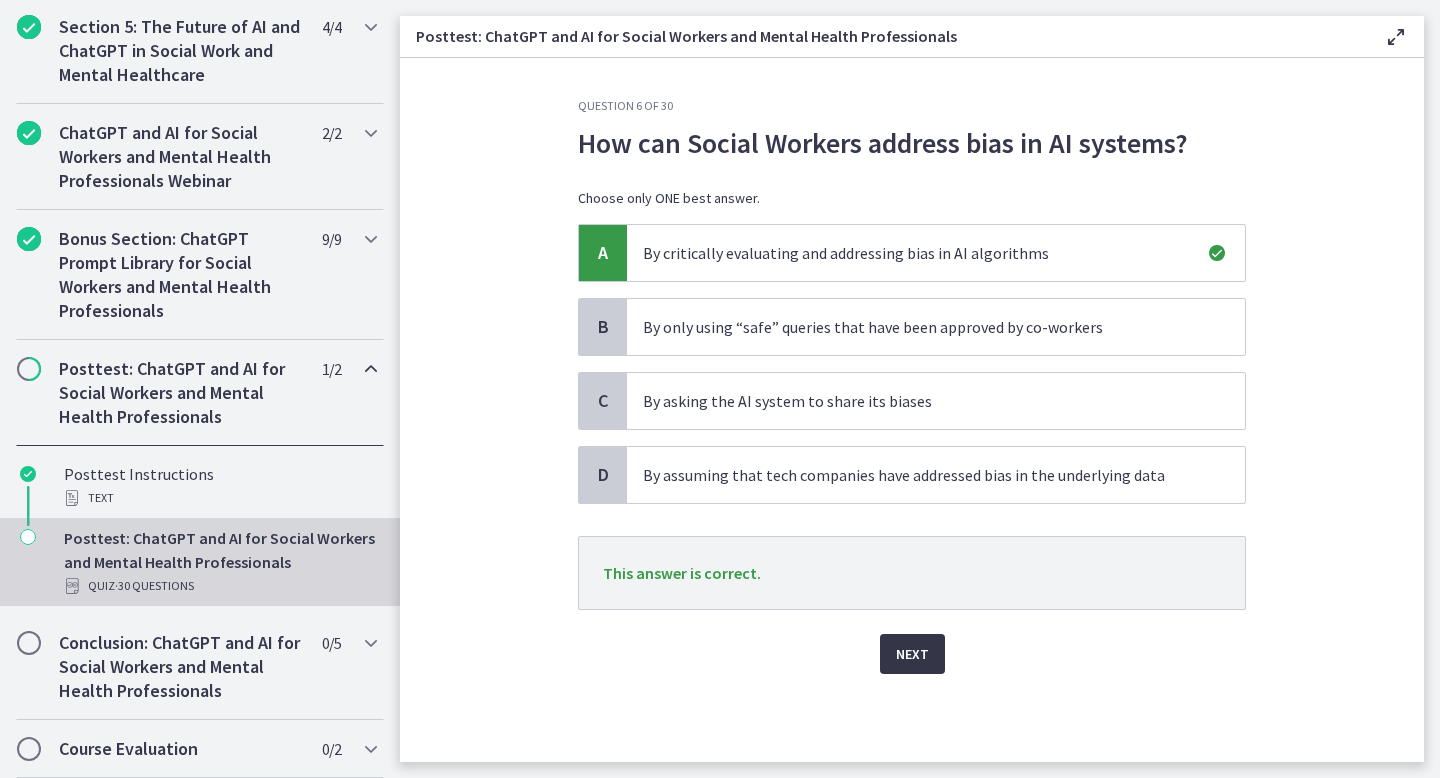 click on "Next" at bounding box center [912, 654] 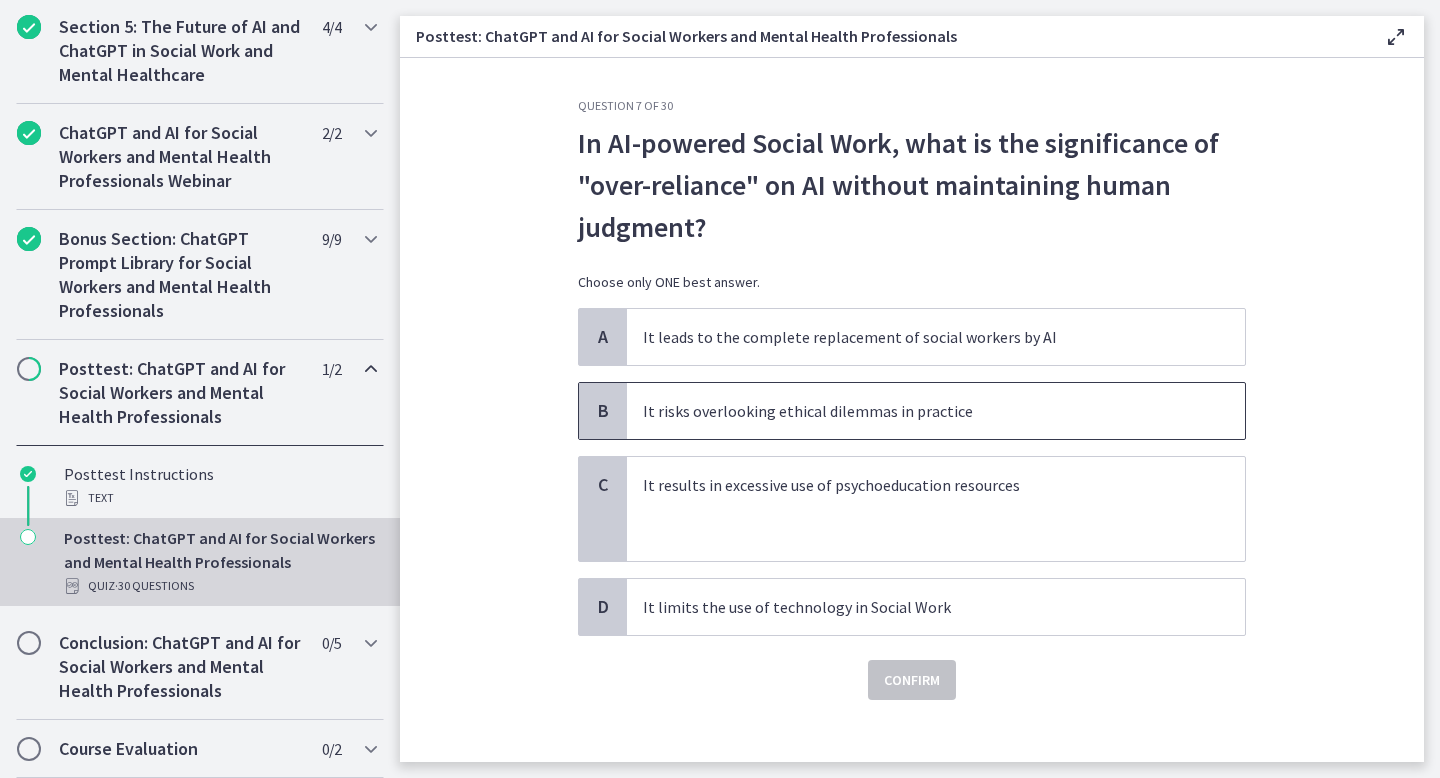 click on "It risks overlooking ethical dilemmas in practice" at bounding box center [916, 411] 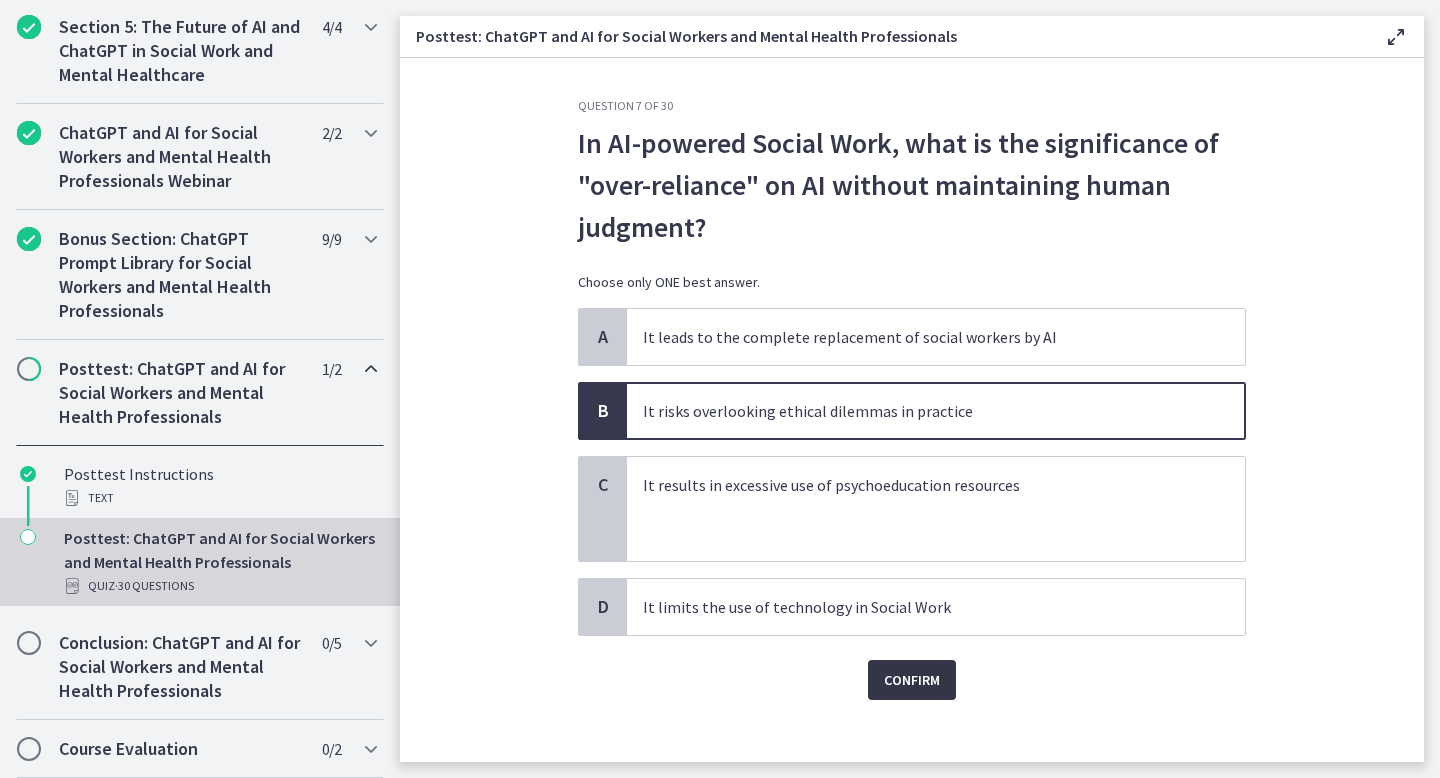 click on "Confirm" at bounding box center [912, 680] 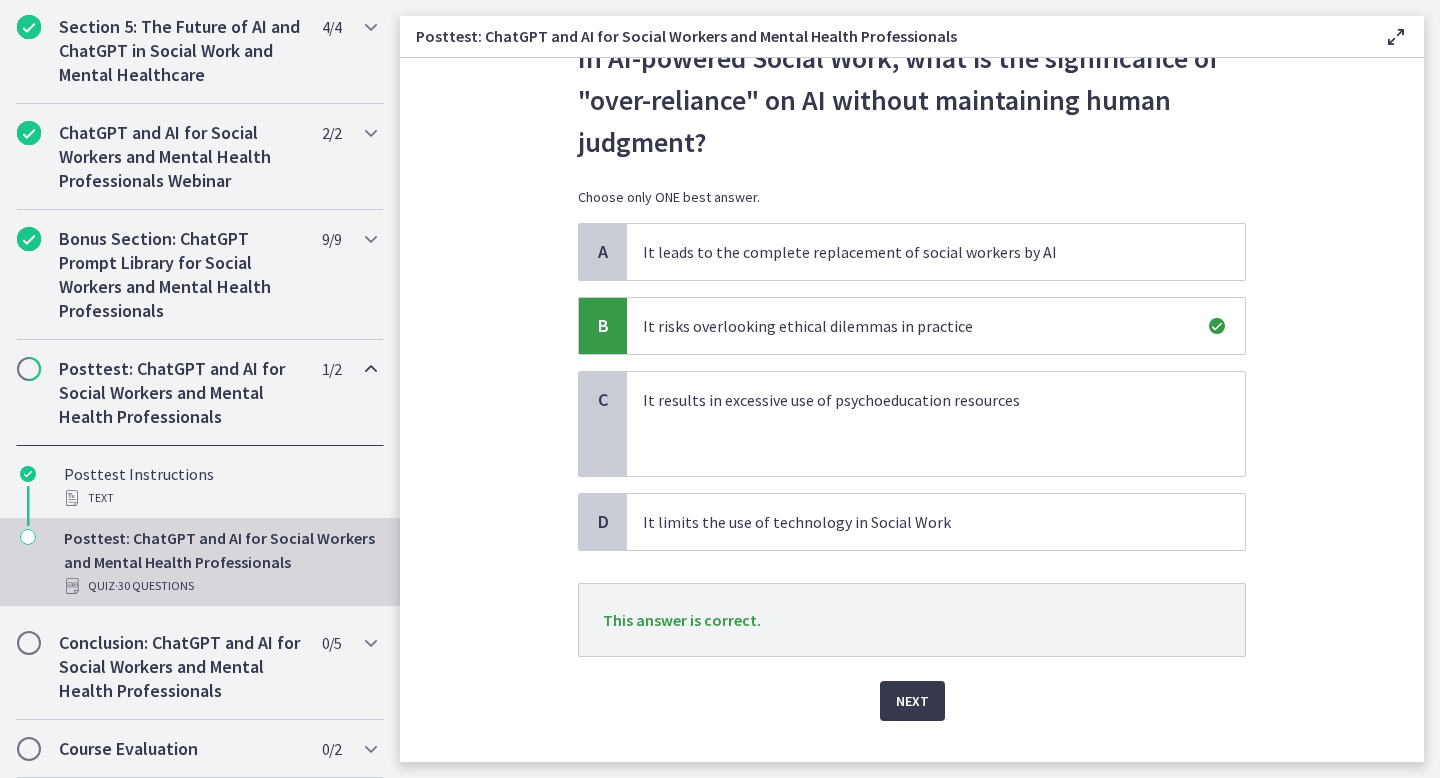 scroll, scrollTop: 99, scrollLeft: 0, axis: vertical 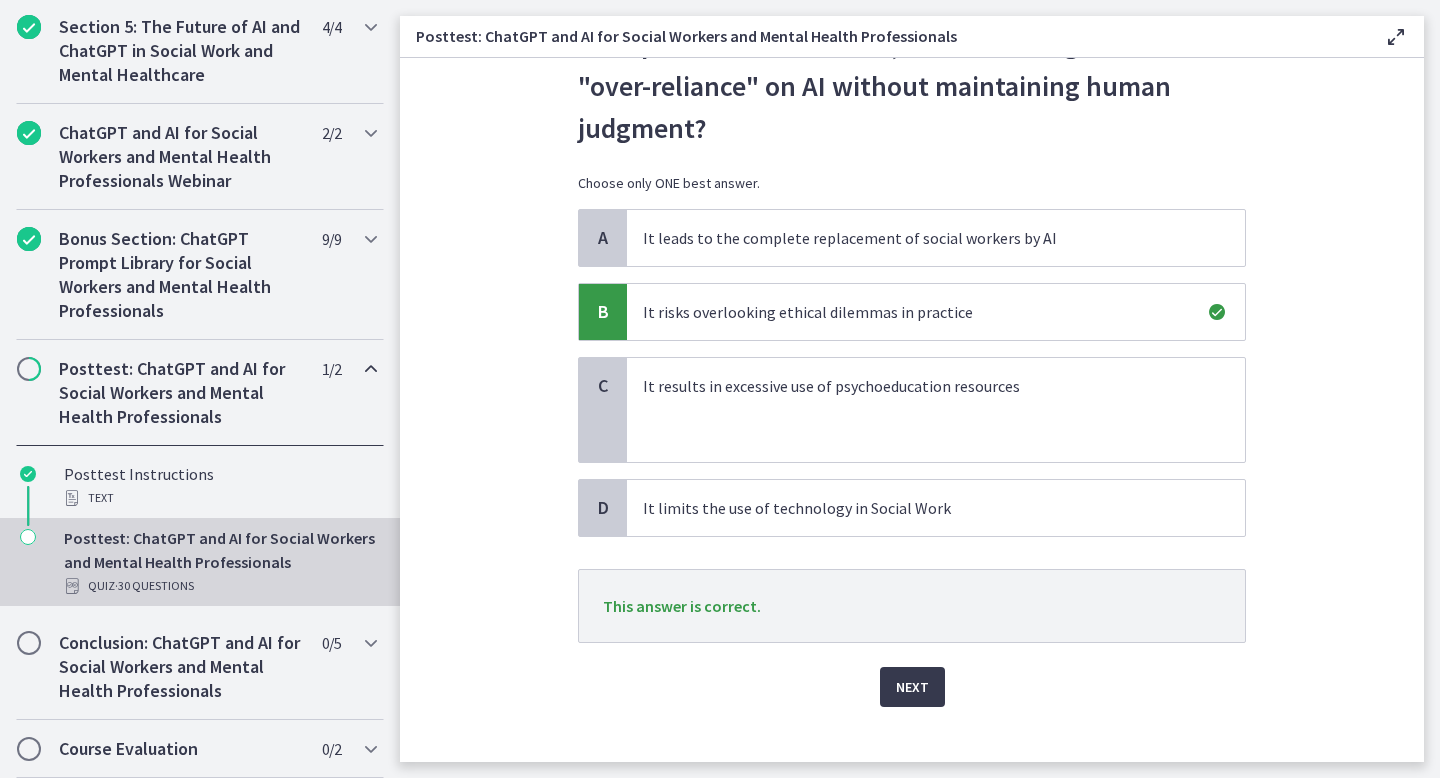 click on "Next" at bounding box center (912, 675) 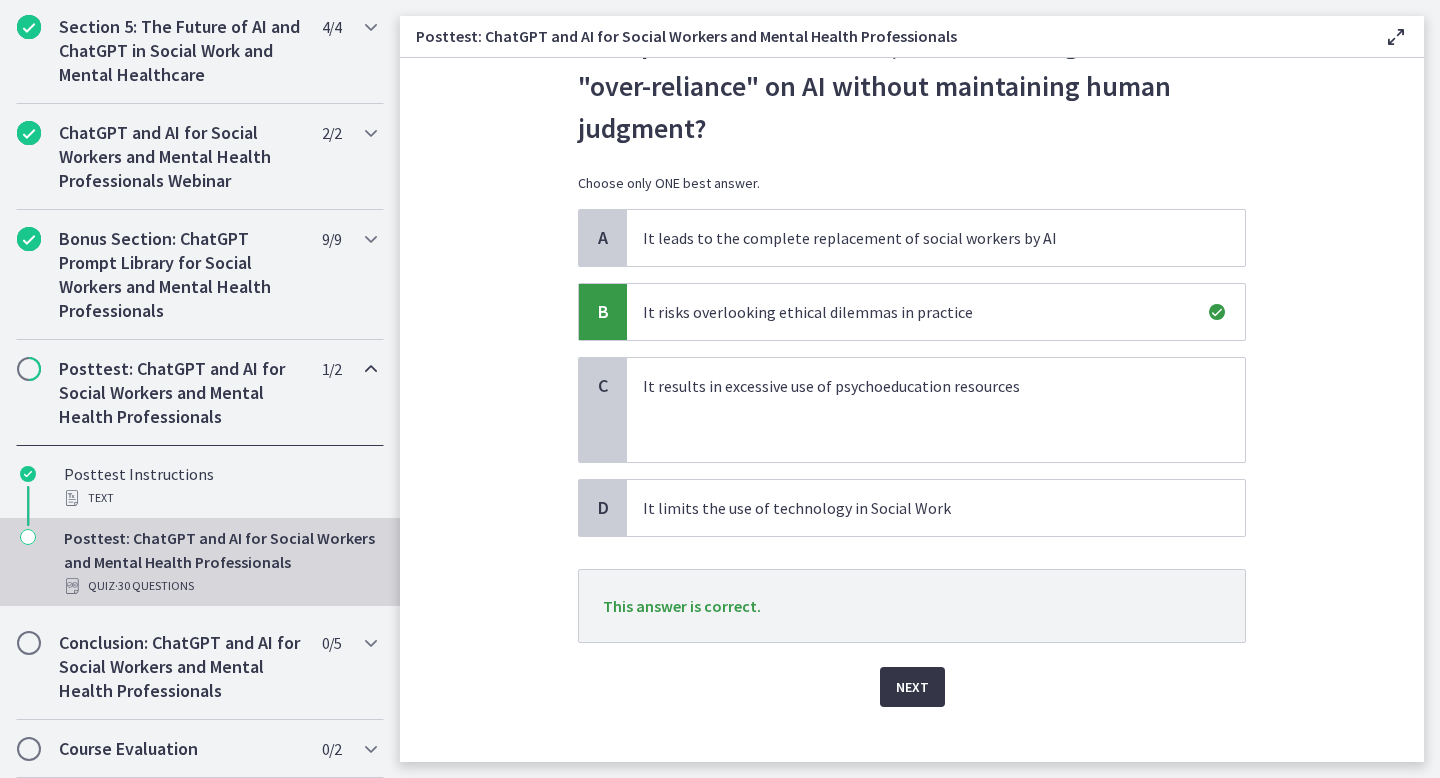 click on "Next" at bounding box center [912, 687] 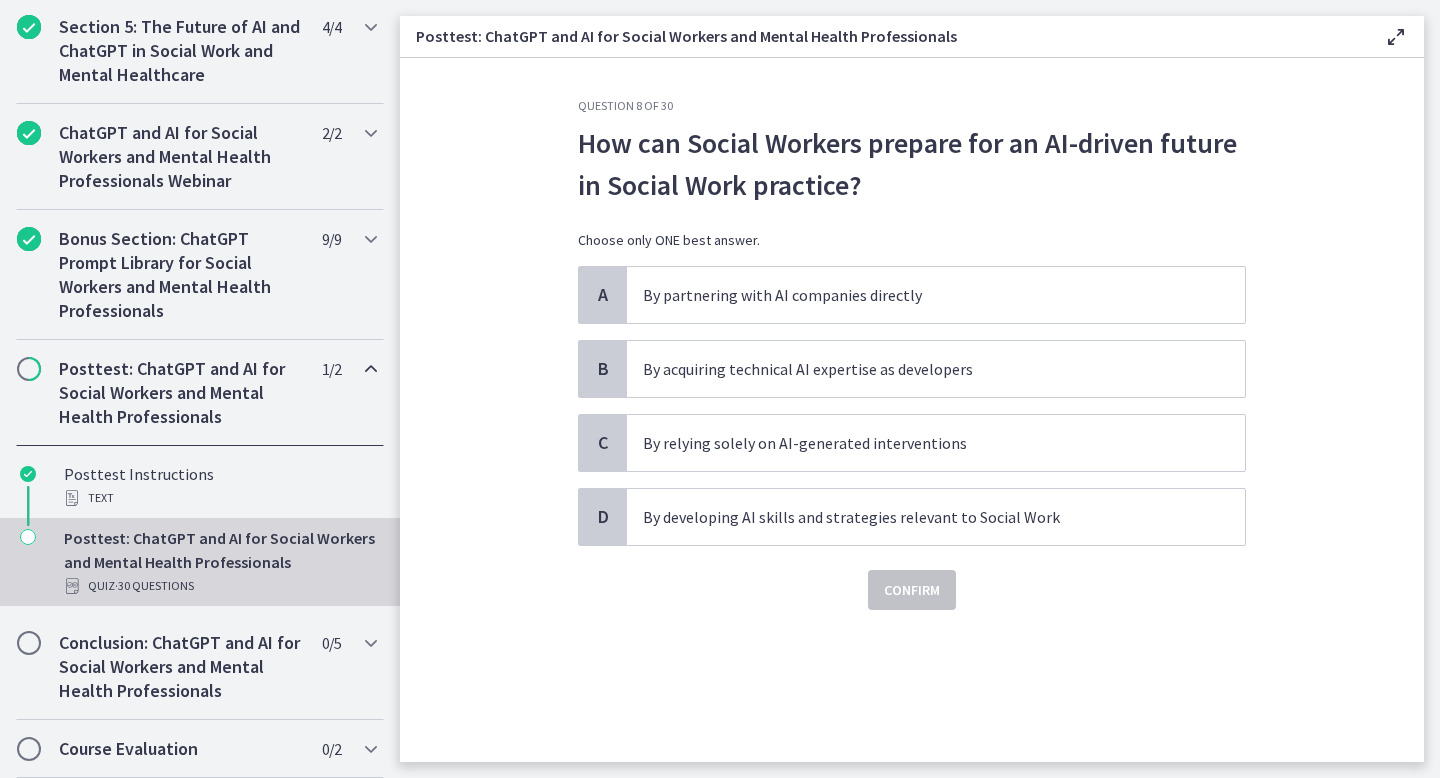 scroll, scrollTop: 0, scrollLeft: 0, axis: both 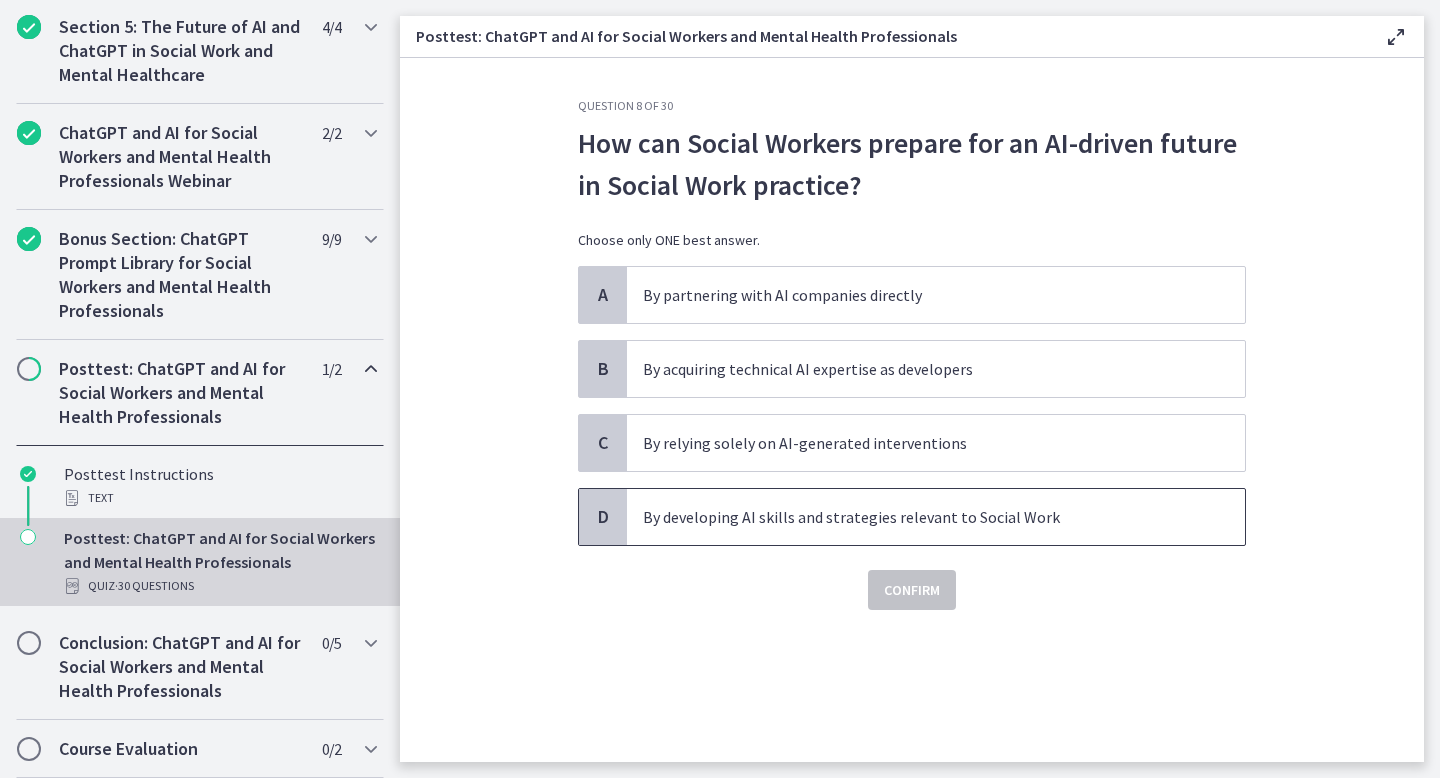 click on "By developing AI skills and strategies relevant to Social Work" at bounding box center [916, 517] 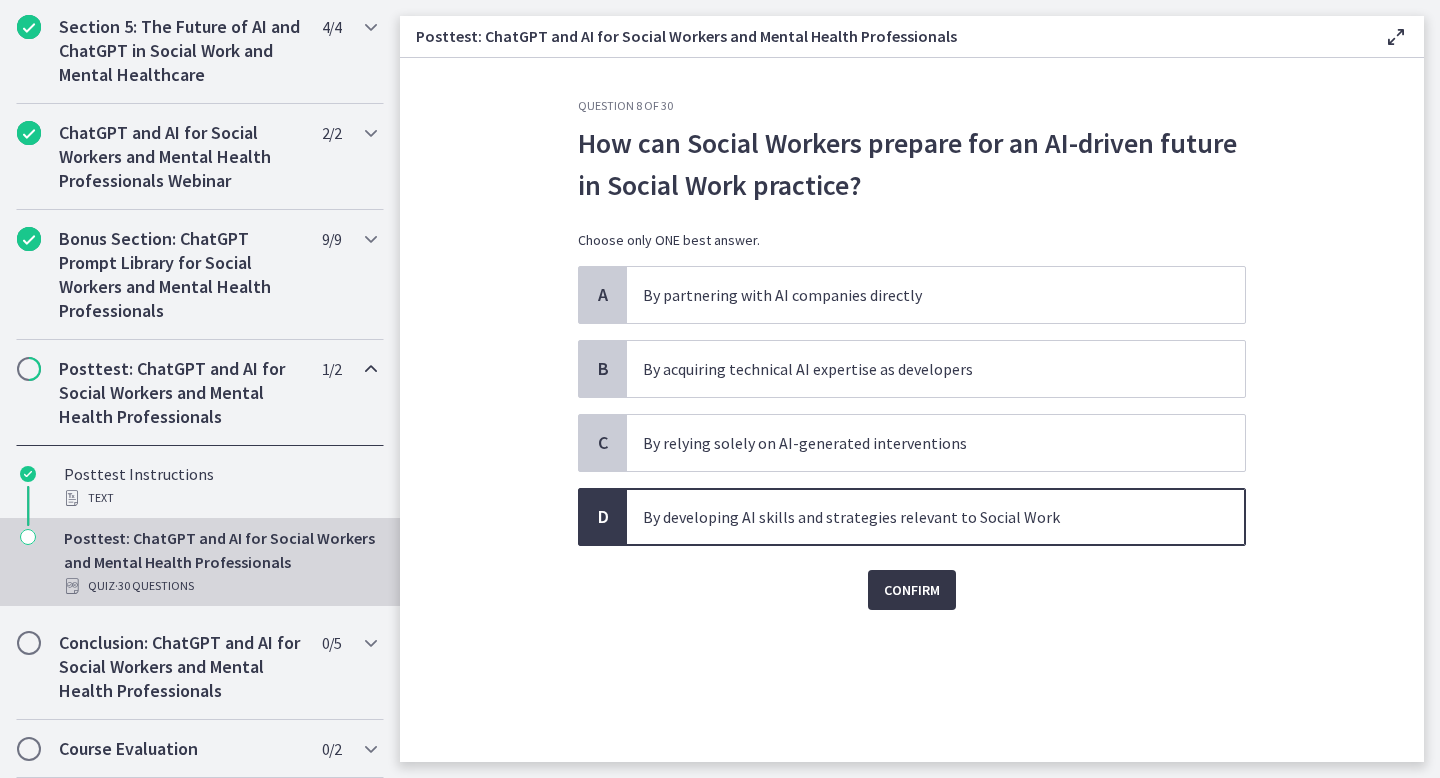 click on "Confirm" at bounding box center [912, 590] 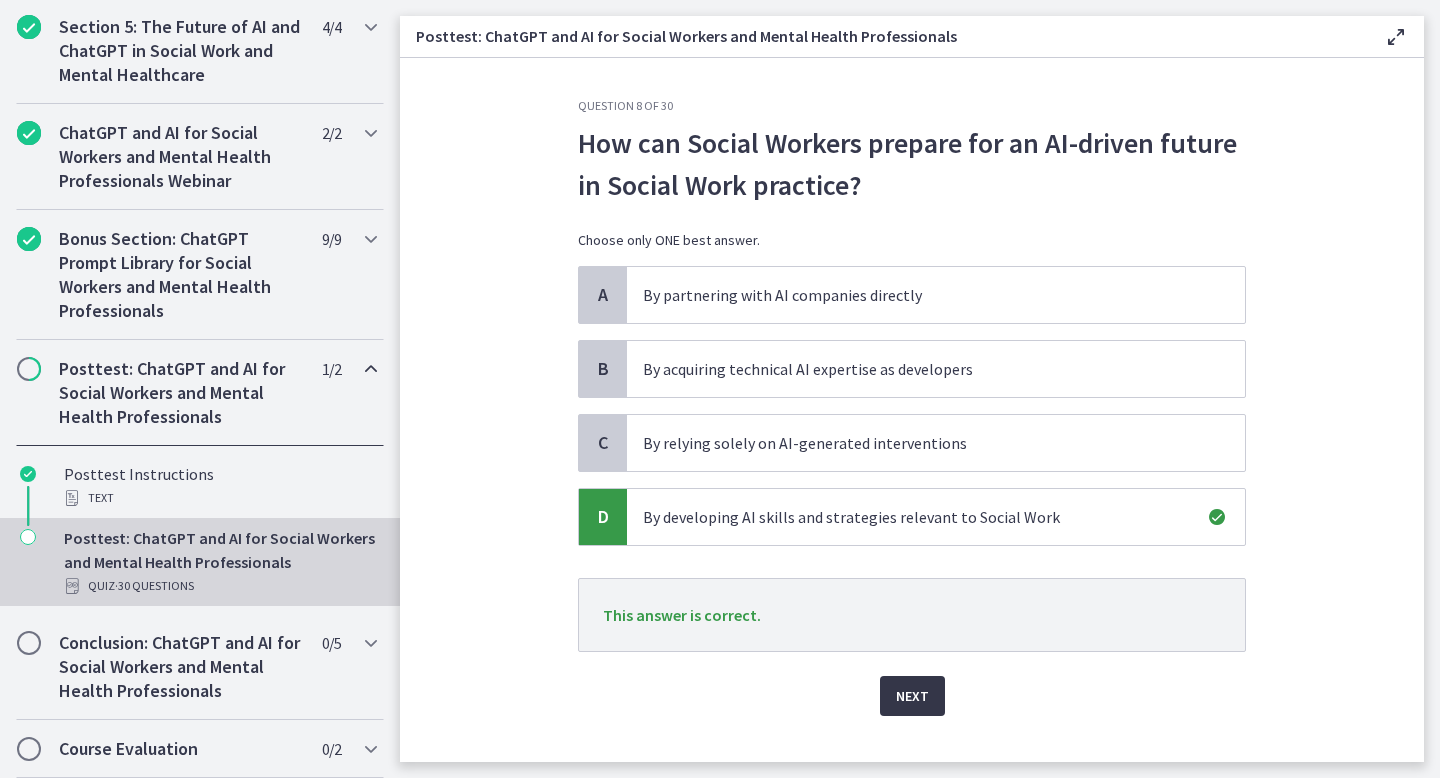 click on "Next" at bounding box center [912, 696] 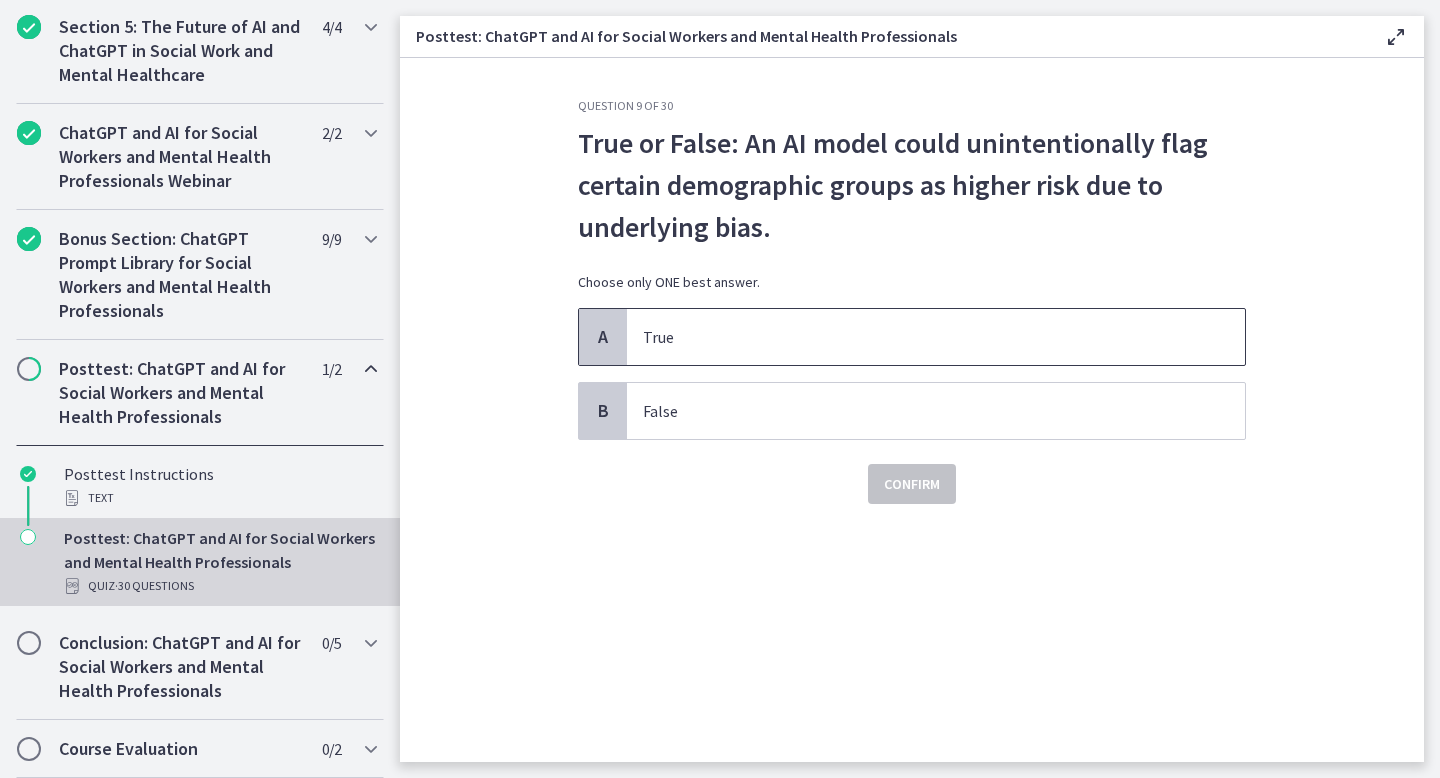 click on "True" at bounding box center (916, 337) 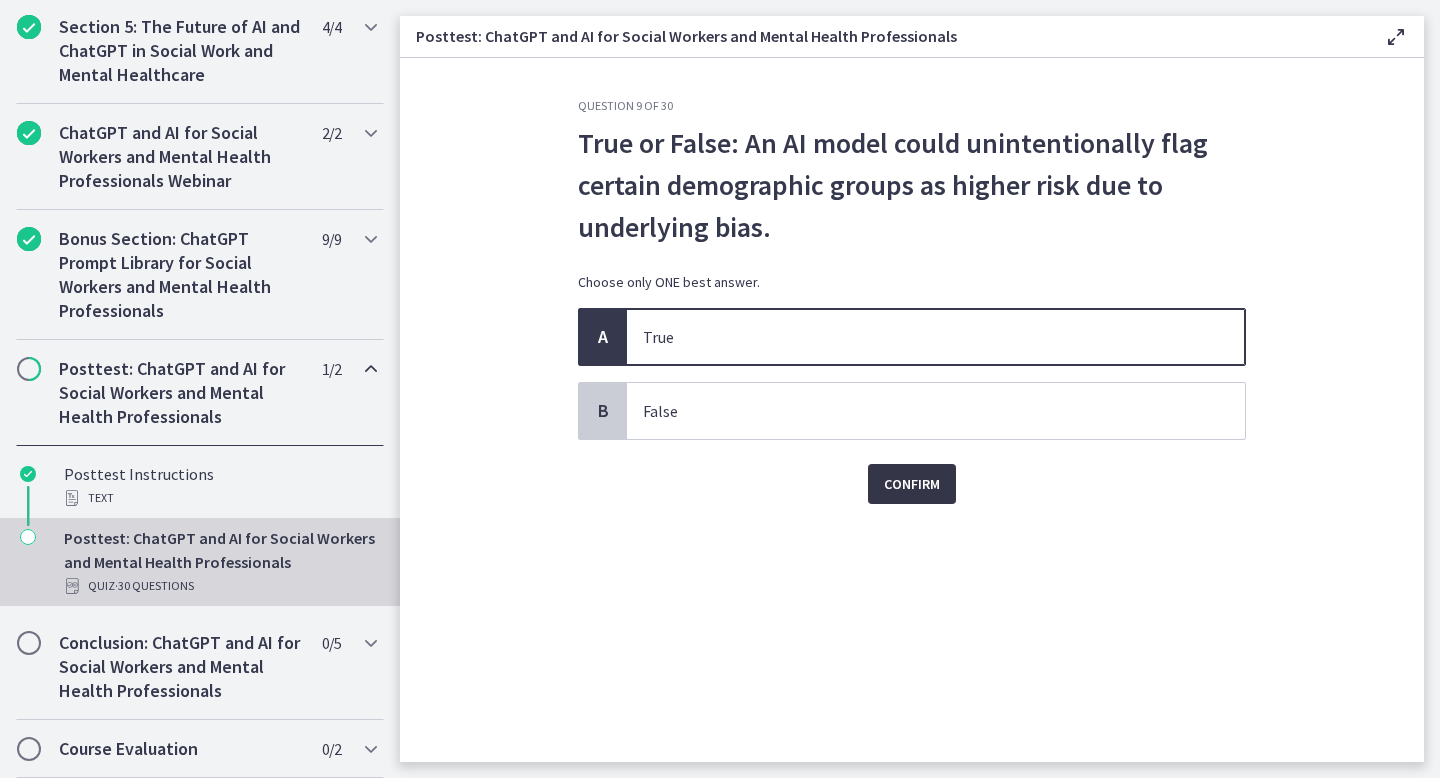 click on "Confirm" at bounding box center [912, 484] 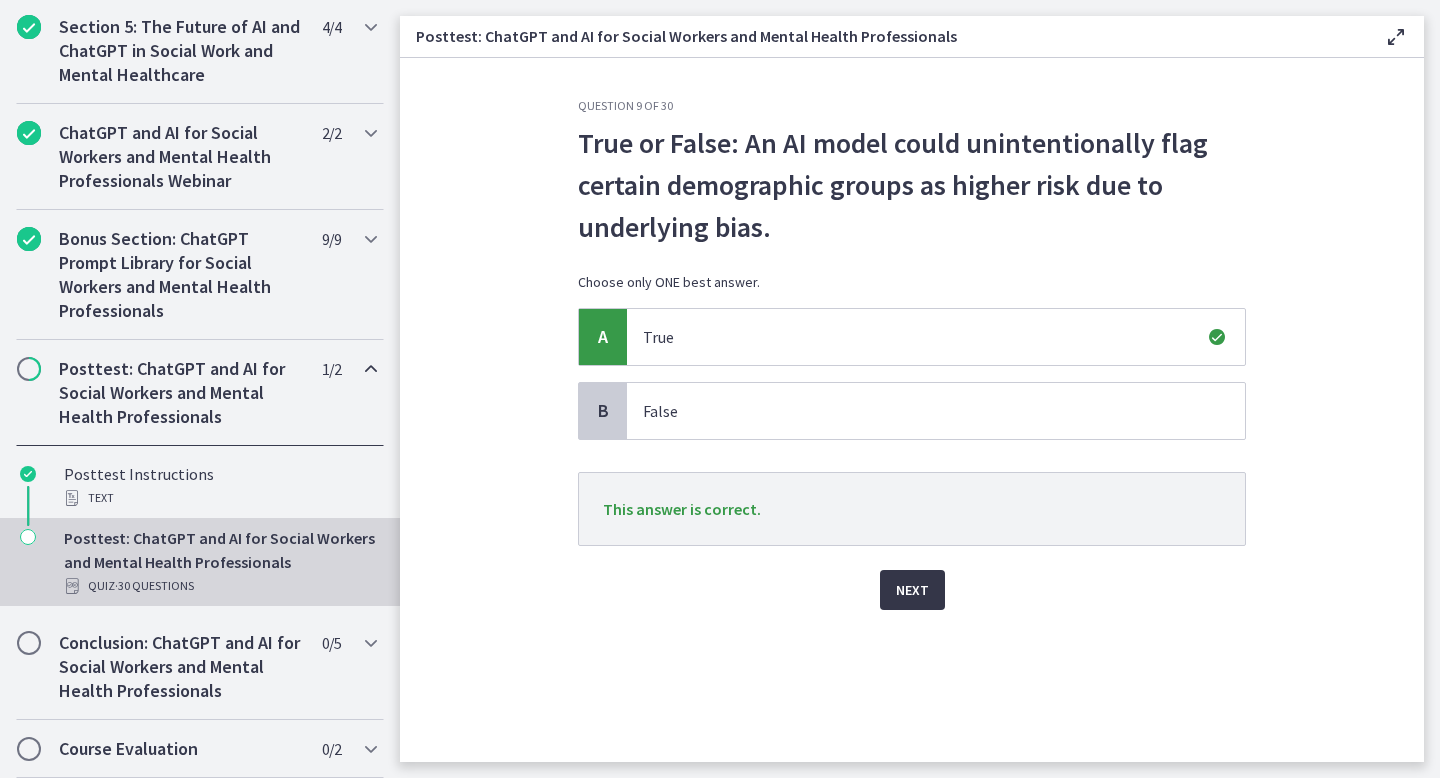 click on "Next" at bounding box center [912, 590] 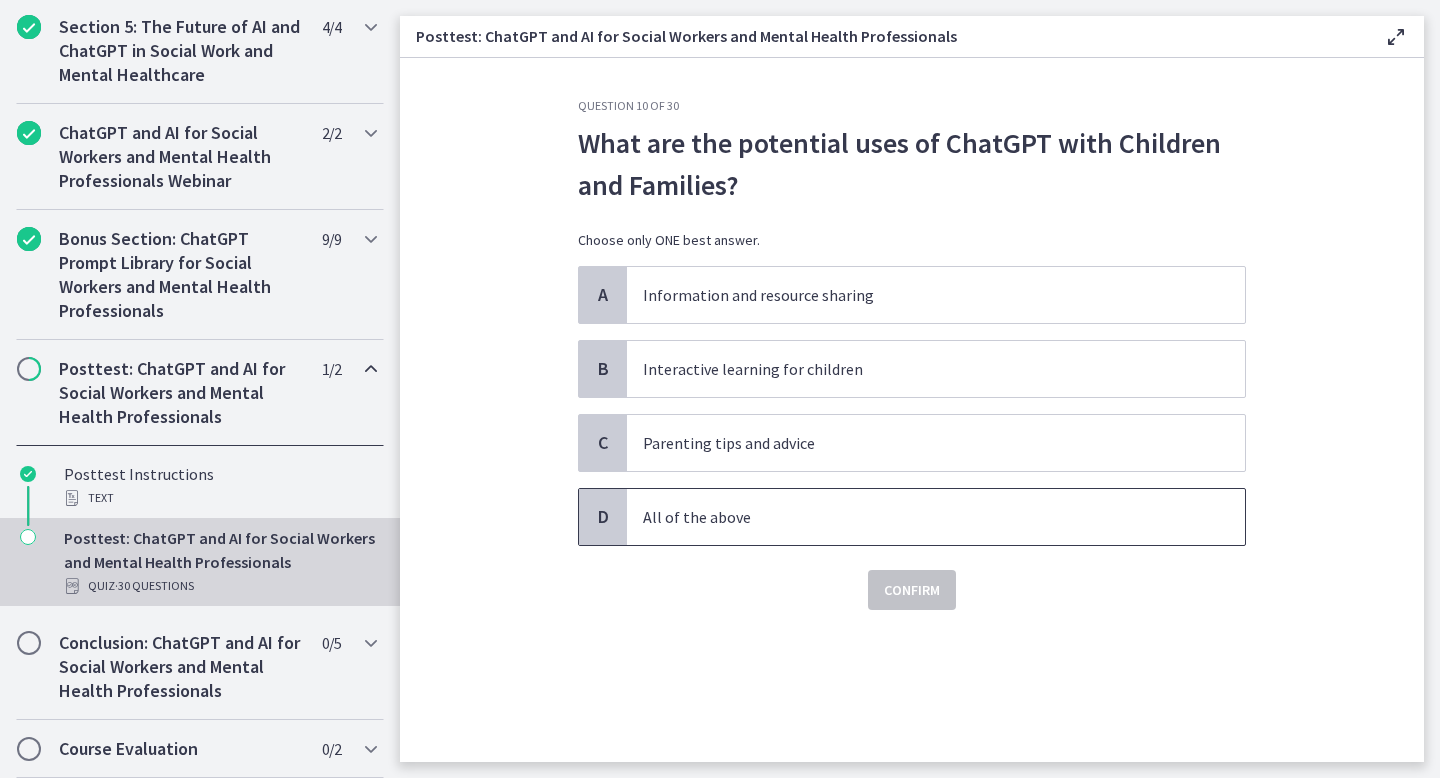 click on "All of the above" at bounding box center [936, 517] 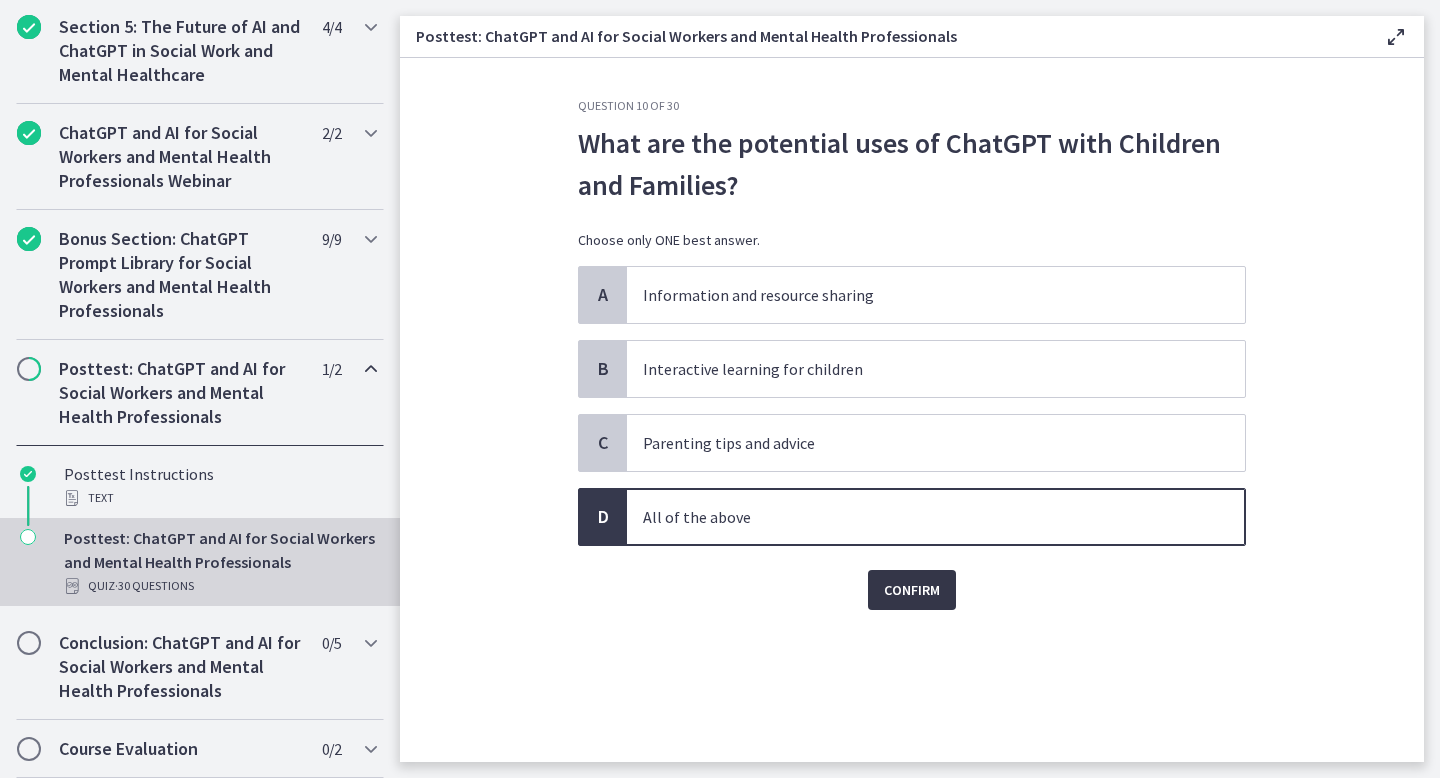 click on "Confirm" at bounding box center [912, 590] 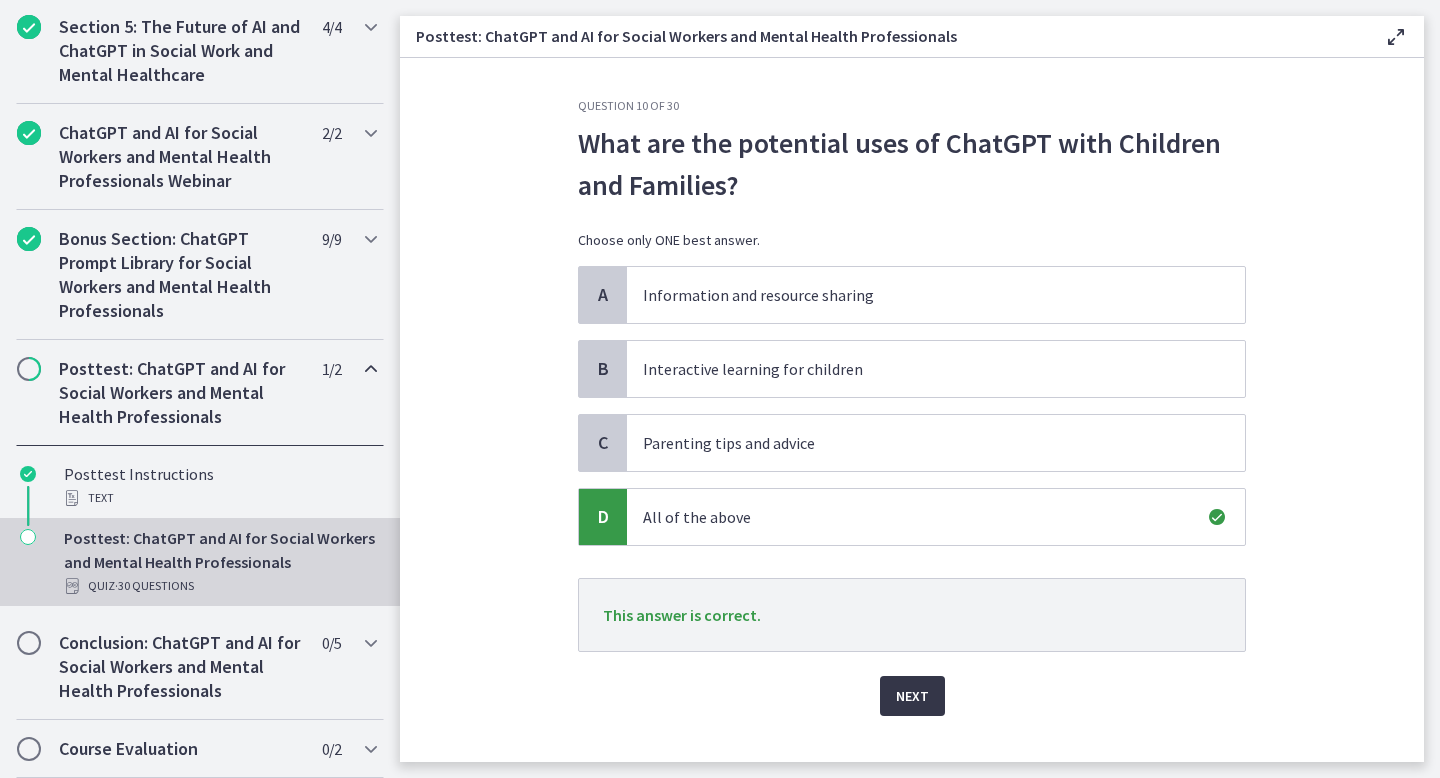 click on "Next" at bounding box center [912, 696] 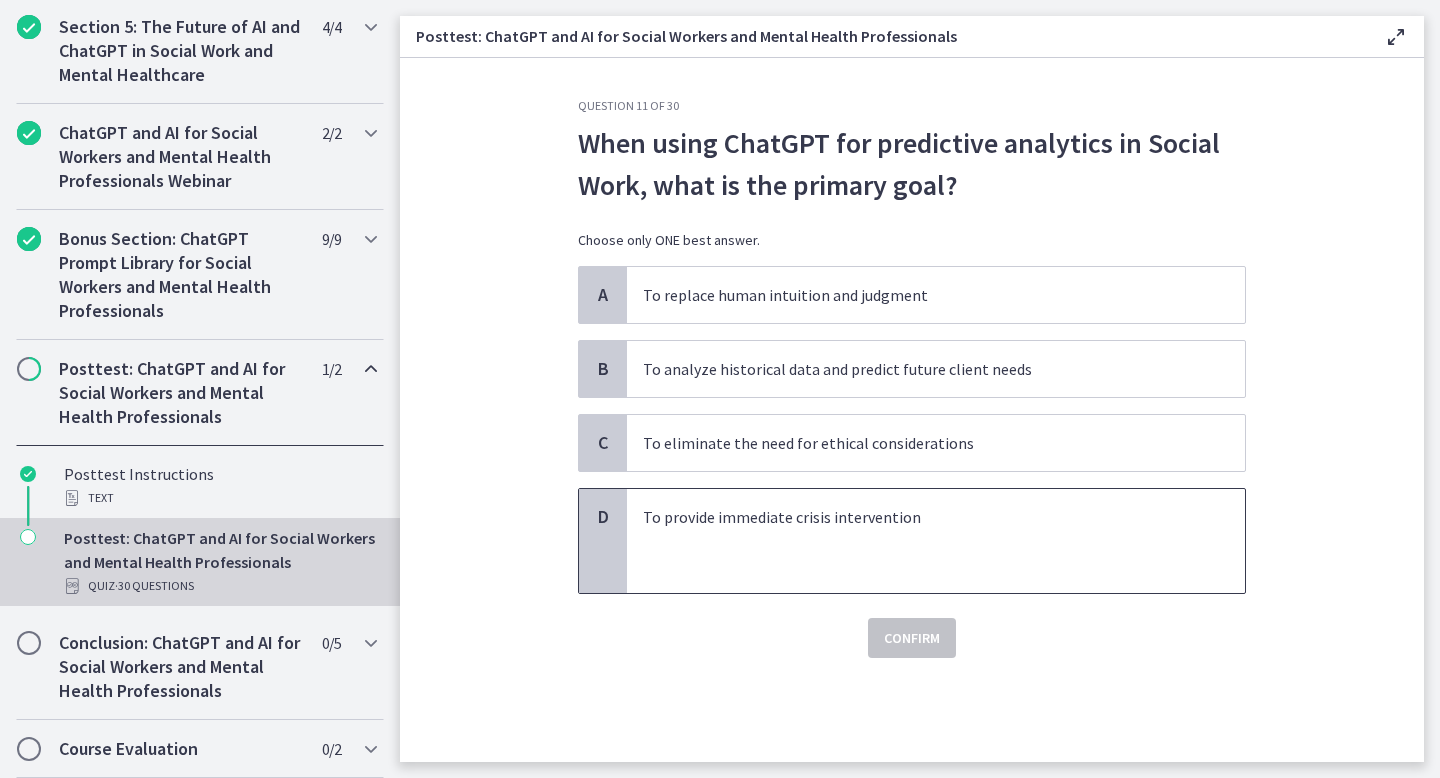 click on "To provide immediate crisis intervention" at bounding box center (916, 517) 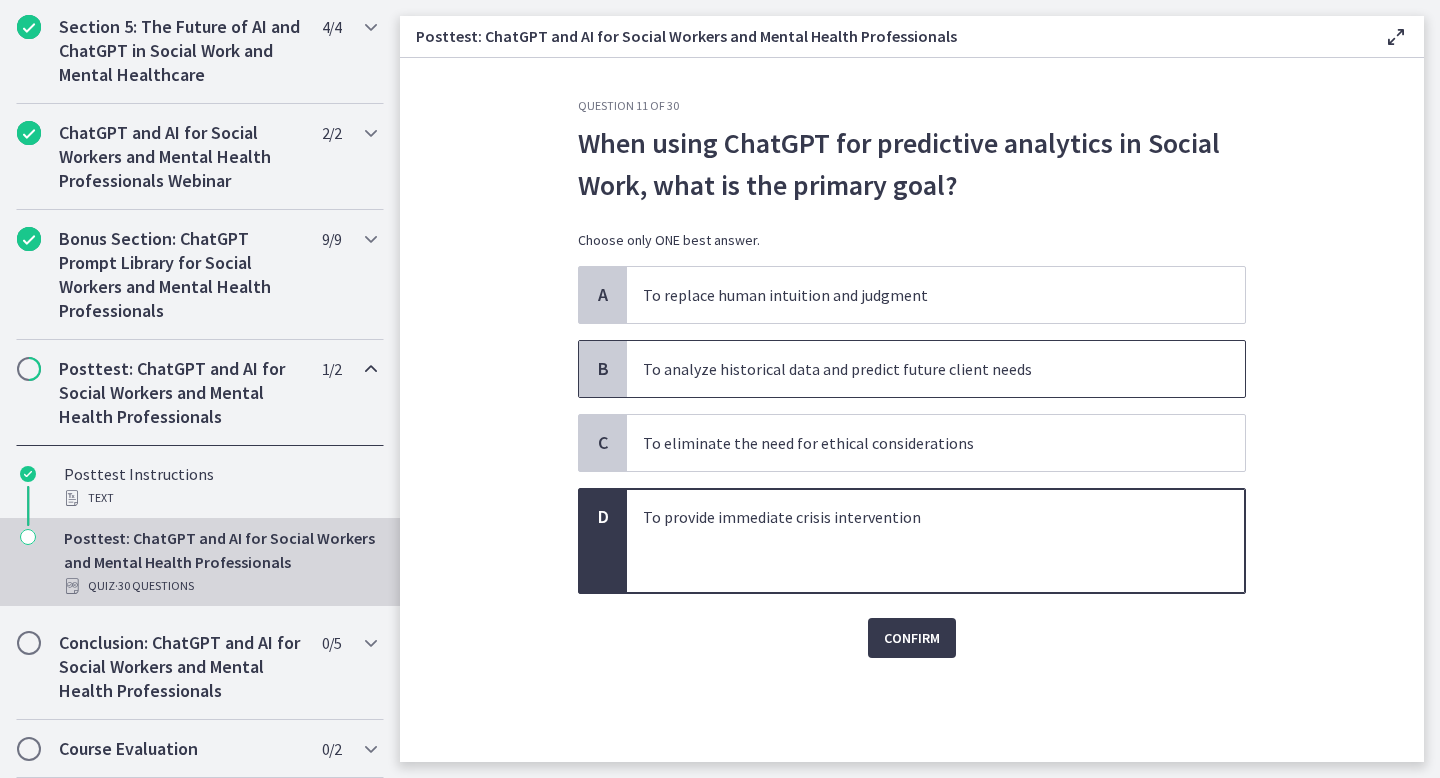 click on "To analyze historical data and predict future client needs" at bounding box center (916, 369) 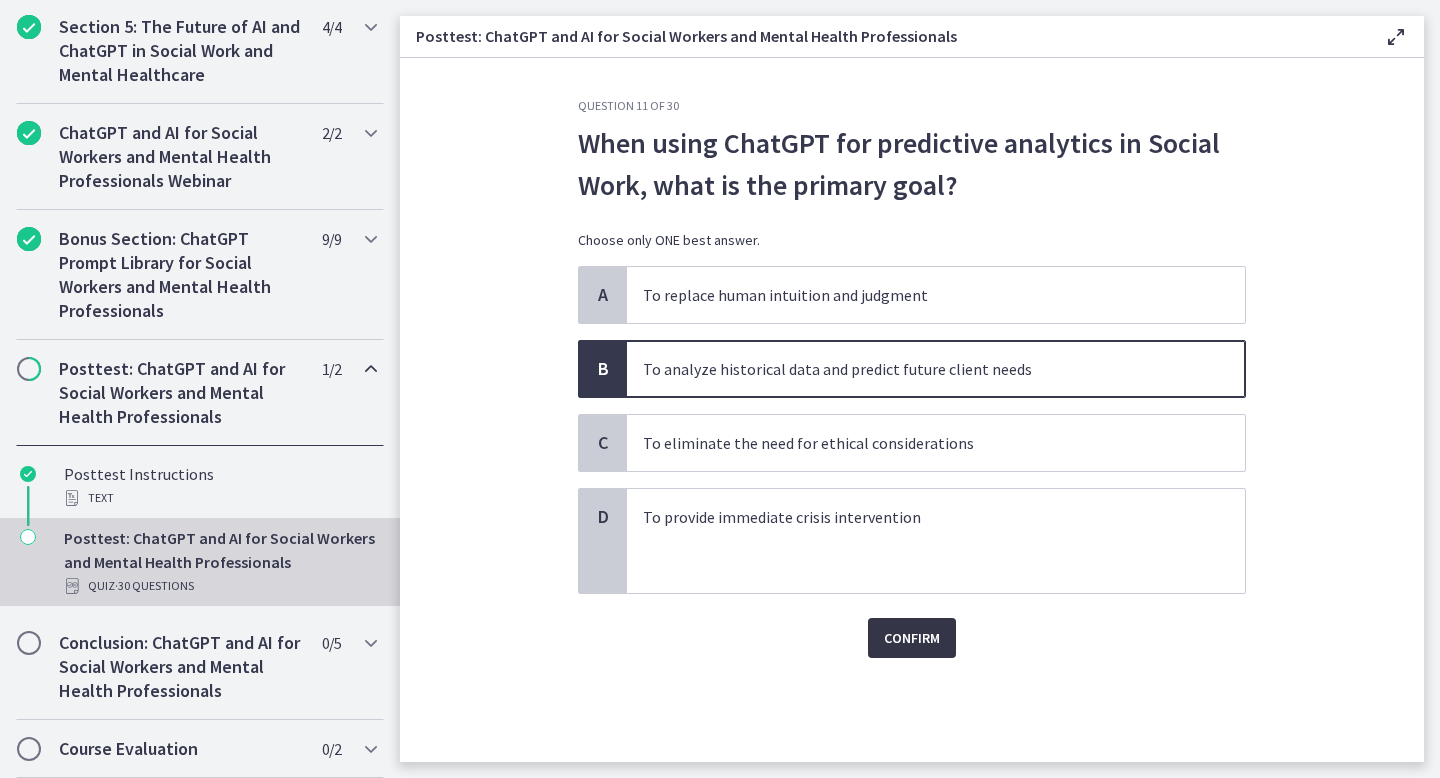 click on "Confirm" at bounding box center (912, 638) 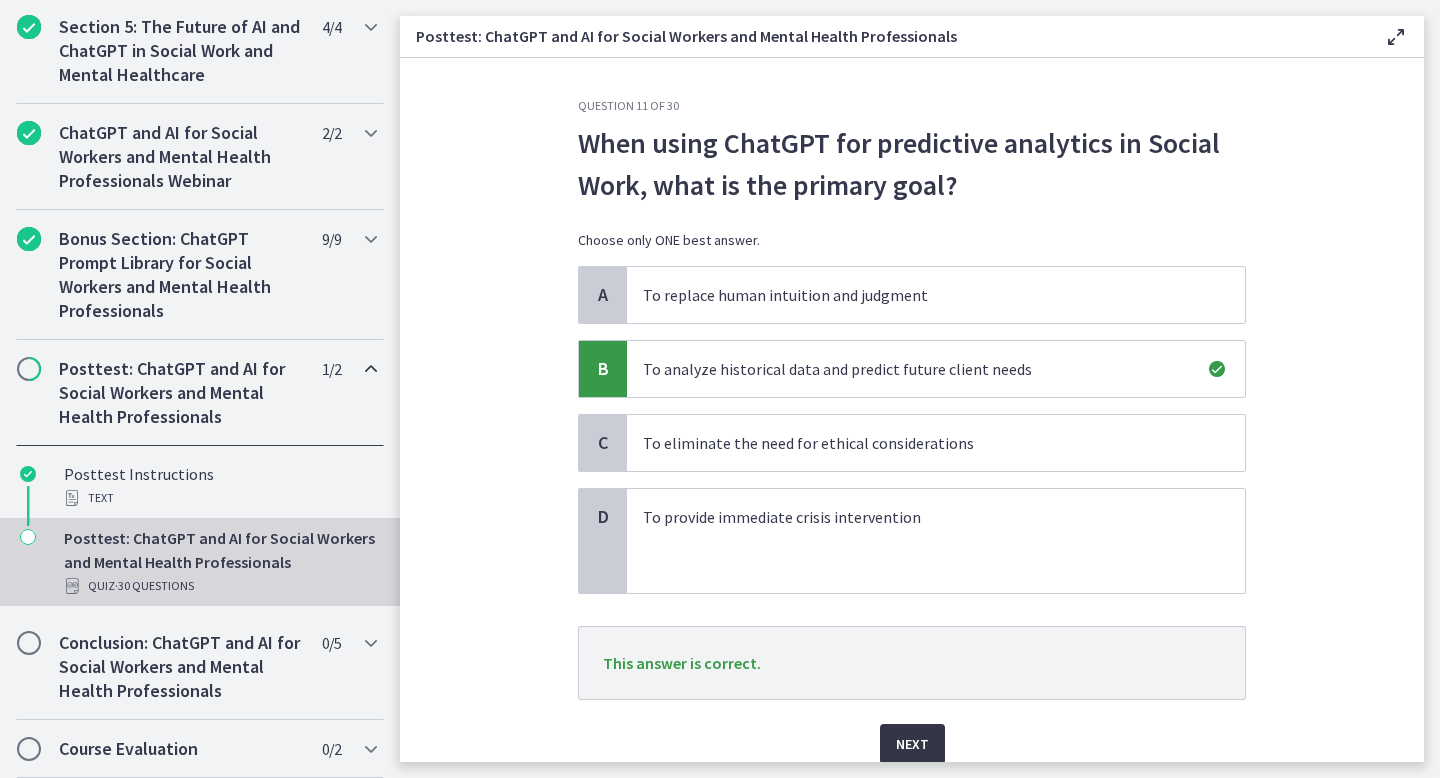 click on "Next" at bounding box center (912, 744) 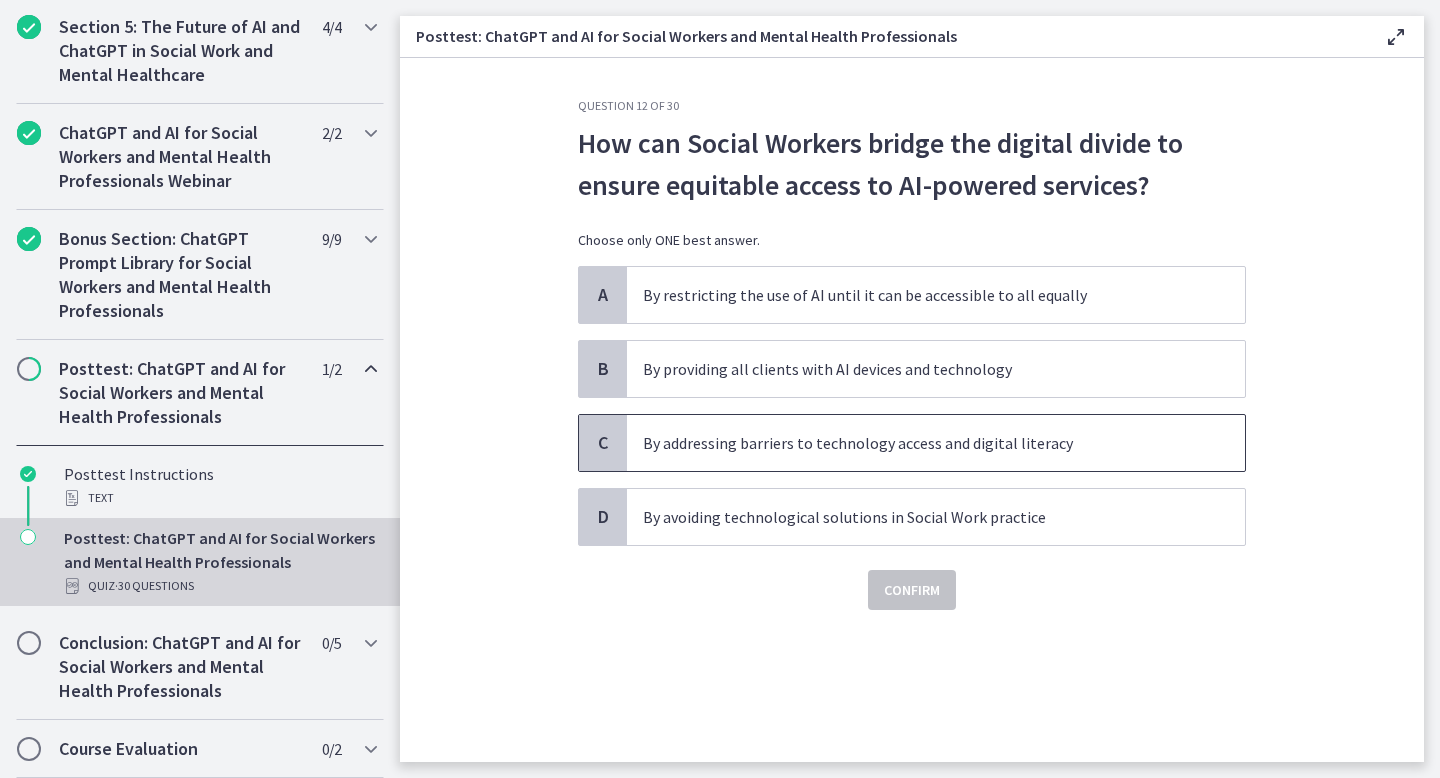 click on "By addressing barriers to technology access and digital literacy" at bounding box center [936, 443] 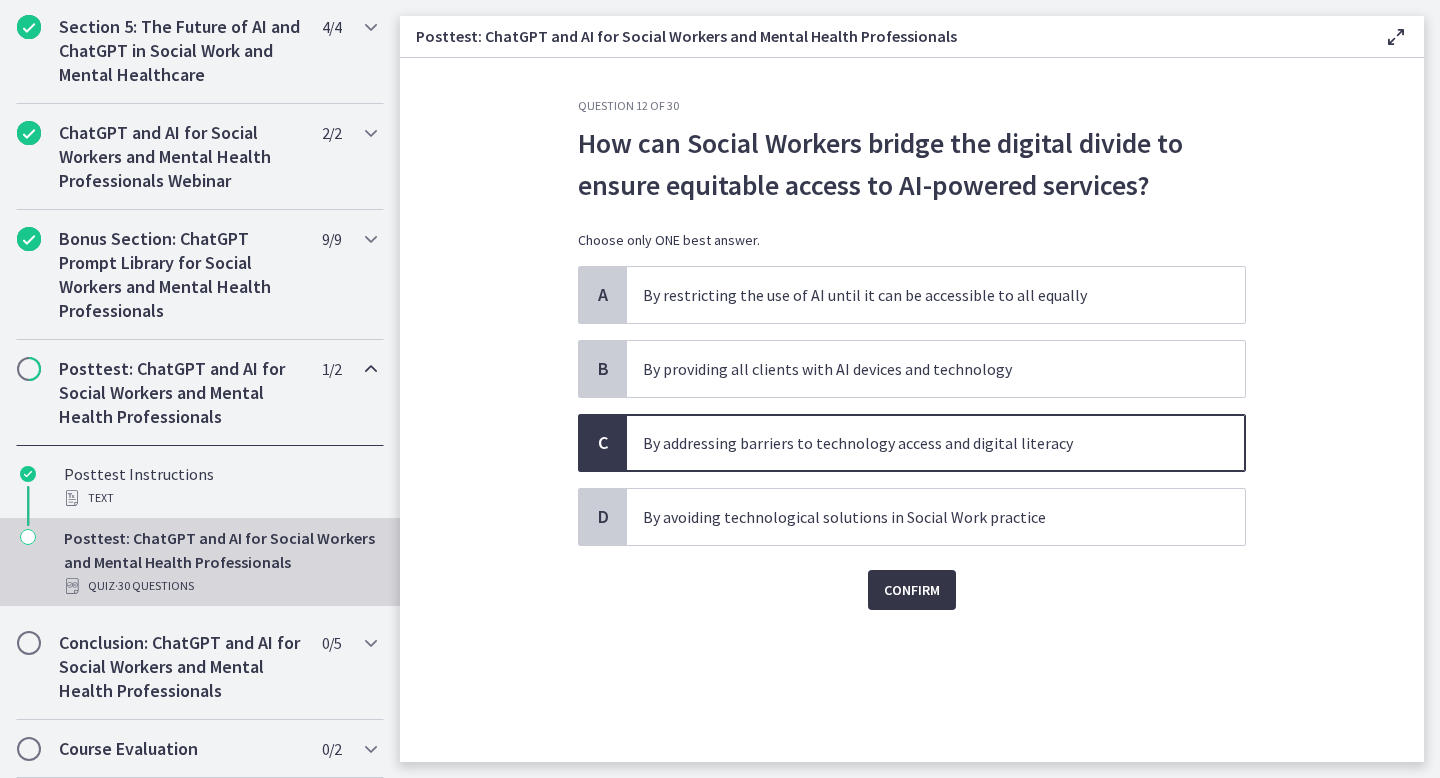 click on "Confirm" at bounding box center [912, 590] 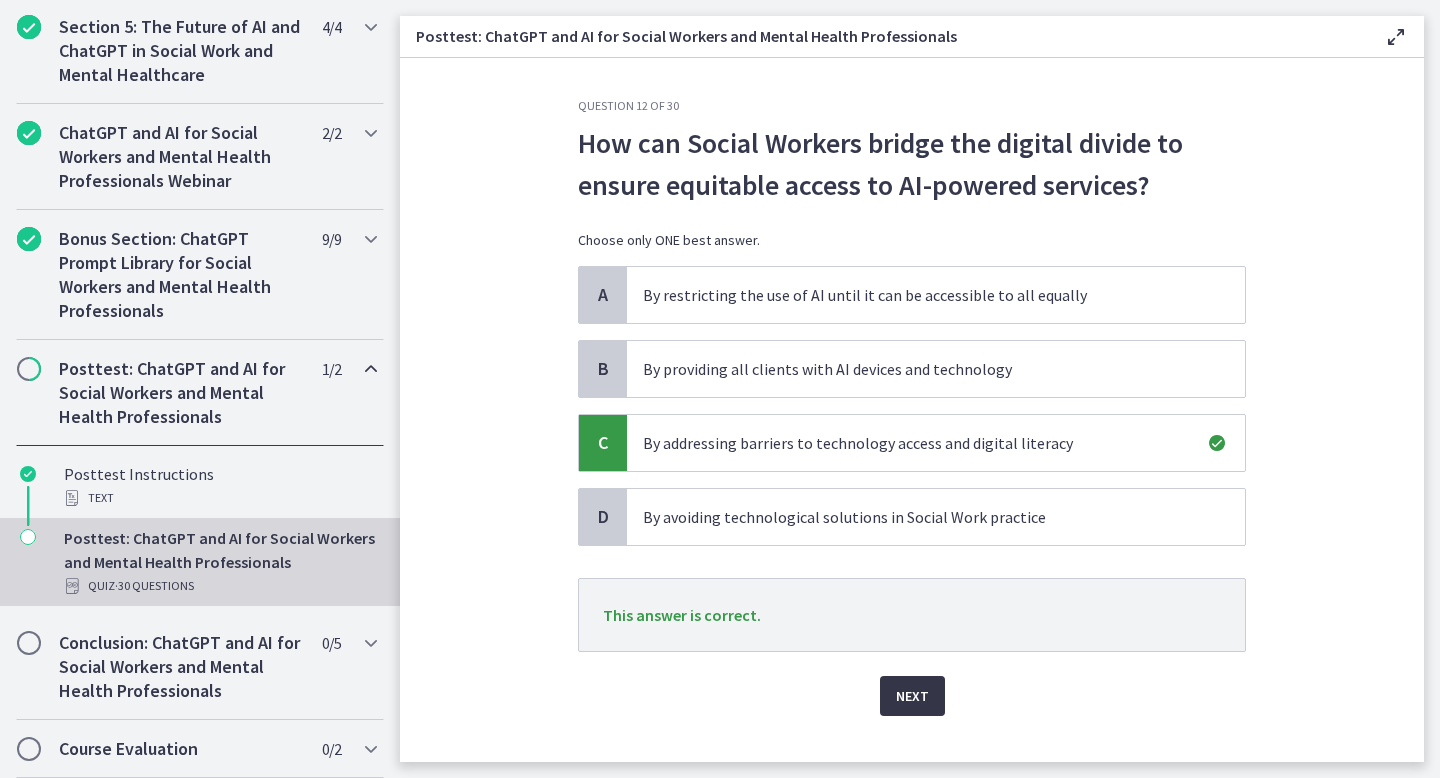 click on "Next" at bounding box center [912, 696] 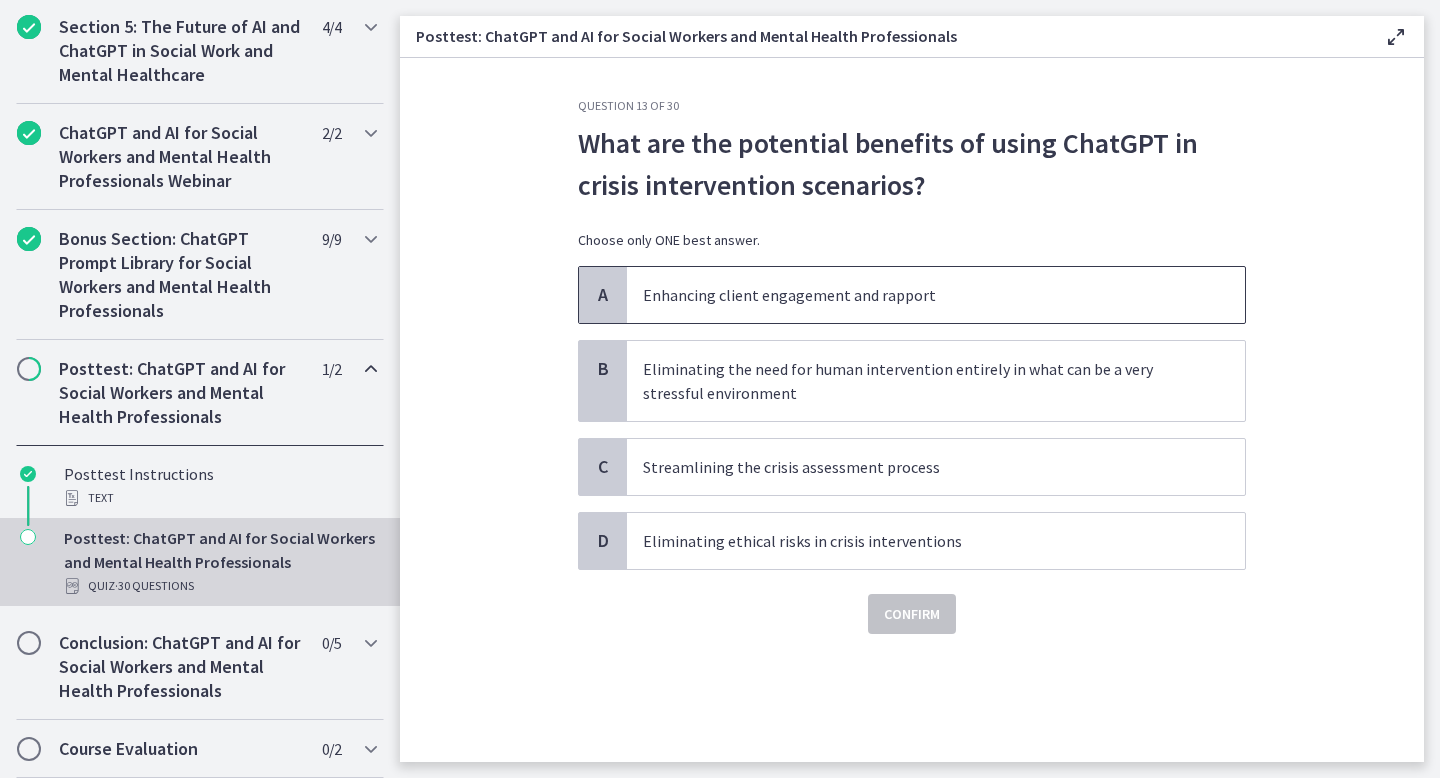 click on "Enhancing client engagement and rapport" at bounding box center [916, 295] 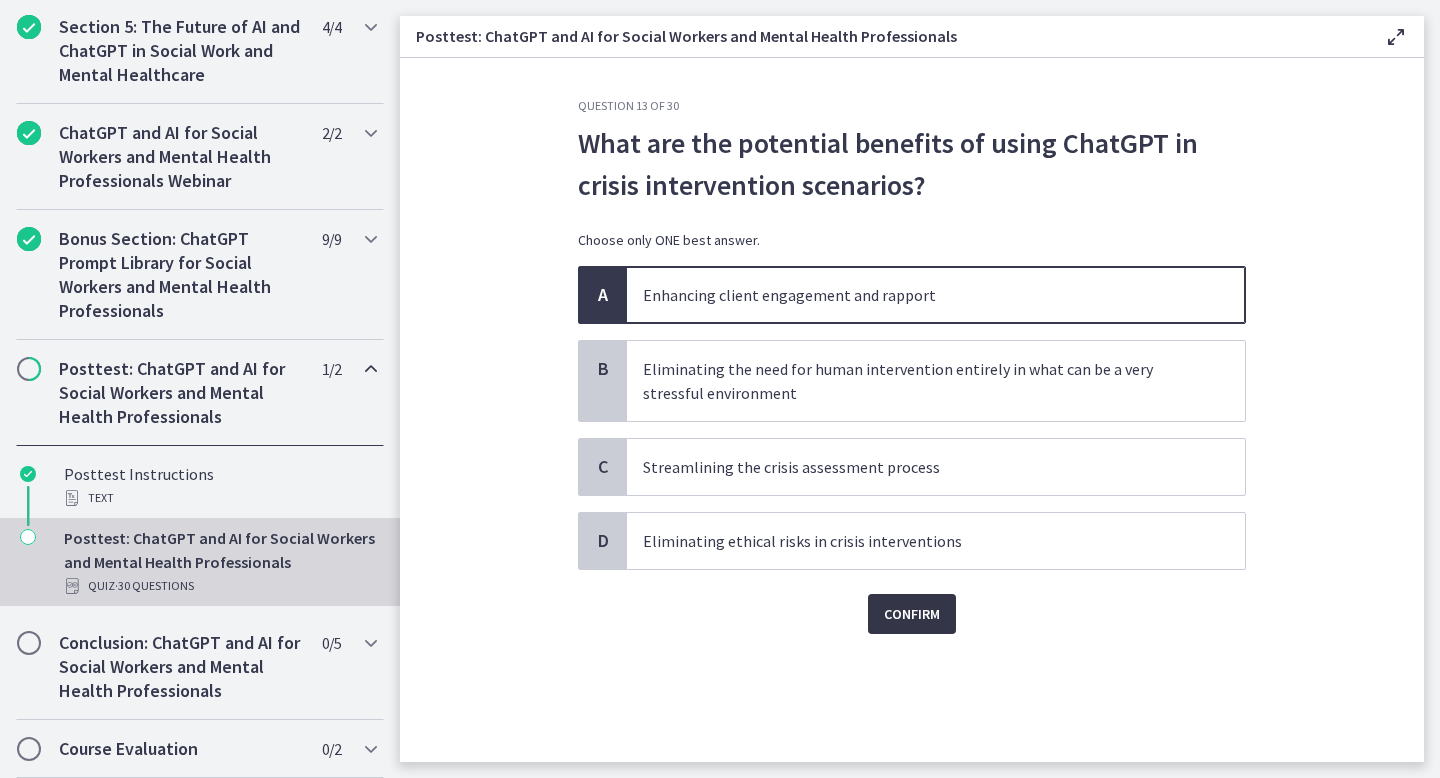 click on "Confirm" at bounding box center (912, 614) 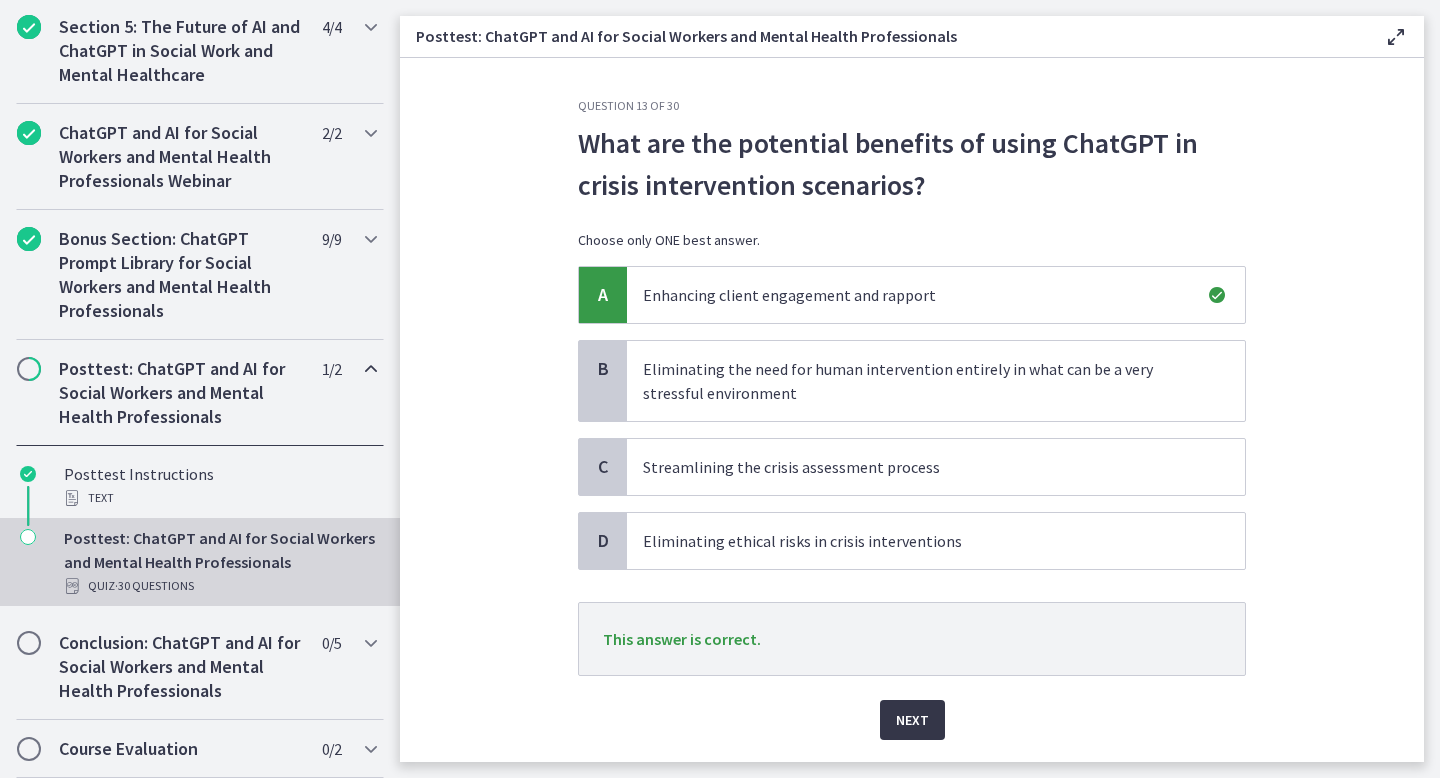 click on "Next" at bounding box center [912, 720] 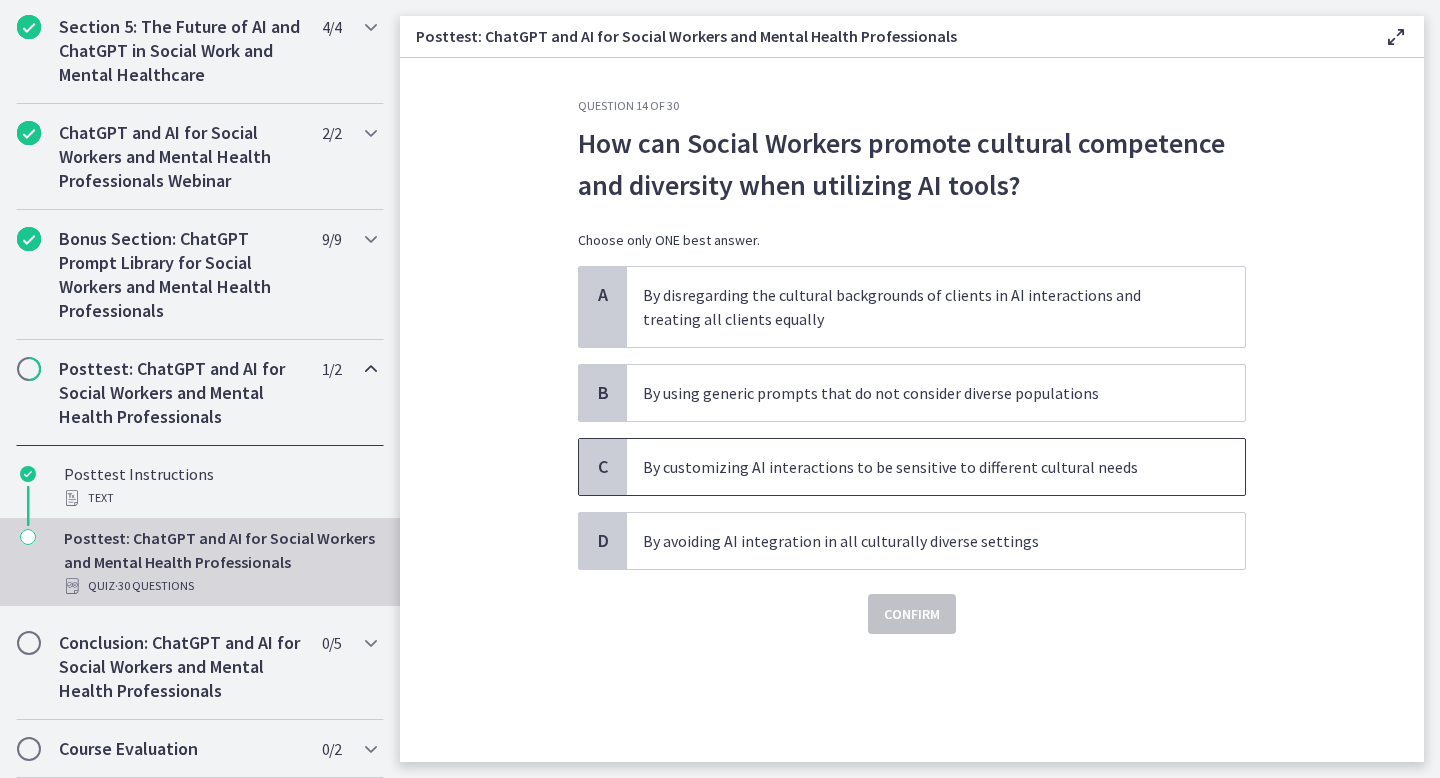 click on "By customizing AI interactions to be sensitive to different cultural needs" at bounding box center [936, 467] 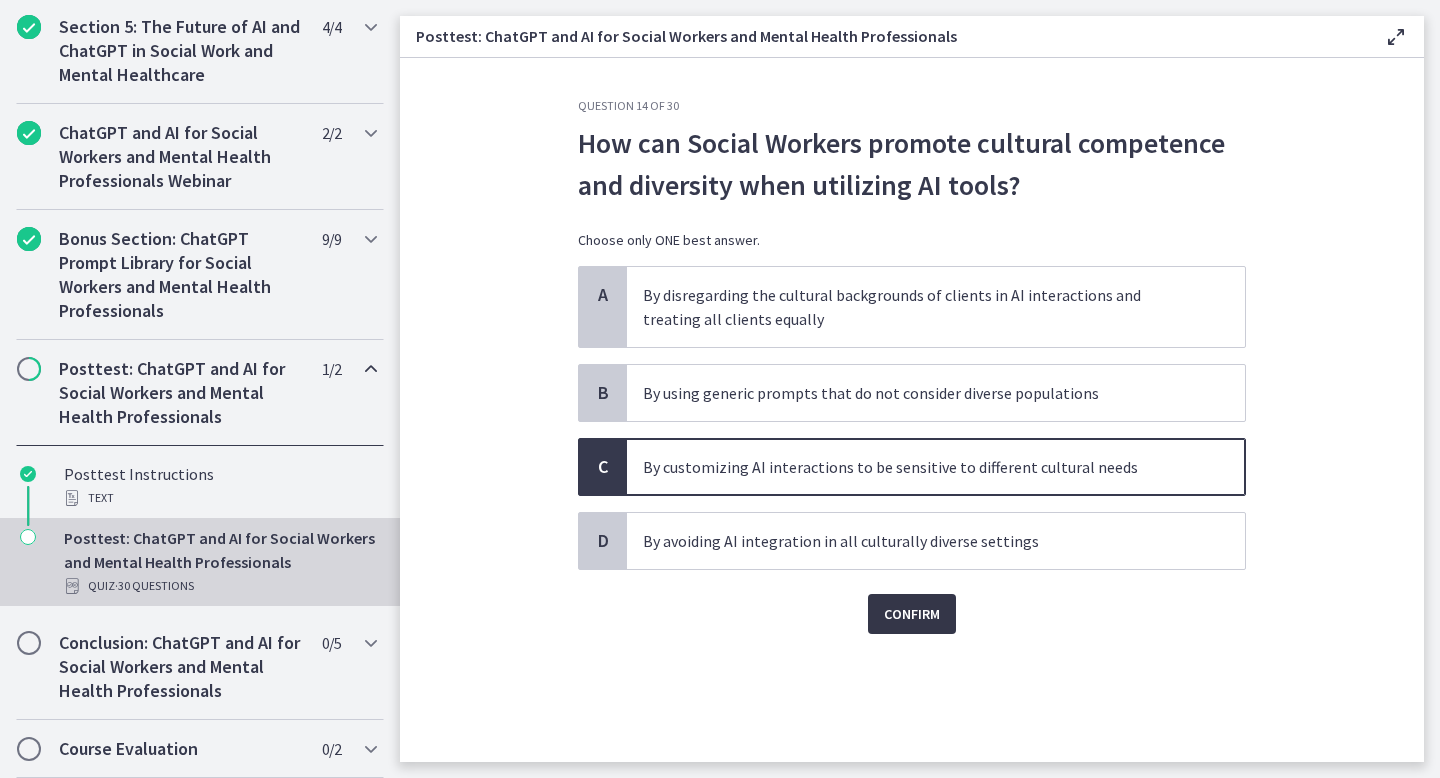 click on "Confirm" at bounding box center [912, 614] 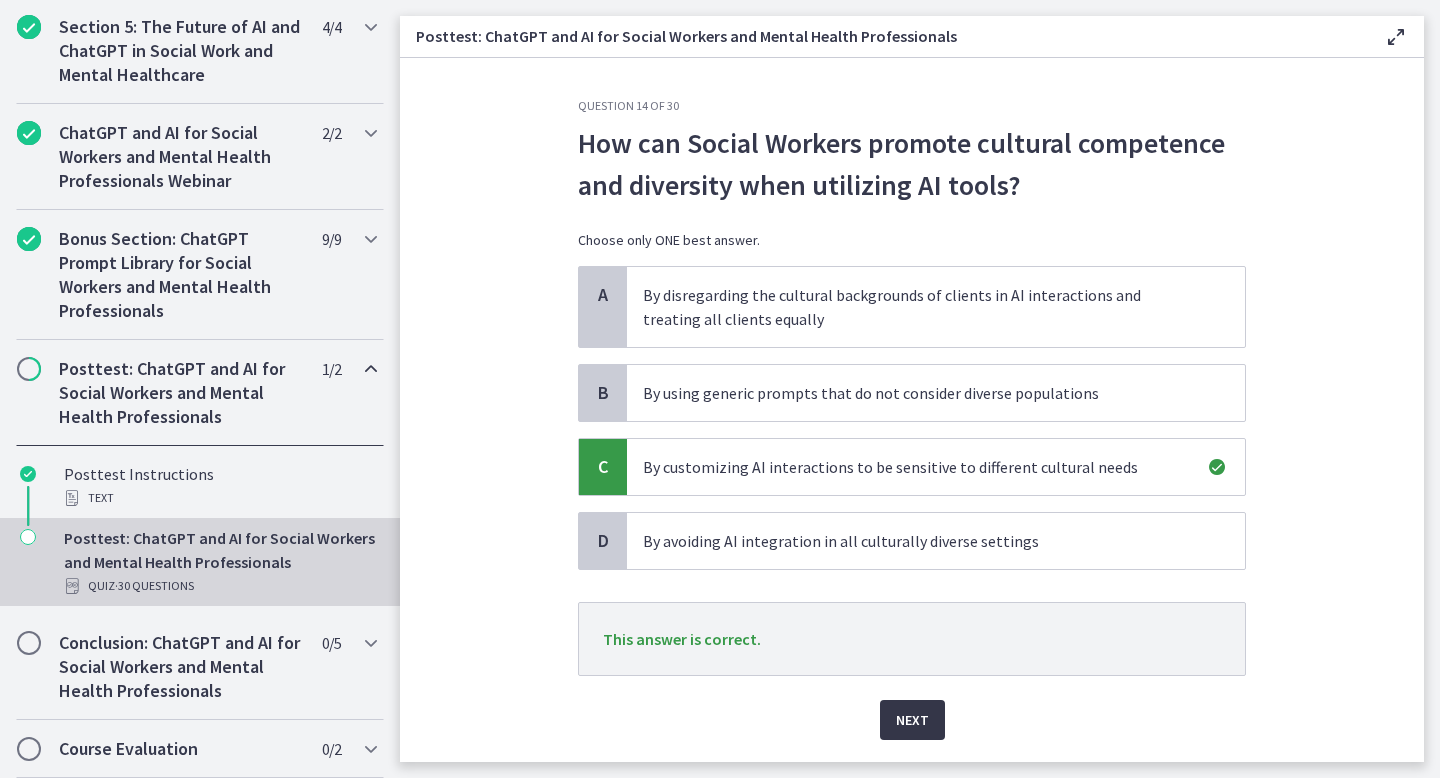 click on "Next" at bounding box center [912, 720] 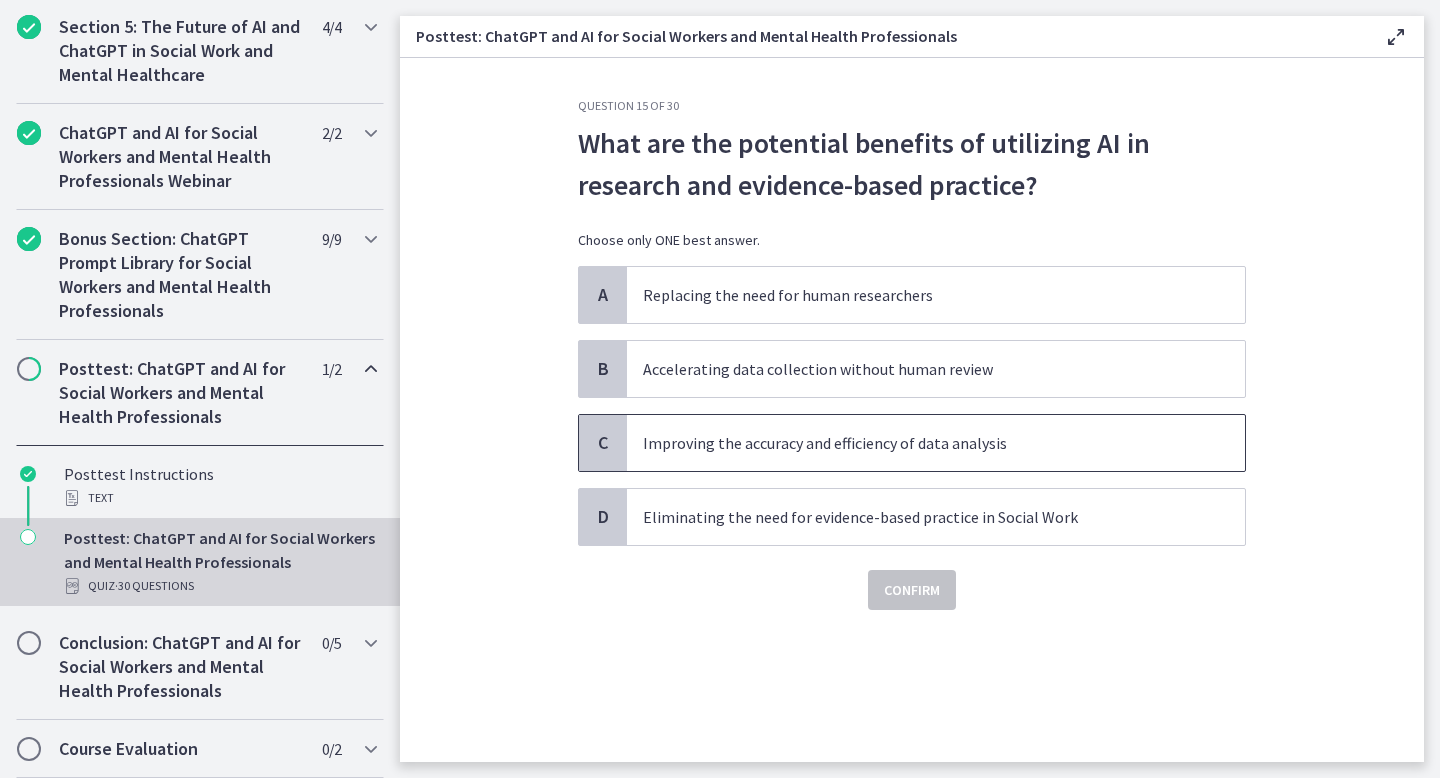 click on "Improving the accuracy and efficiency of data analysis" at bounding box center (916, 443) 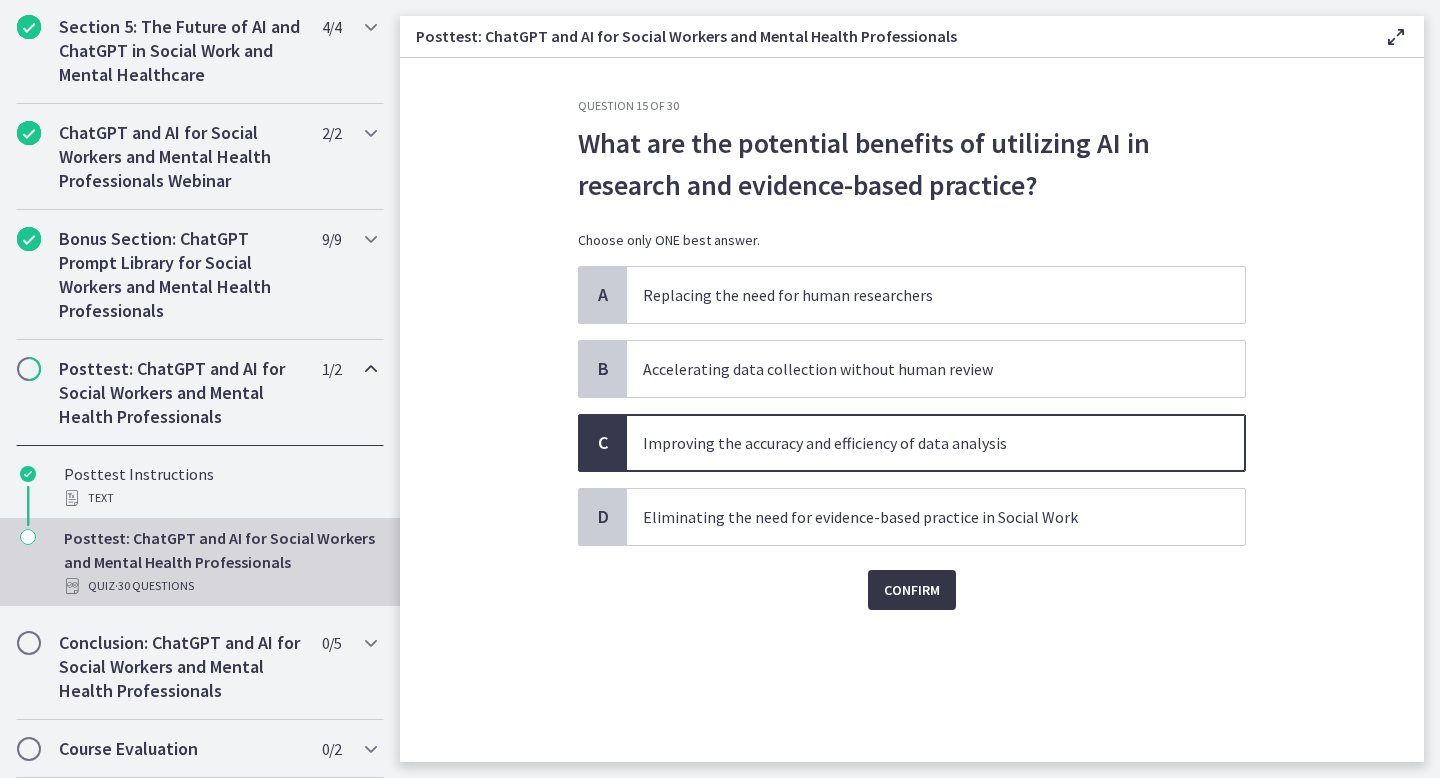 click on "Confirm" at bounding box center [912, 590] 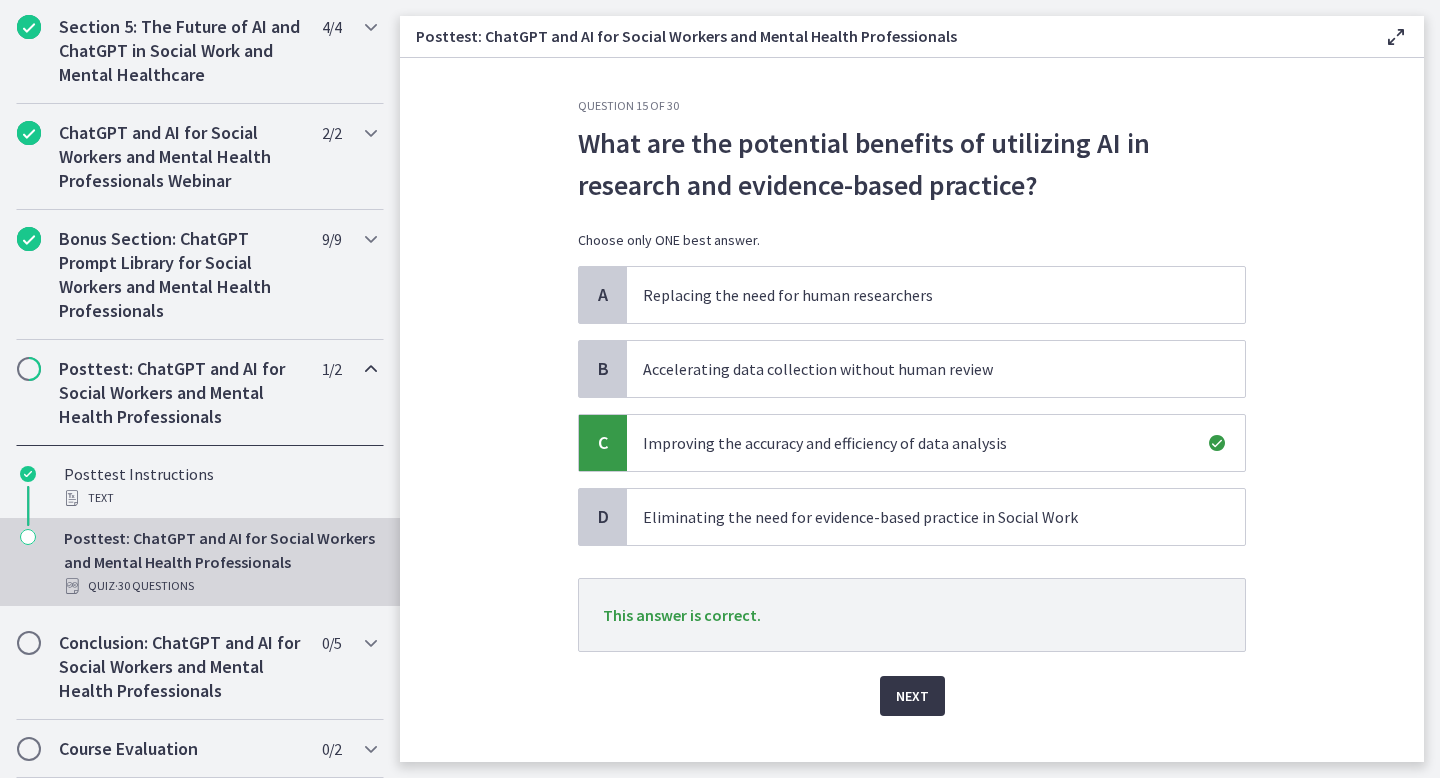 click on "Next" at bounding box center [912, 696] 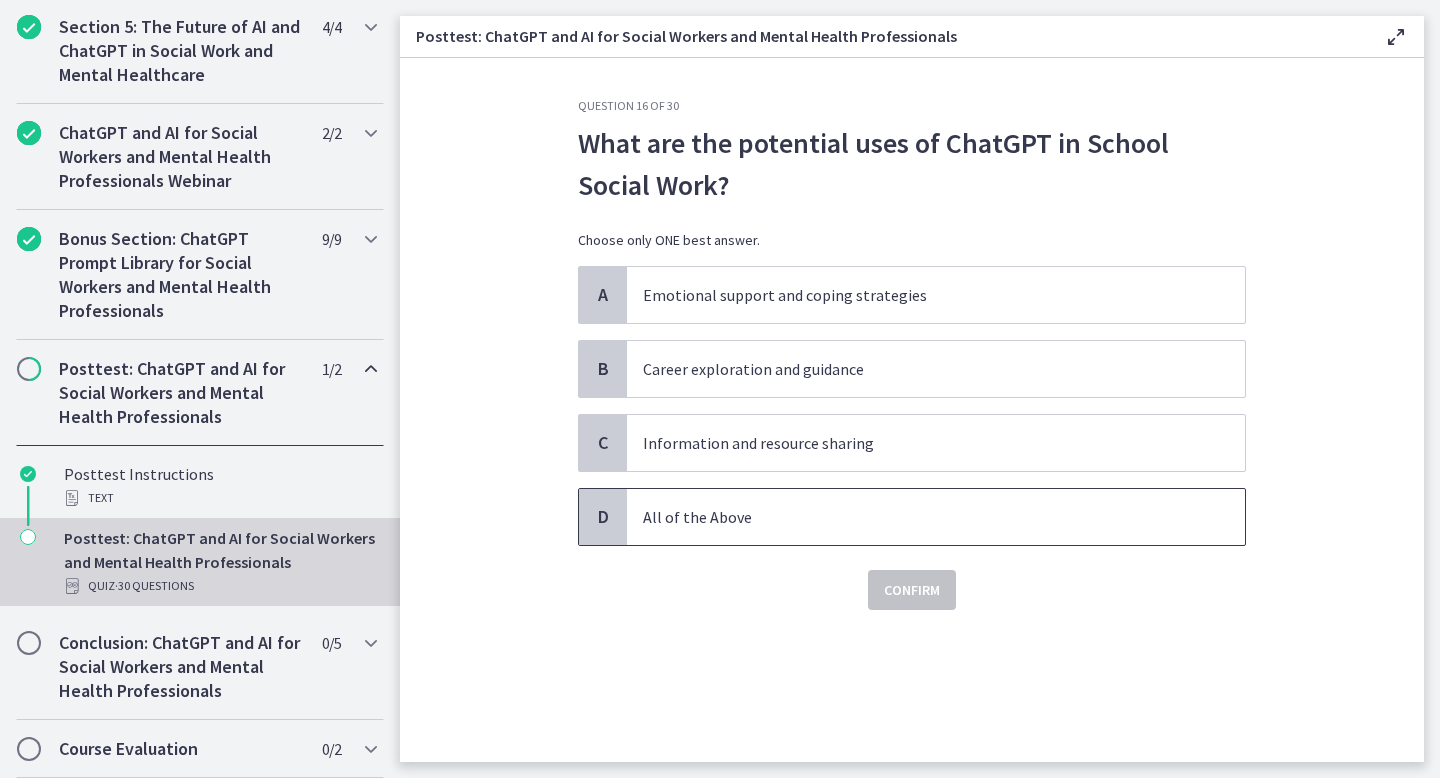 click on "All of the Above" at bounding box center [916, 517] 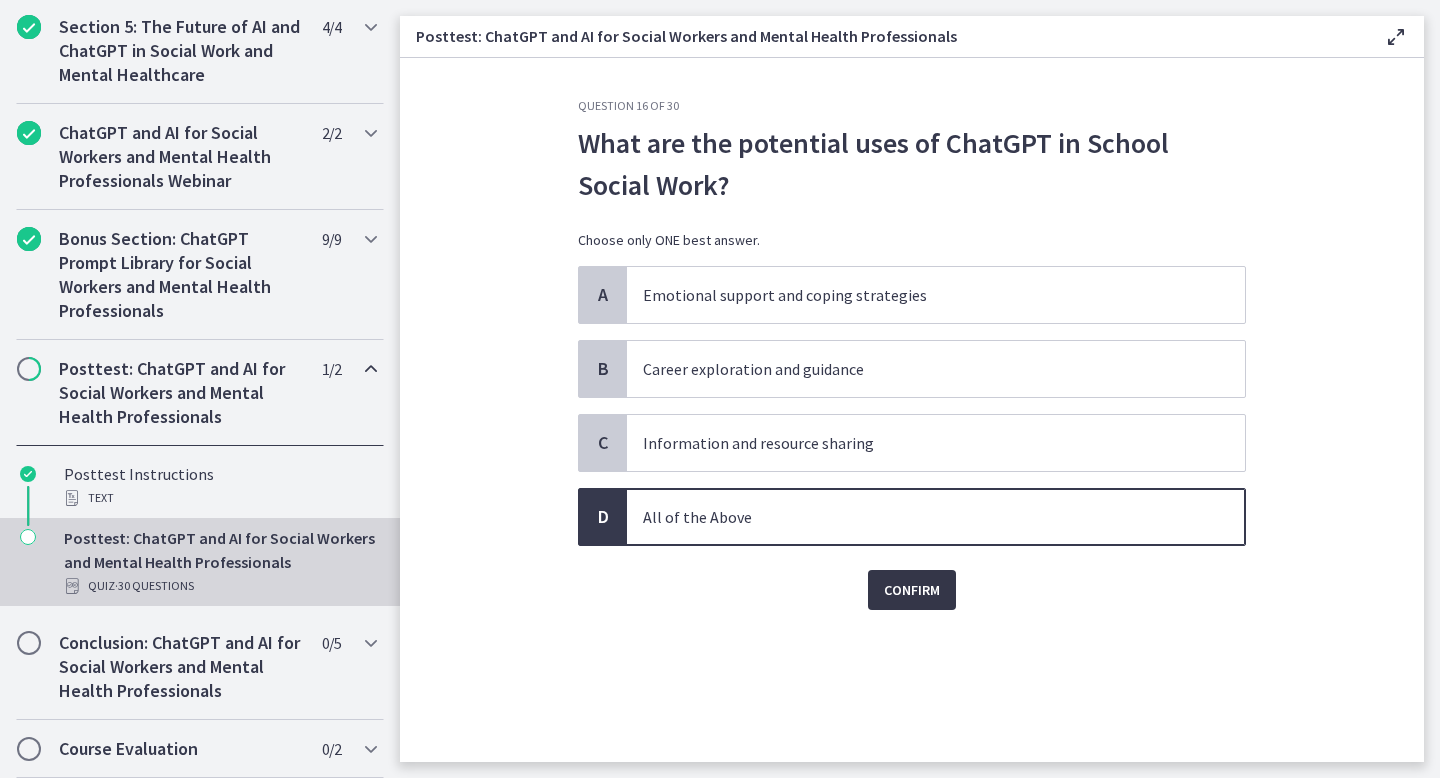 click on "Confirm" at bounding box center (912, 590) 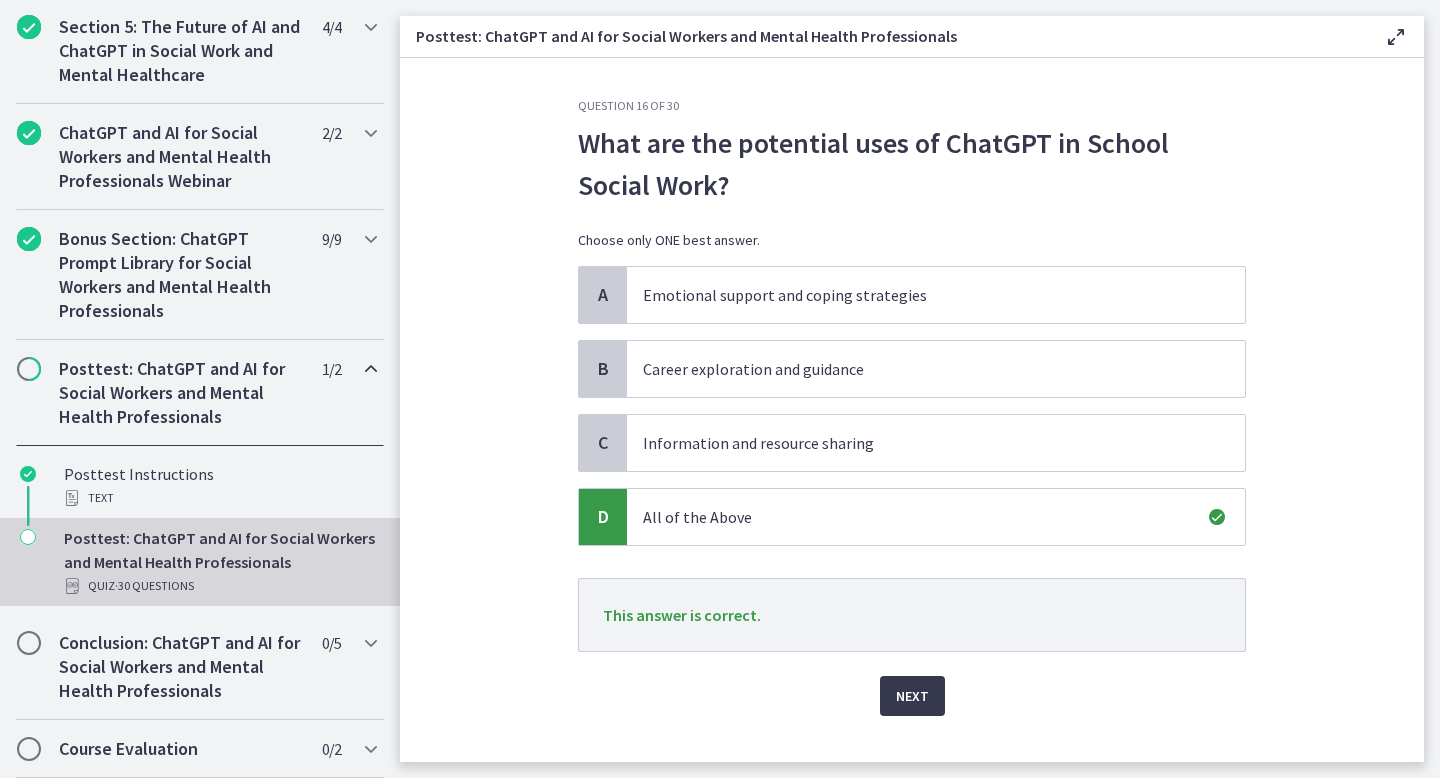 click on "Question   16   of   30
What are the potential uses of ChatGPT in School Social Work?
Choose only ONE best answer.
A
Emotional support and coping strategies
B
Career exploration and guidance
C
Information and resource sharing
D
All of the Above
This answer is correct.
Next" 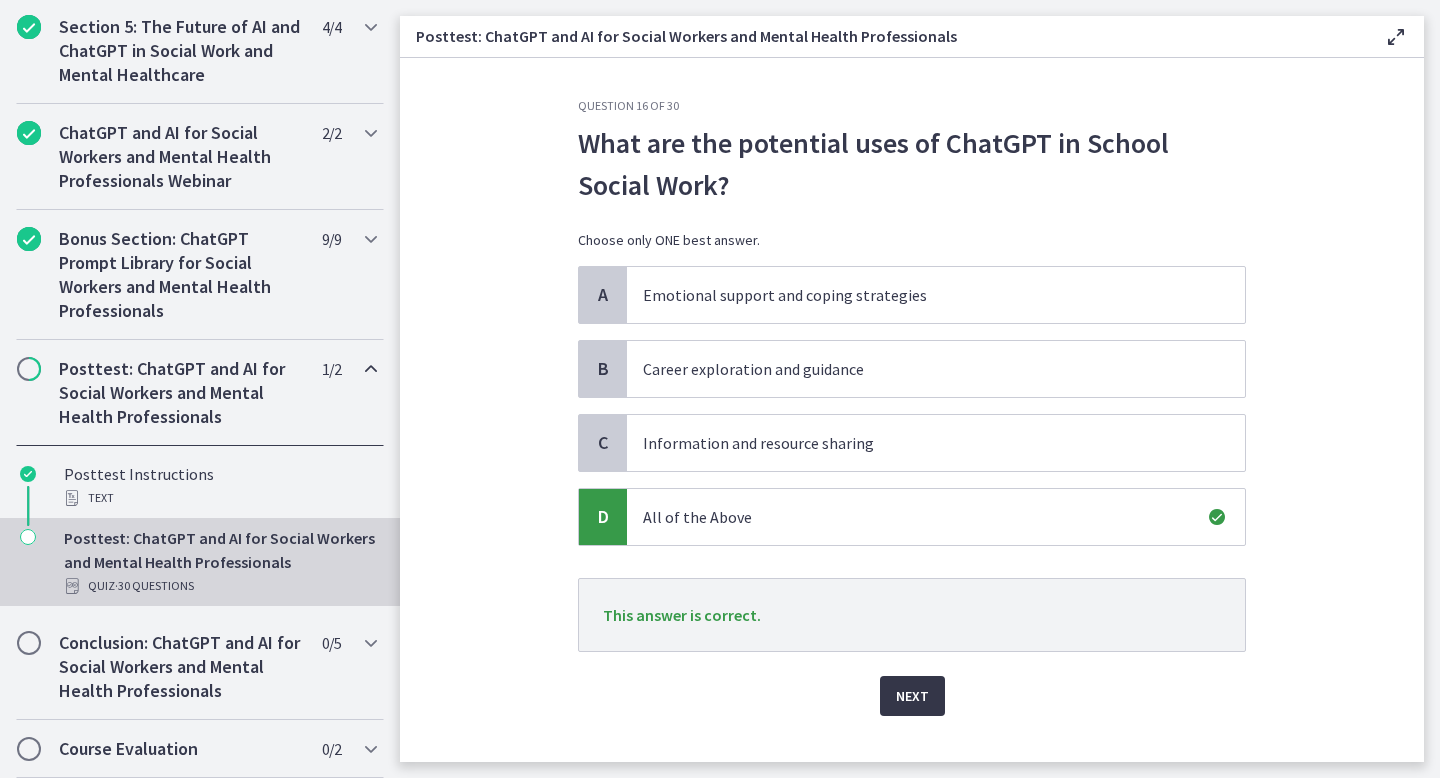 click on "Next" at bounding box center (912, 696) 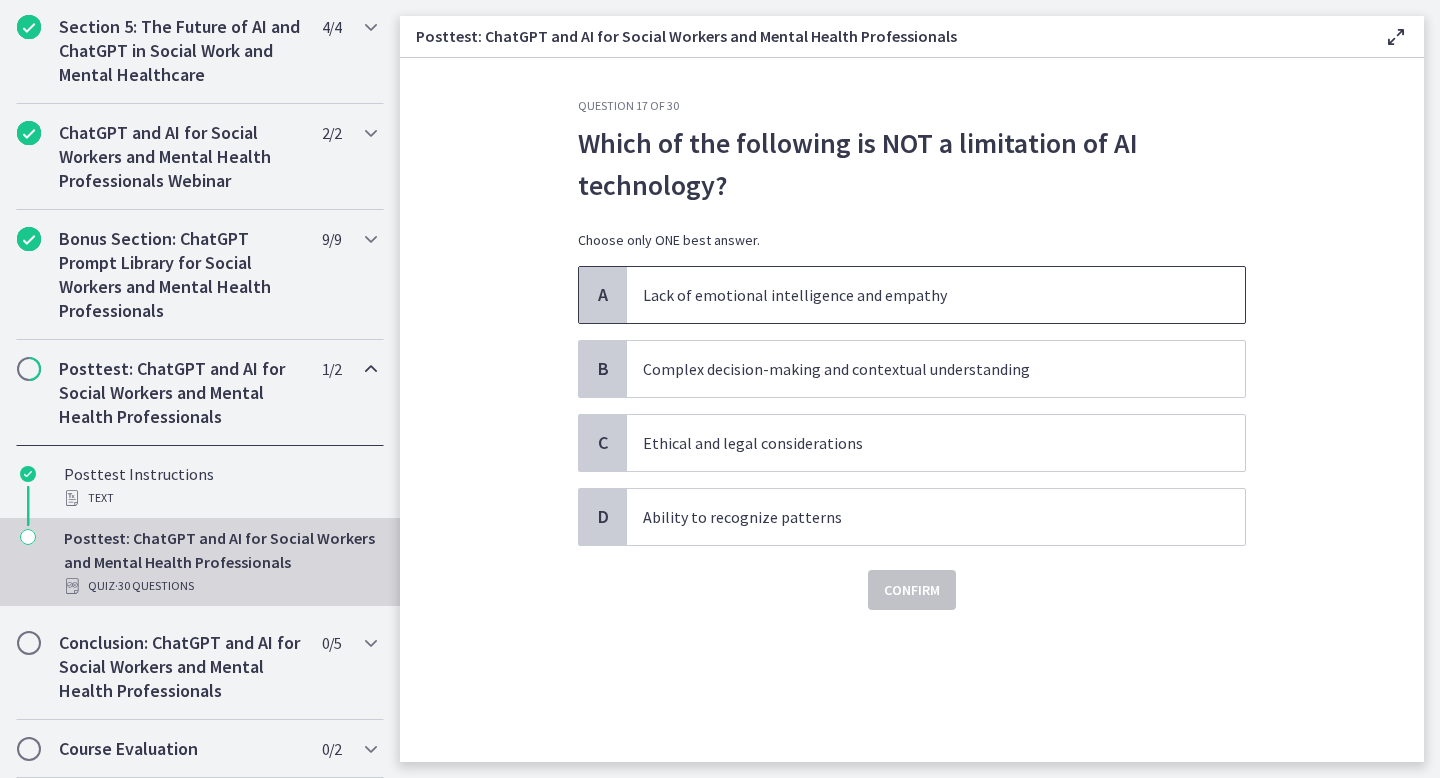 click on "Lack of emotional intelligence and empathy" at bounding box center [916, 295] 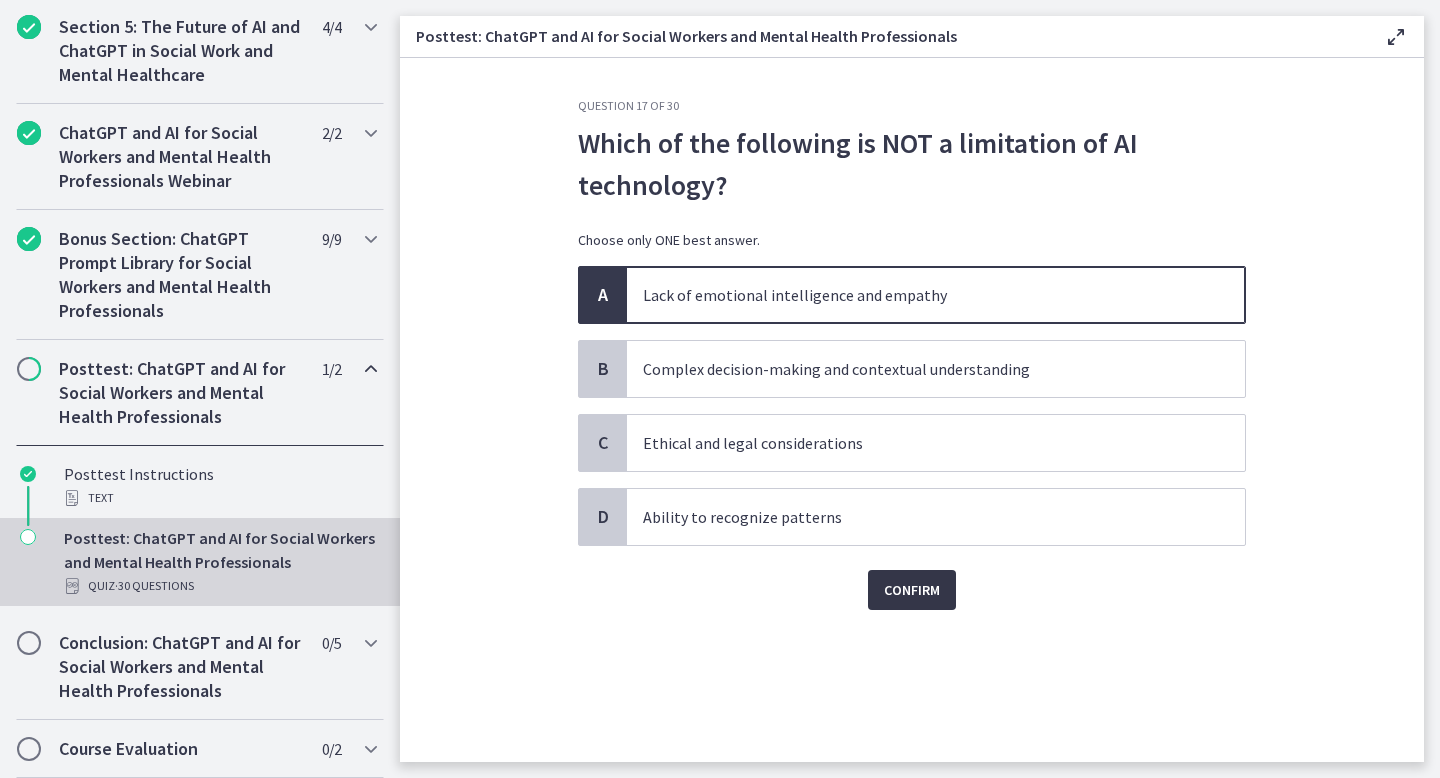 click on "Confirm" at bounding box center (912, 590) 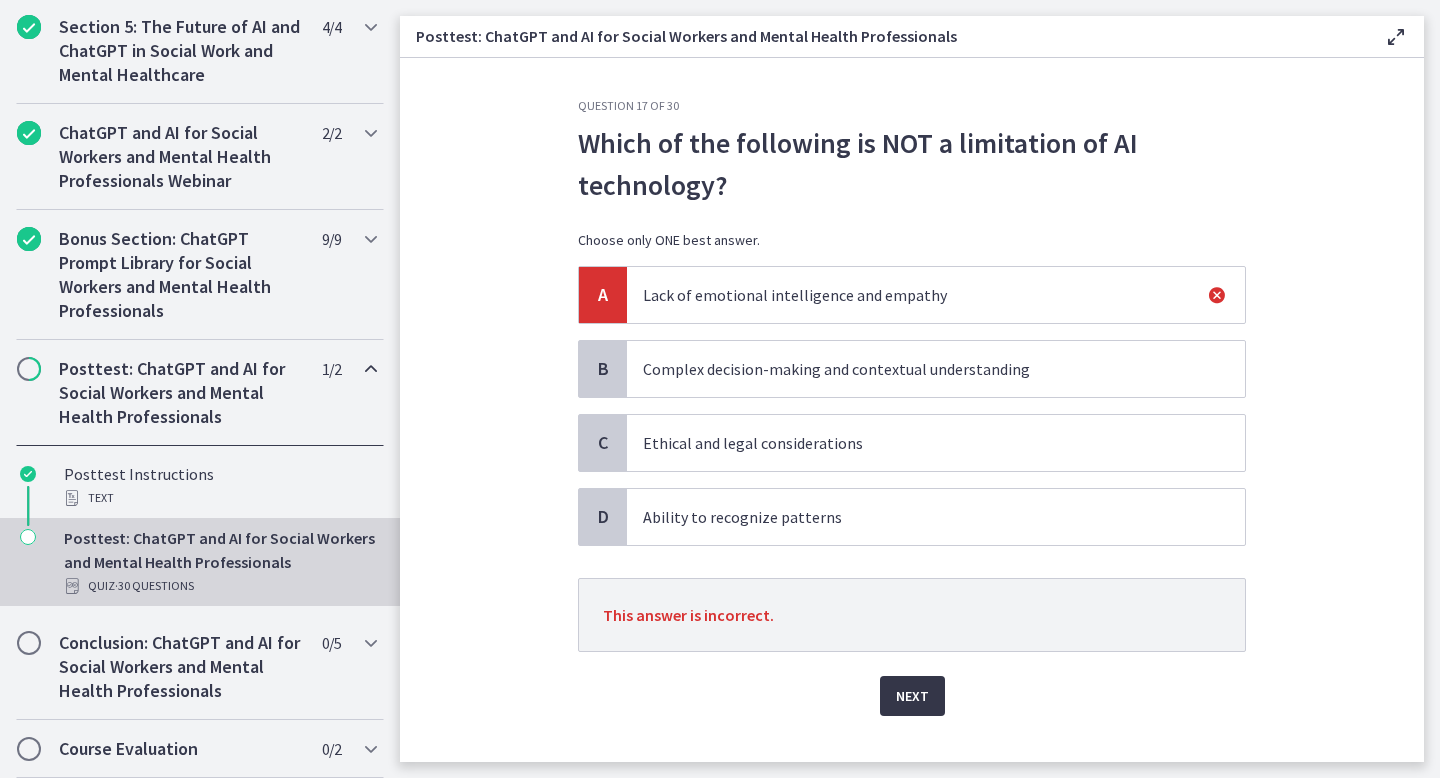click on "Next" at bounding box center (912, 696) 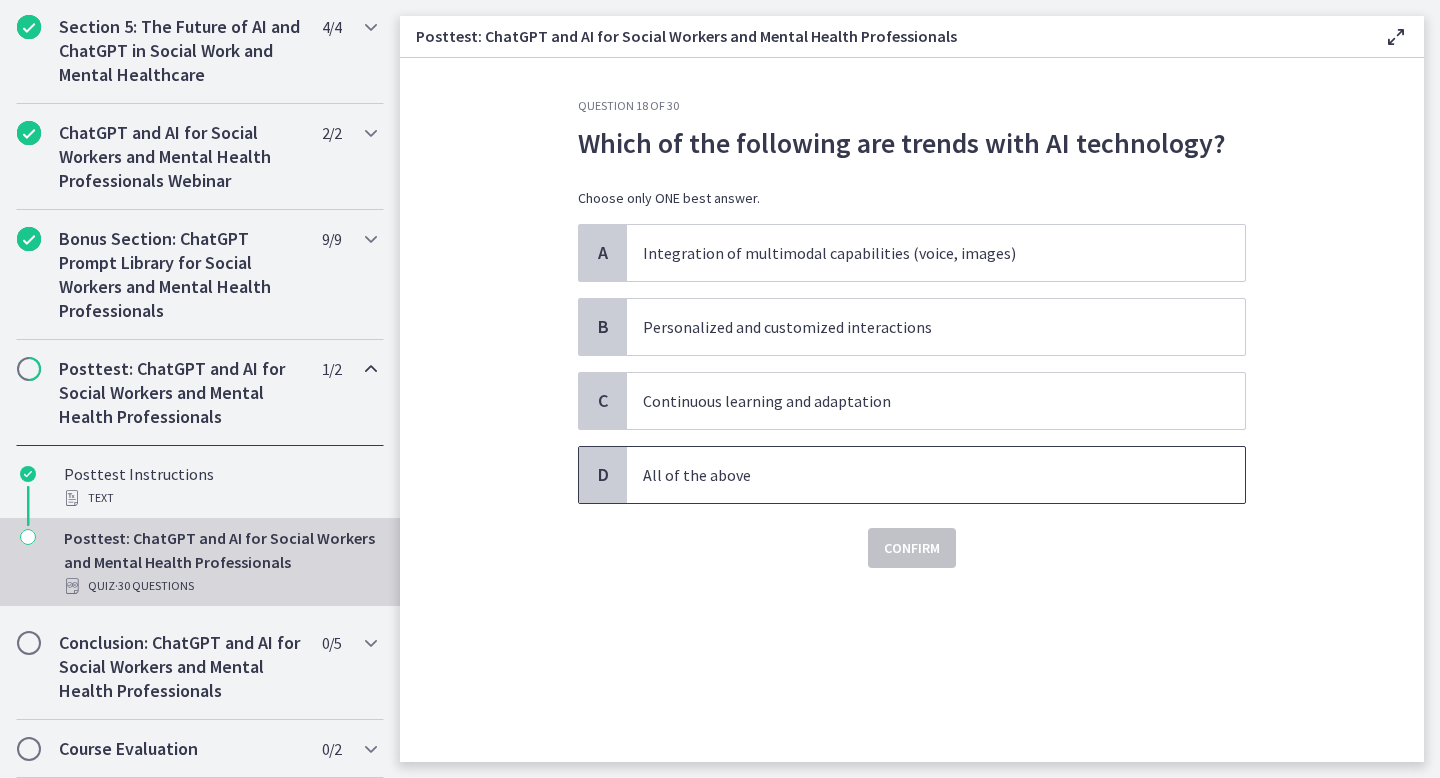 click on "All of the above" at bounding box center (936, 475) 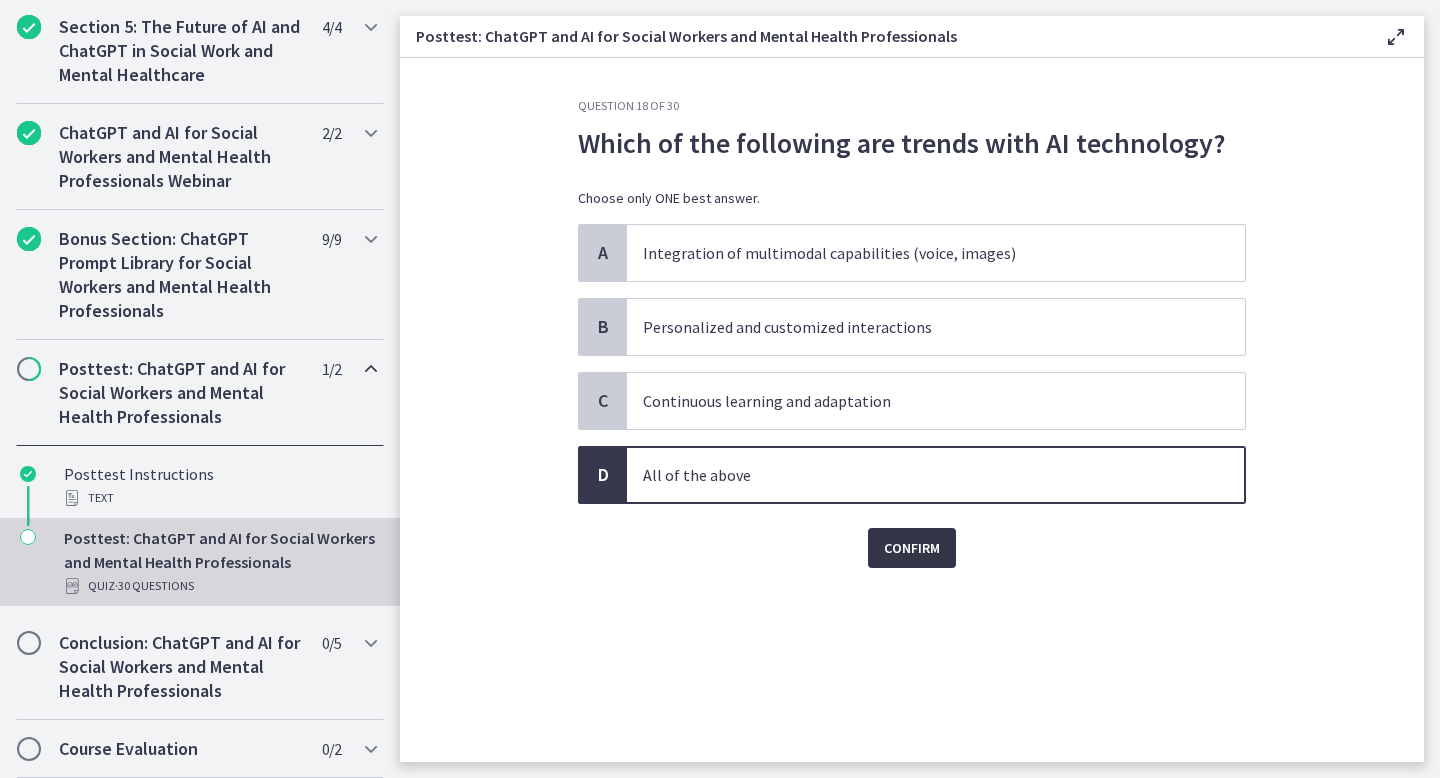click on "Confirm" at bounding box center [912, 548] 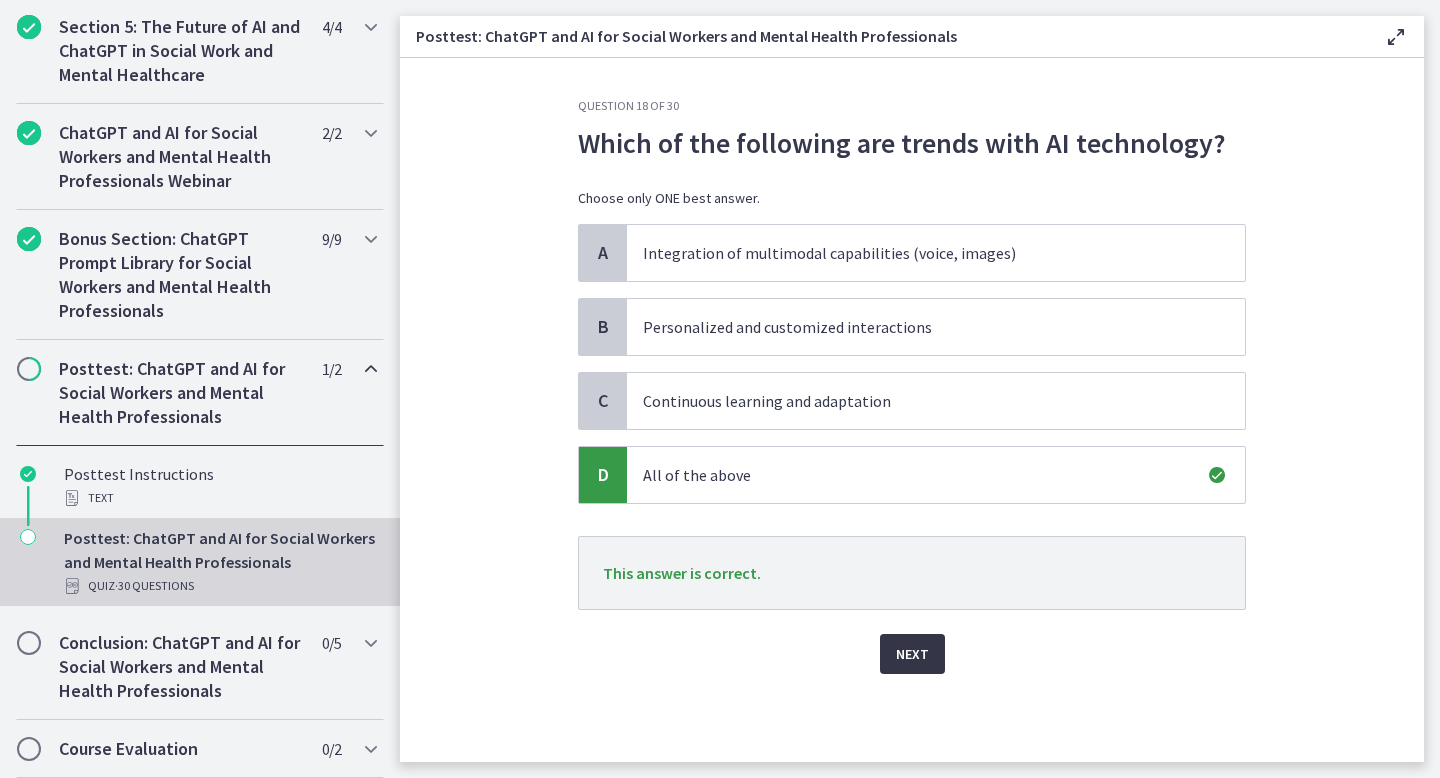 click on "Next" at bounding box center (912, 654) 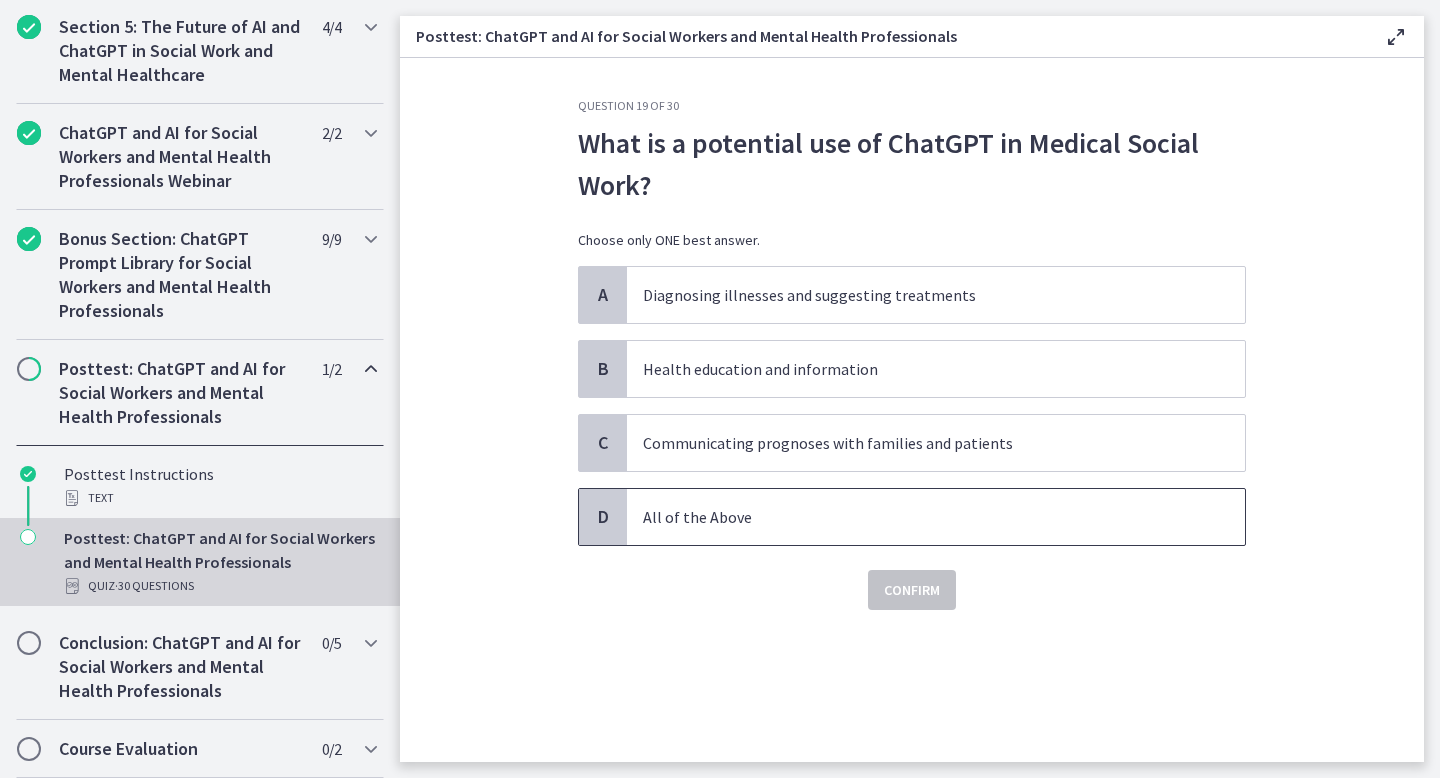 click on "All of the Above" at bounding box center (916, 517) 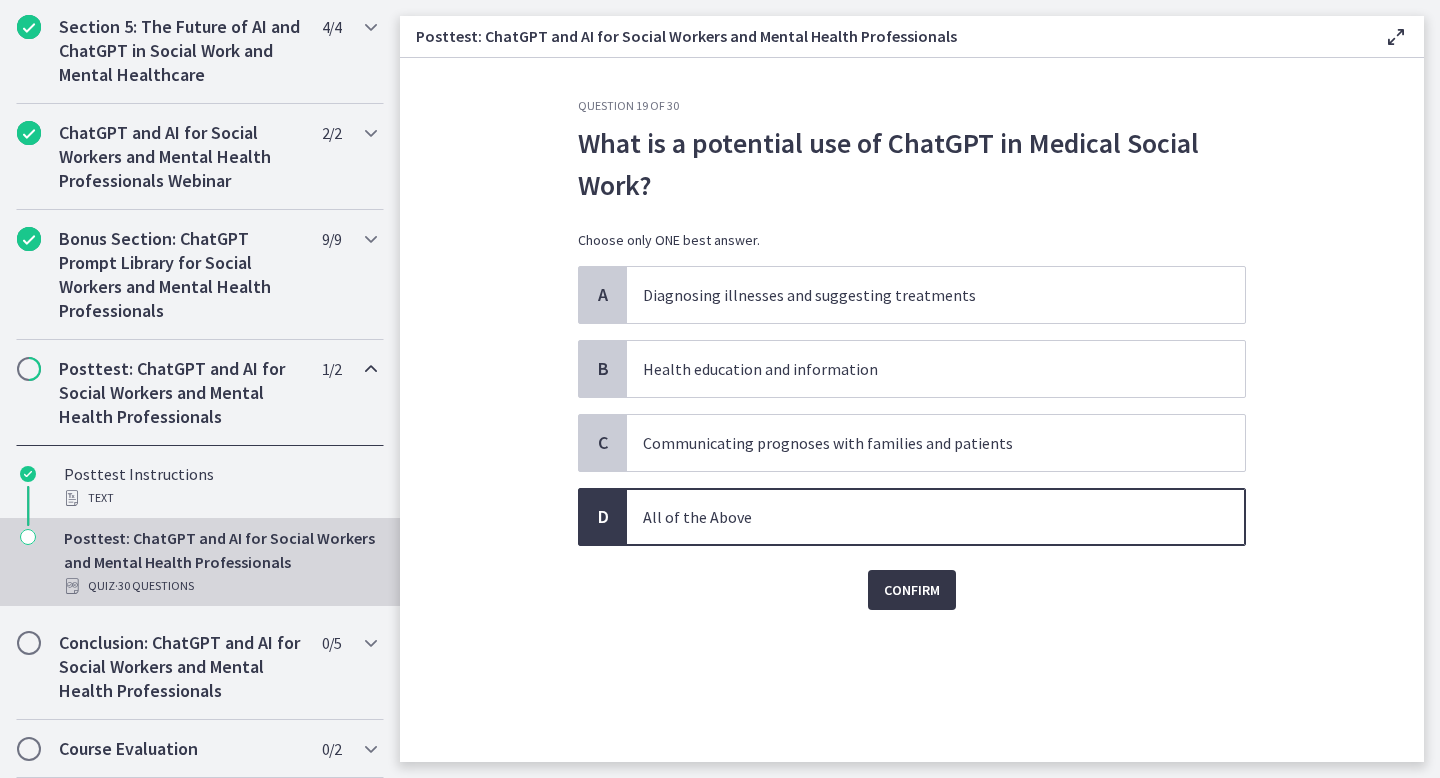 click on "Confirm" at bounding box center (912, 590) 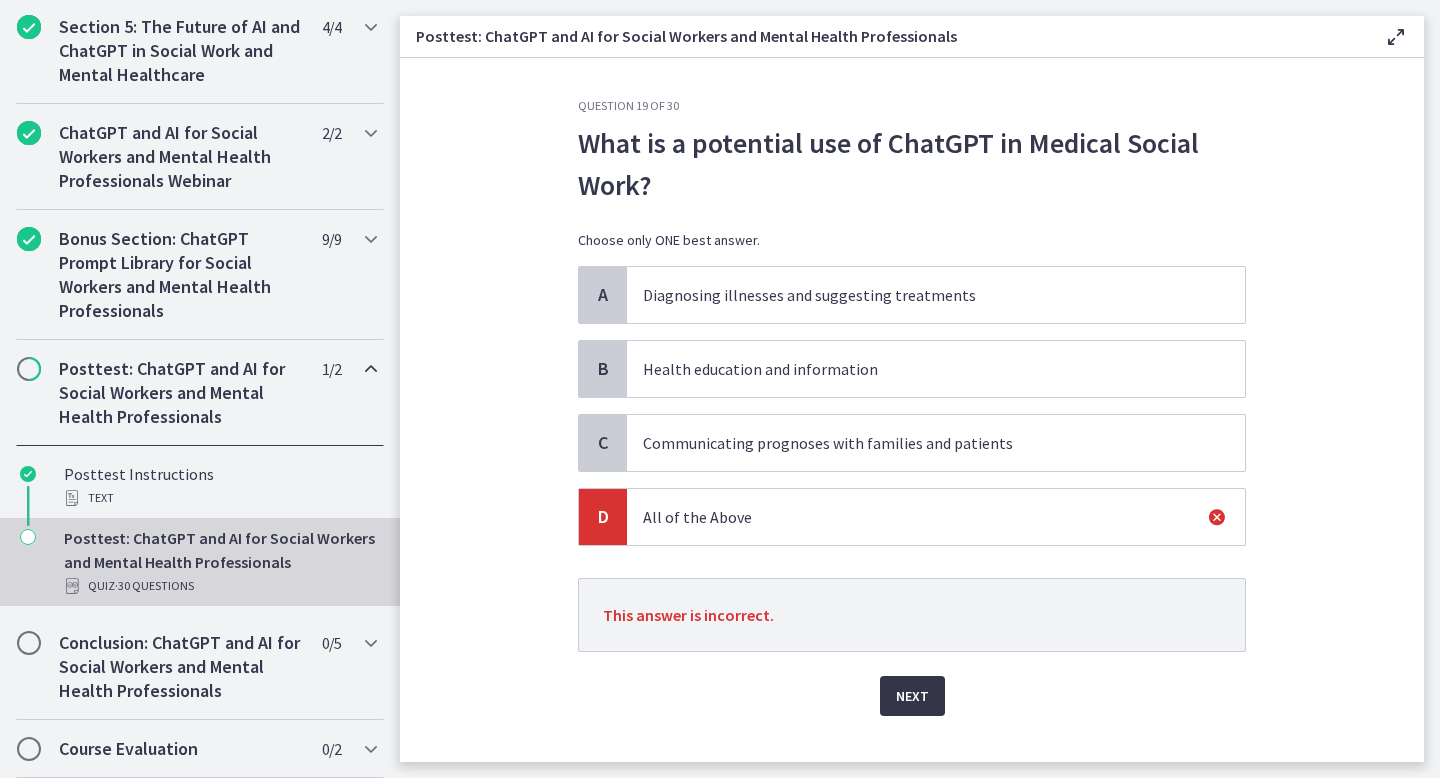 click on "Next" at bounding box center [912, 696] 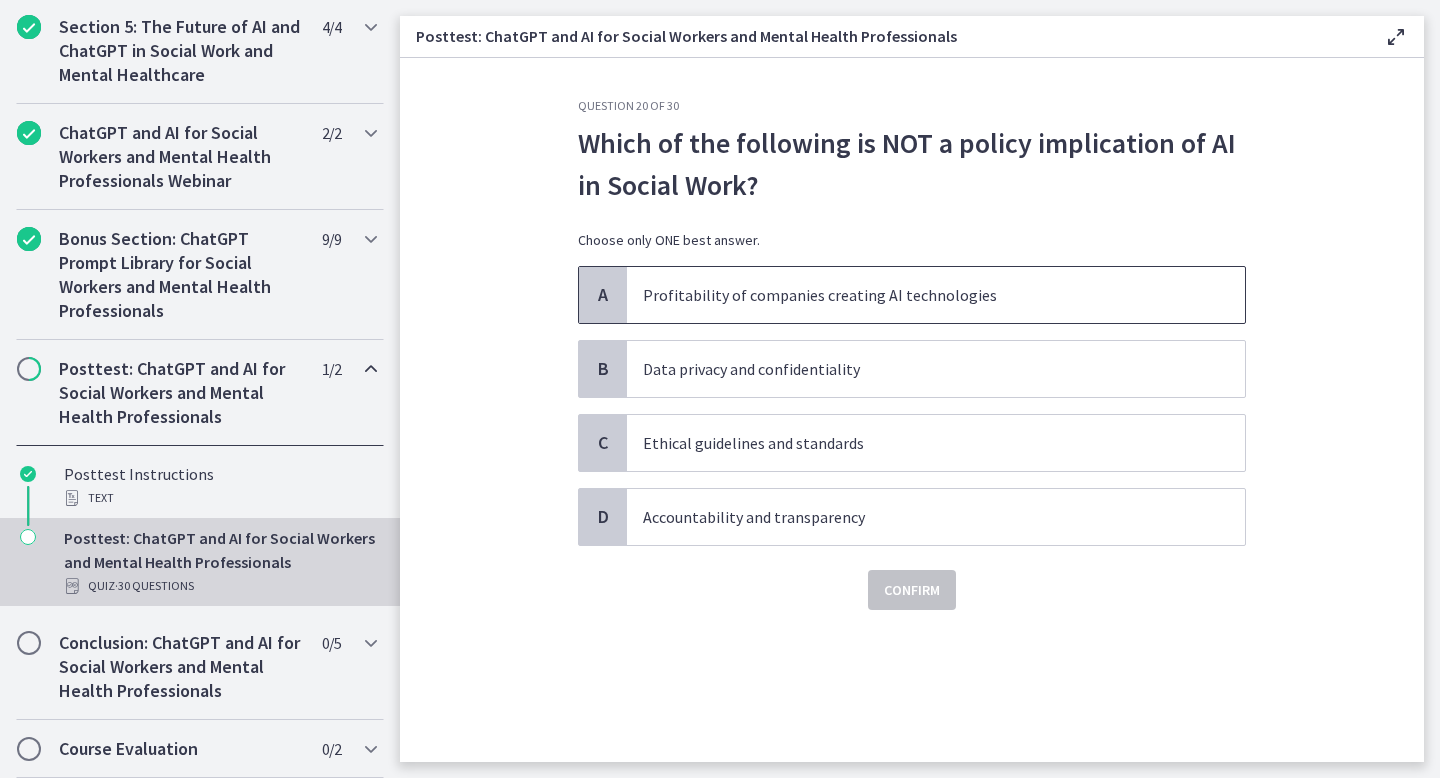 click on "Profitability of companies creating AI technologies" at bounding box center (936, 295) 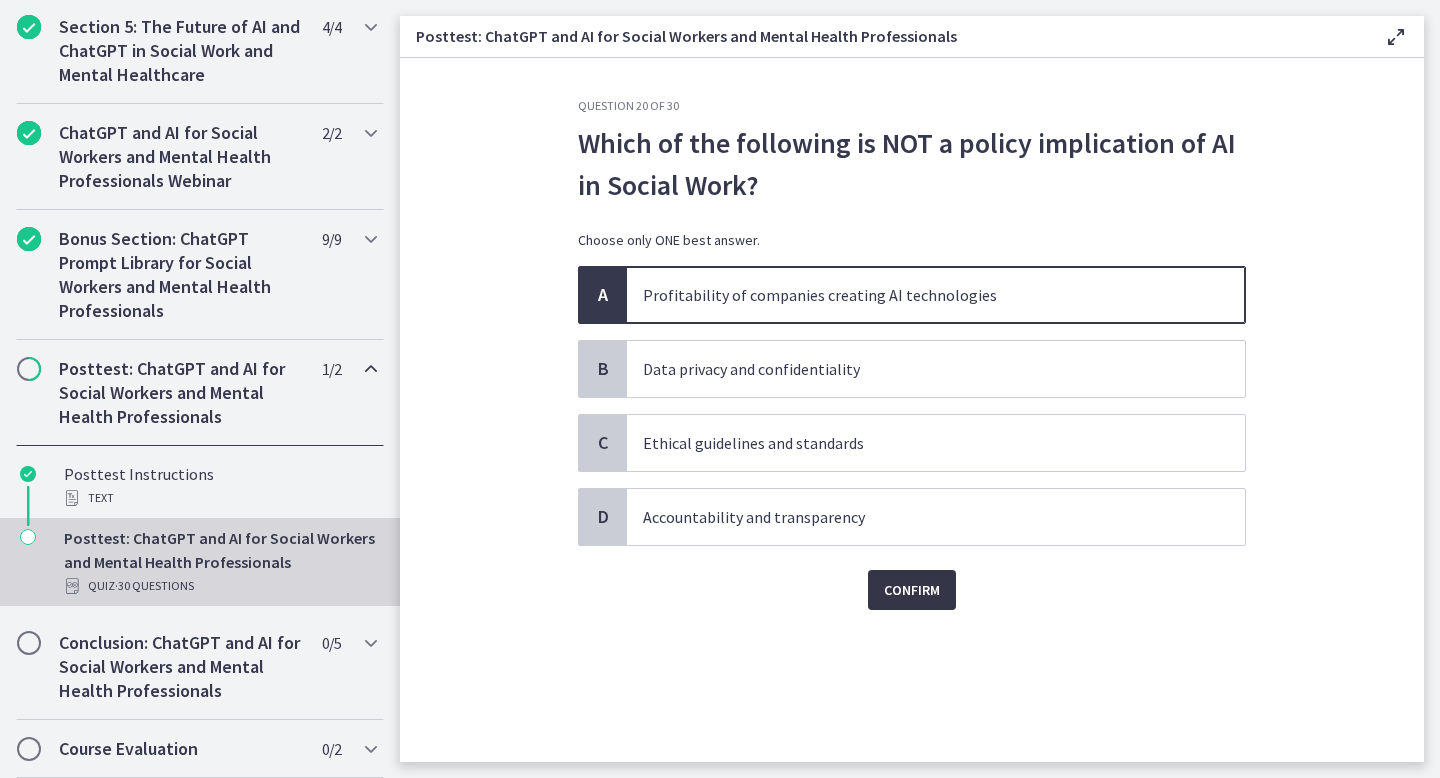 click on "Confirm" at bounding box center (912, 590) 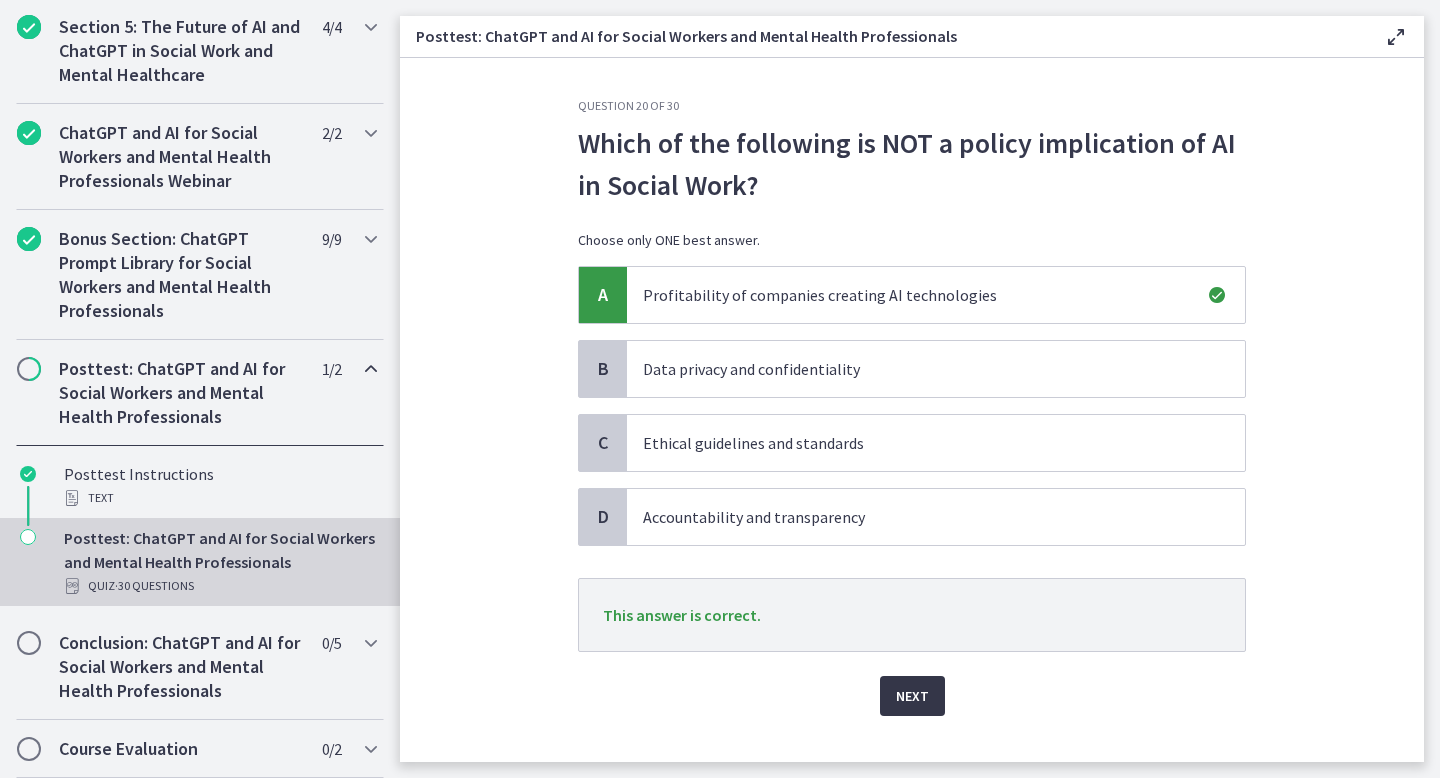 click on "Next" at bounding box center (912, 696) 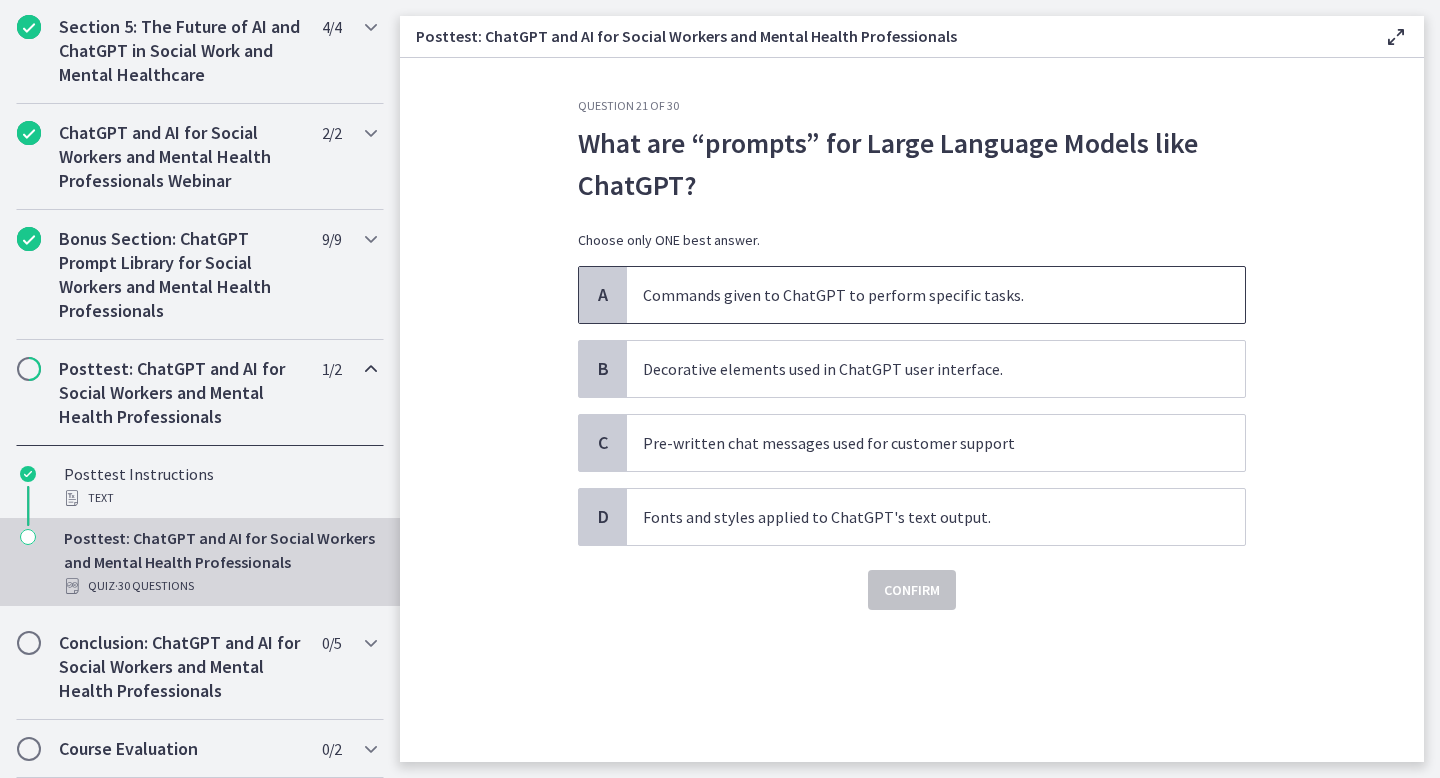 click on "Commands given to ChatGPT to perform specific tasks." at bounding box center (916, 295) 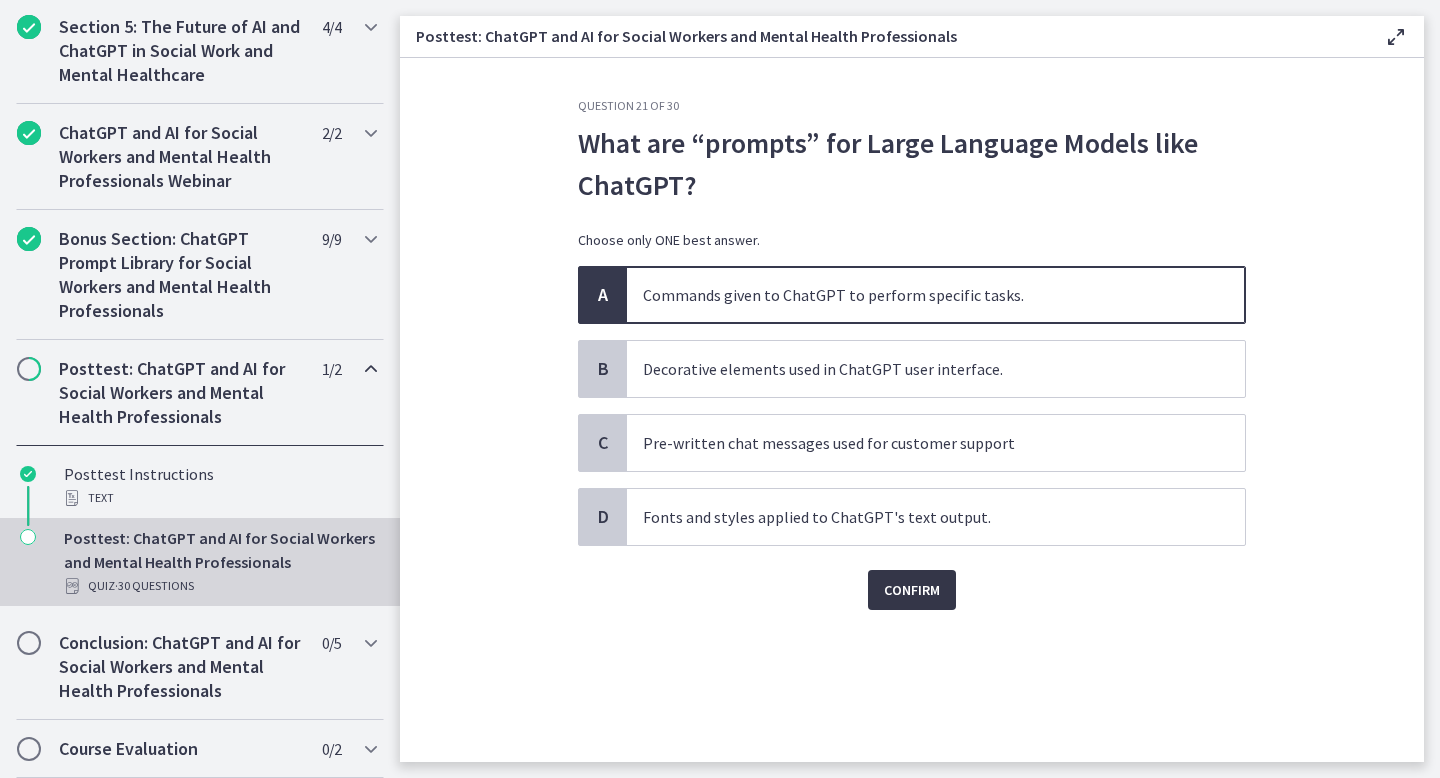 click on "Confirm" at bounding box center (912, 590) 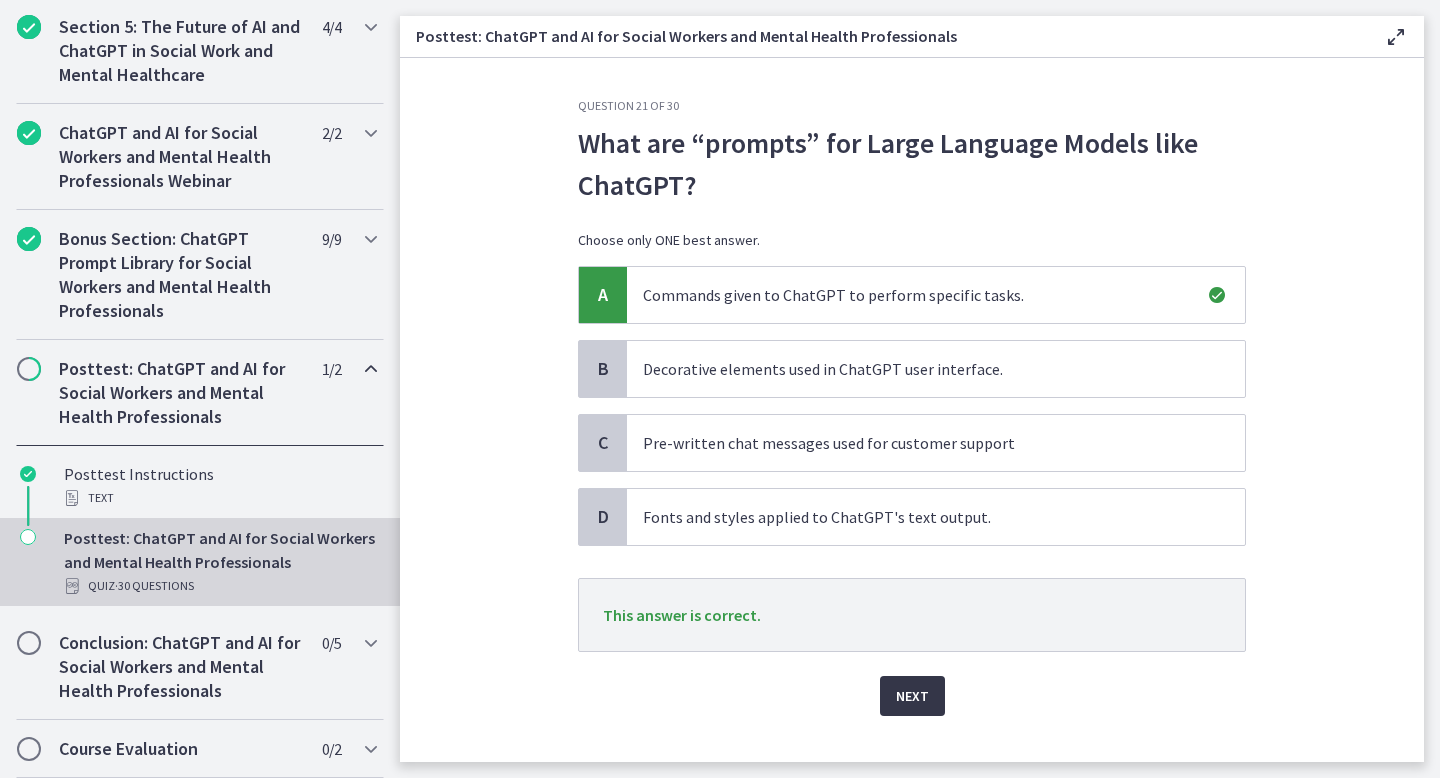 click on "Next" at bounding box center (912, 696) 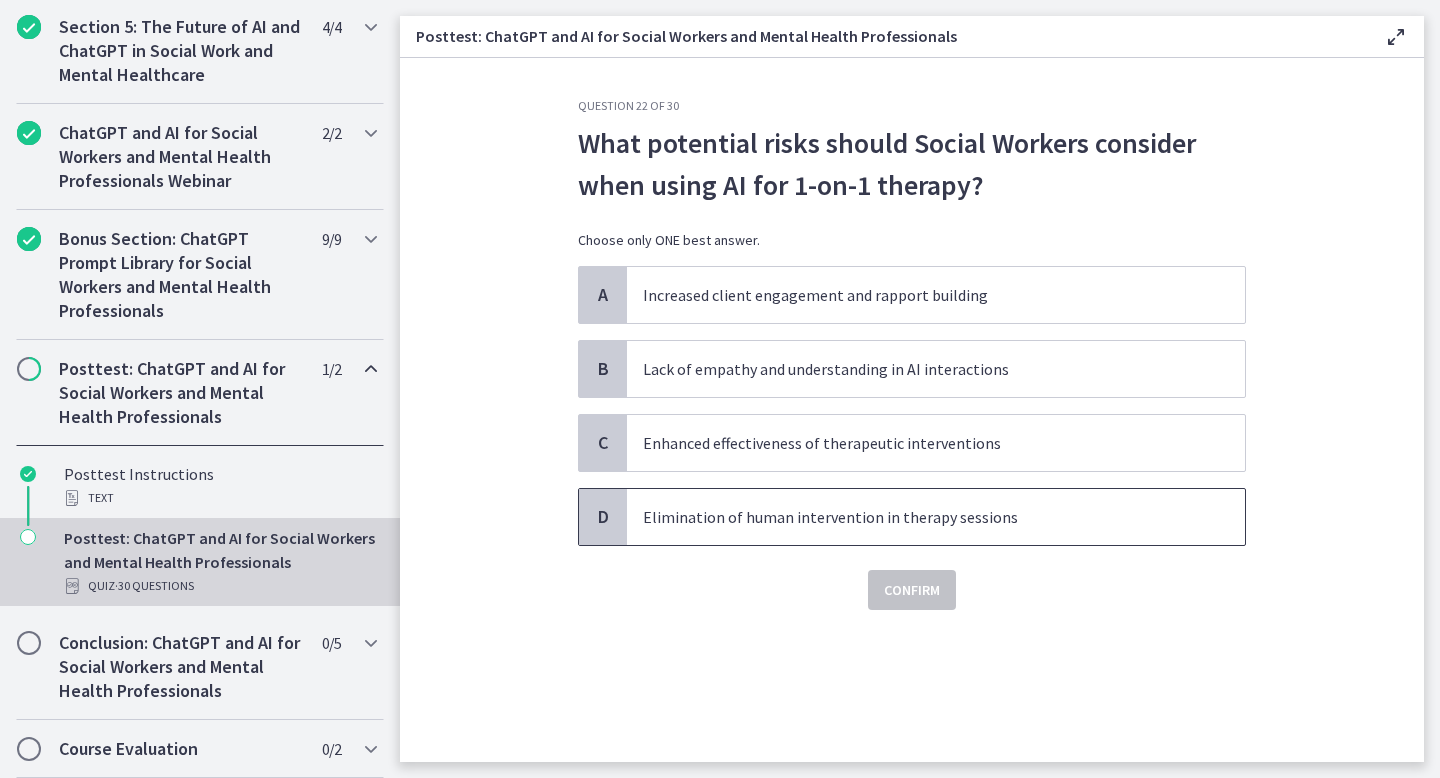click on "Elimination of human intervention in therapy sessions" at bounding box center (916, 517) 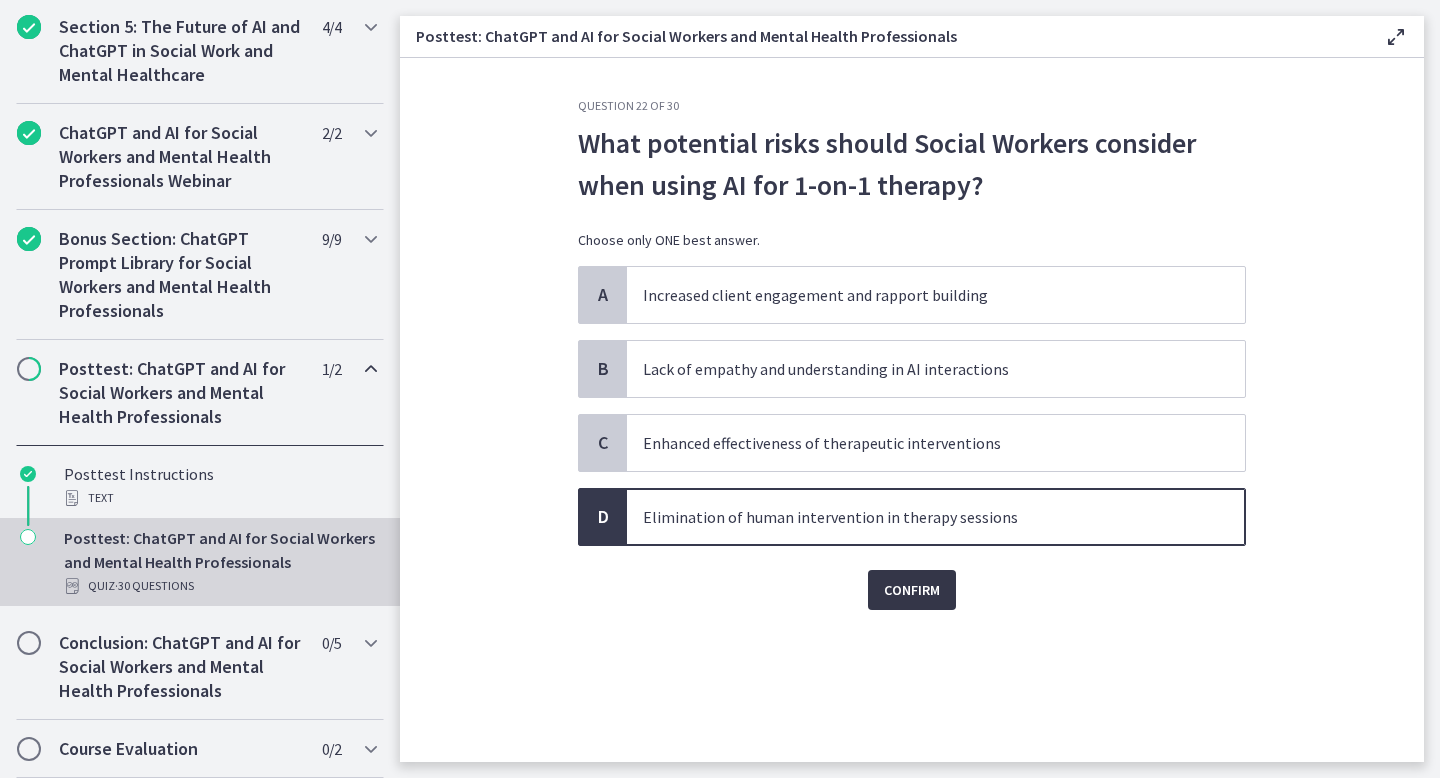 click on "Confirm" at bounding box center [912, 590] 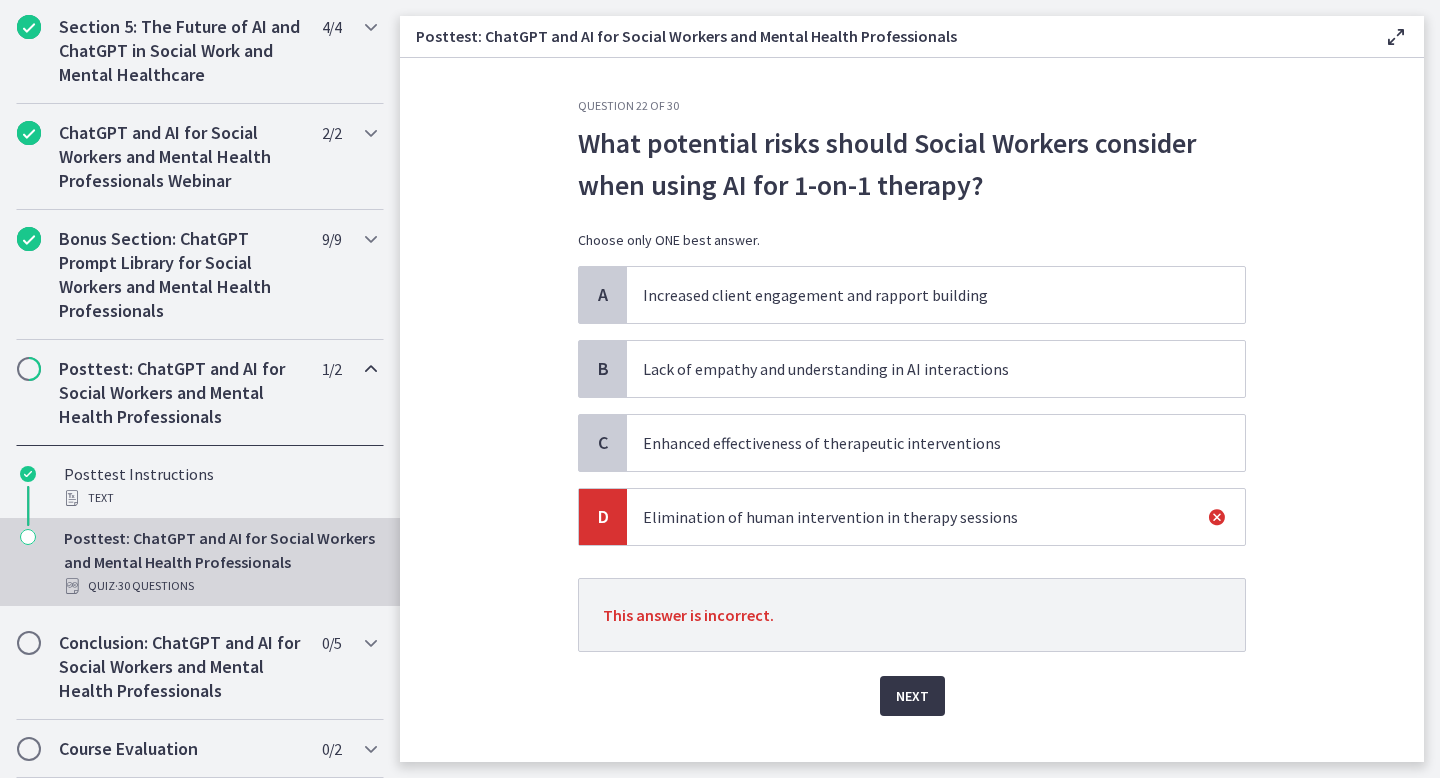 click on "Next" at bounding box center (912, 696) 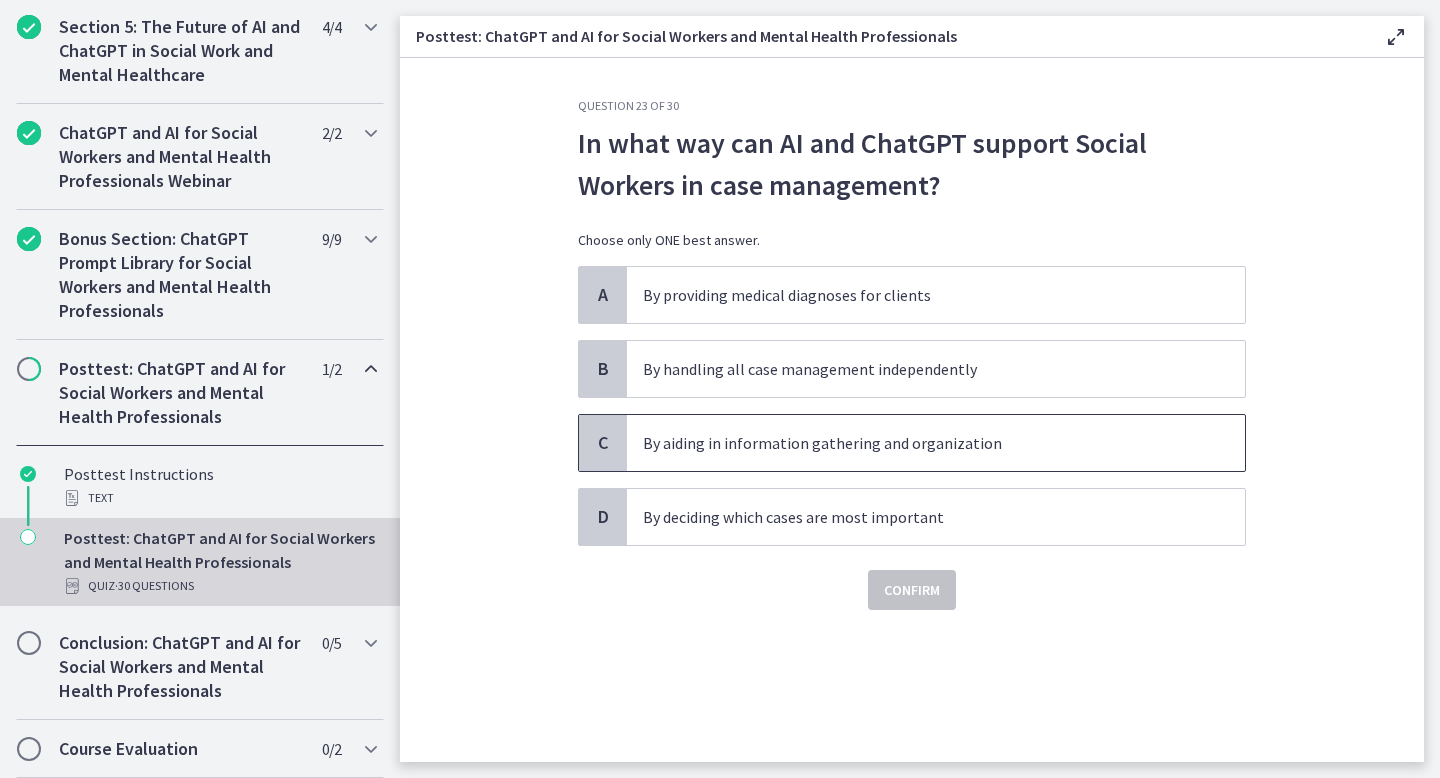 click on "By aiding in information gathering and organization" at bounding box center (936, 443) 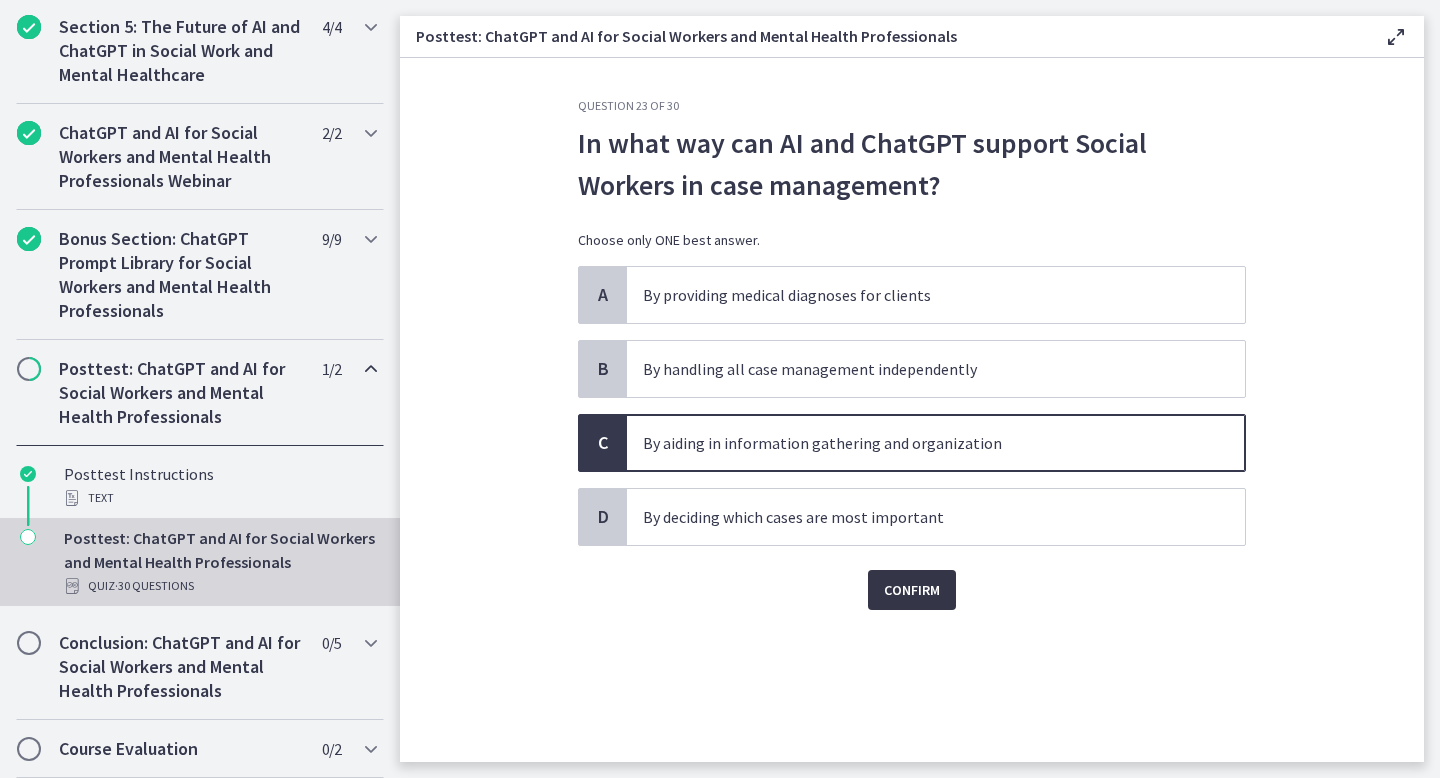 click on "Confirm" at bounding box center [912, 590] 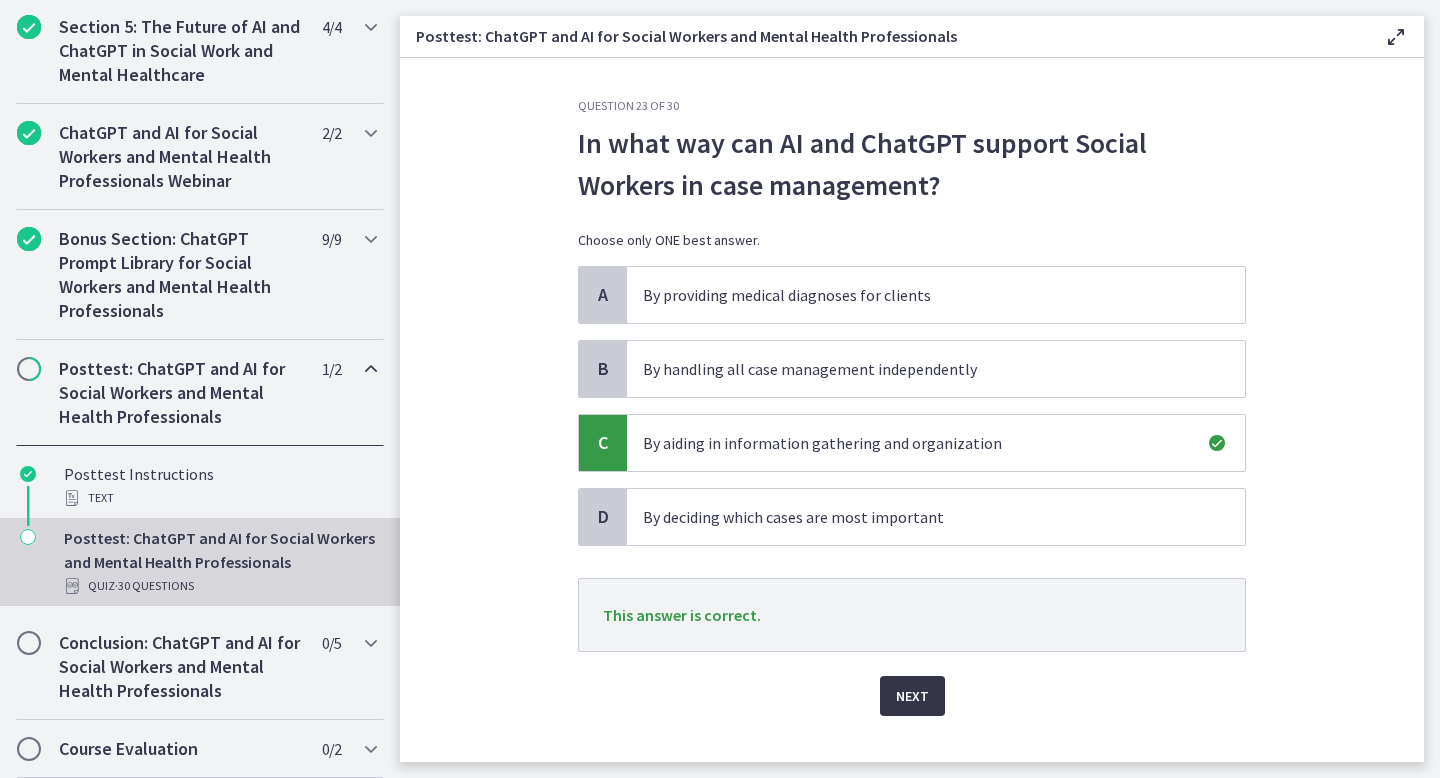 click on "Next" at bounding box center [912, 696] 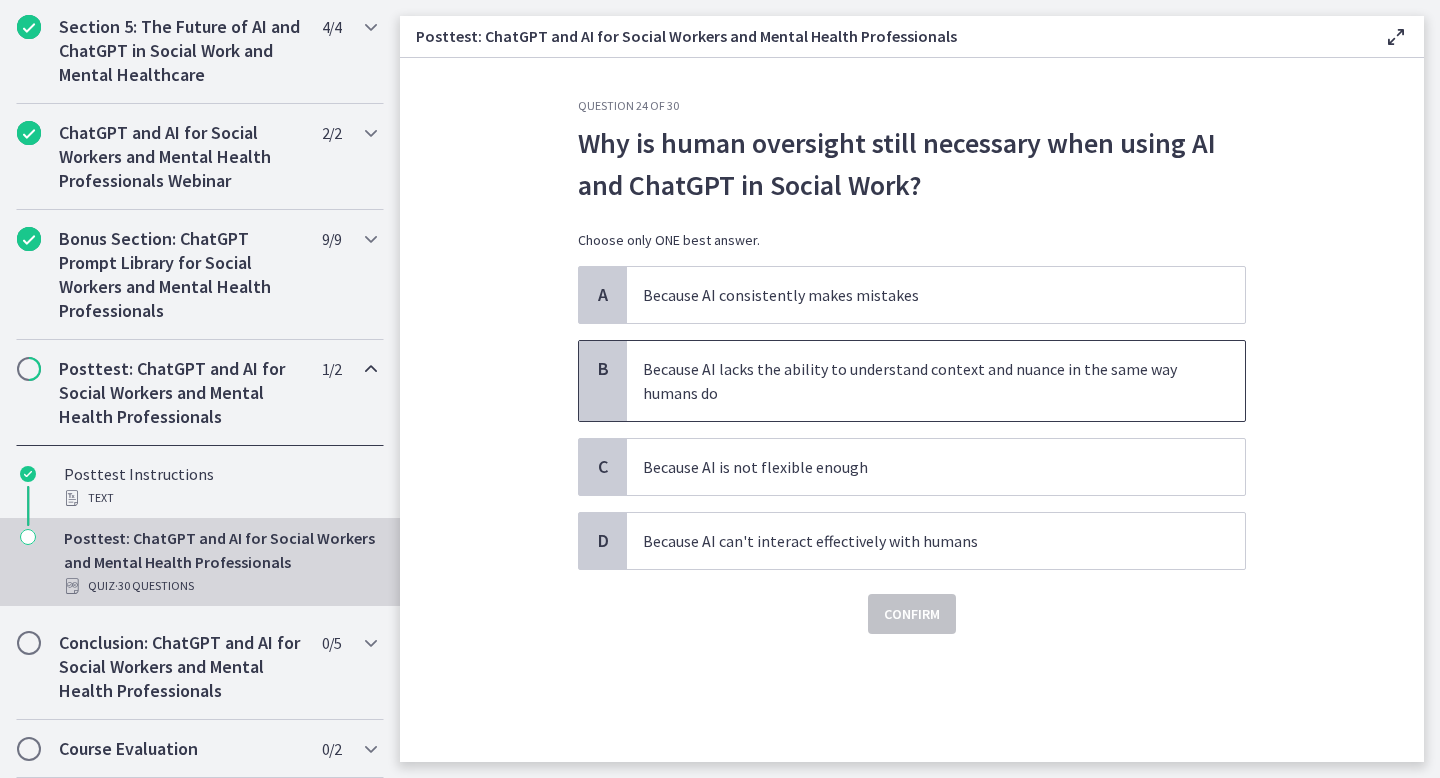 click on "Because AI lacks the ability to understand context and nuance in the same way humans do" at bounding box center (916, 381) 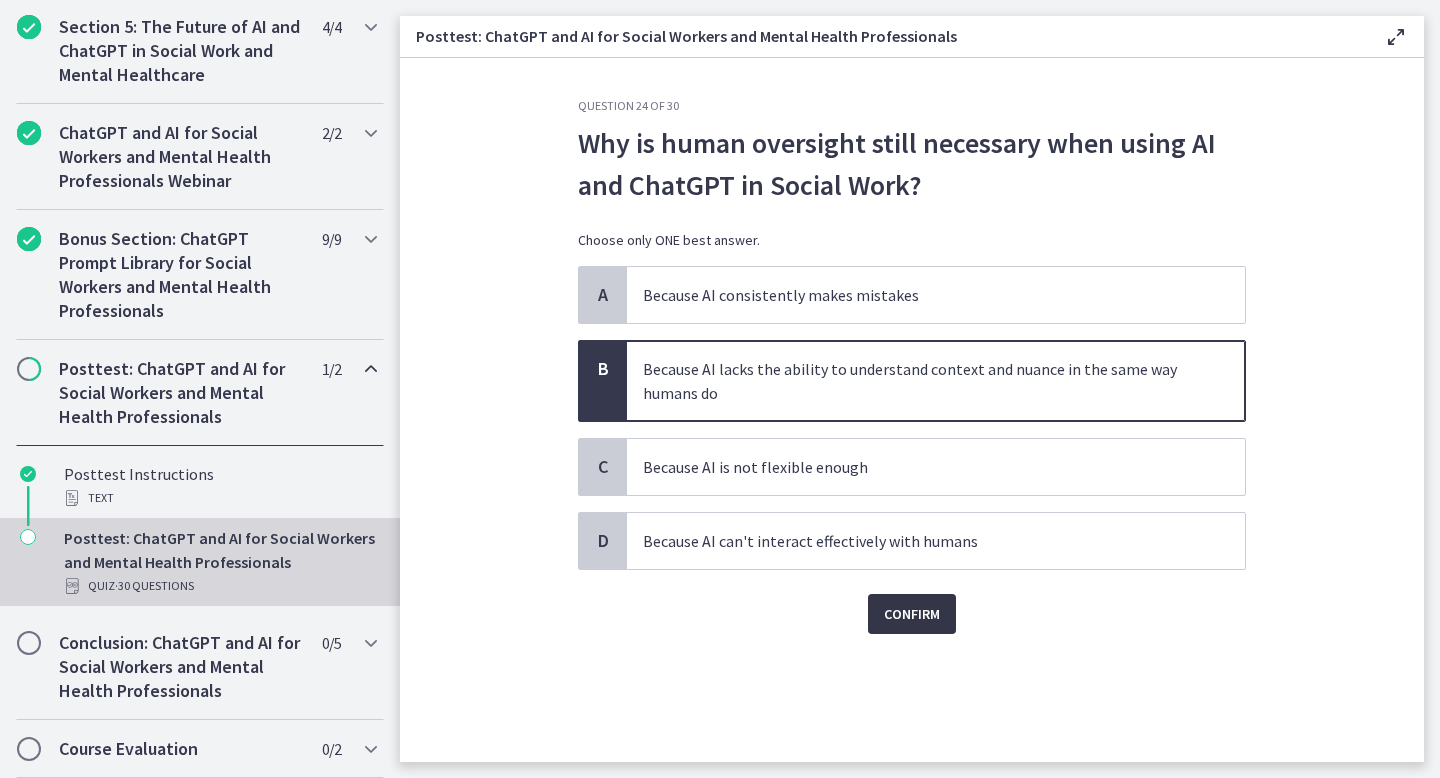click on "Confirm" at bounding box center (912, 614) 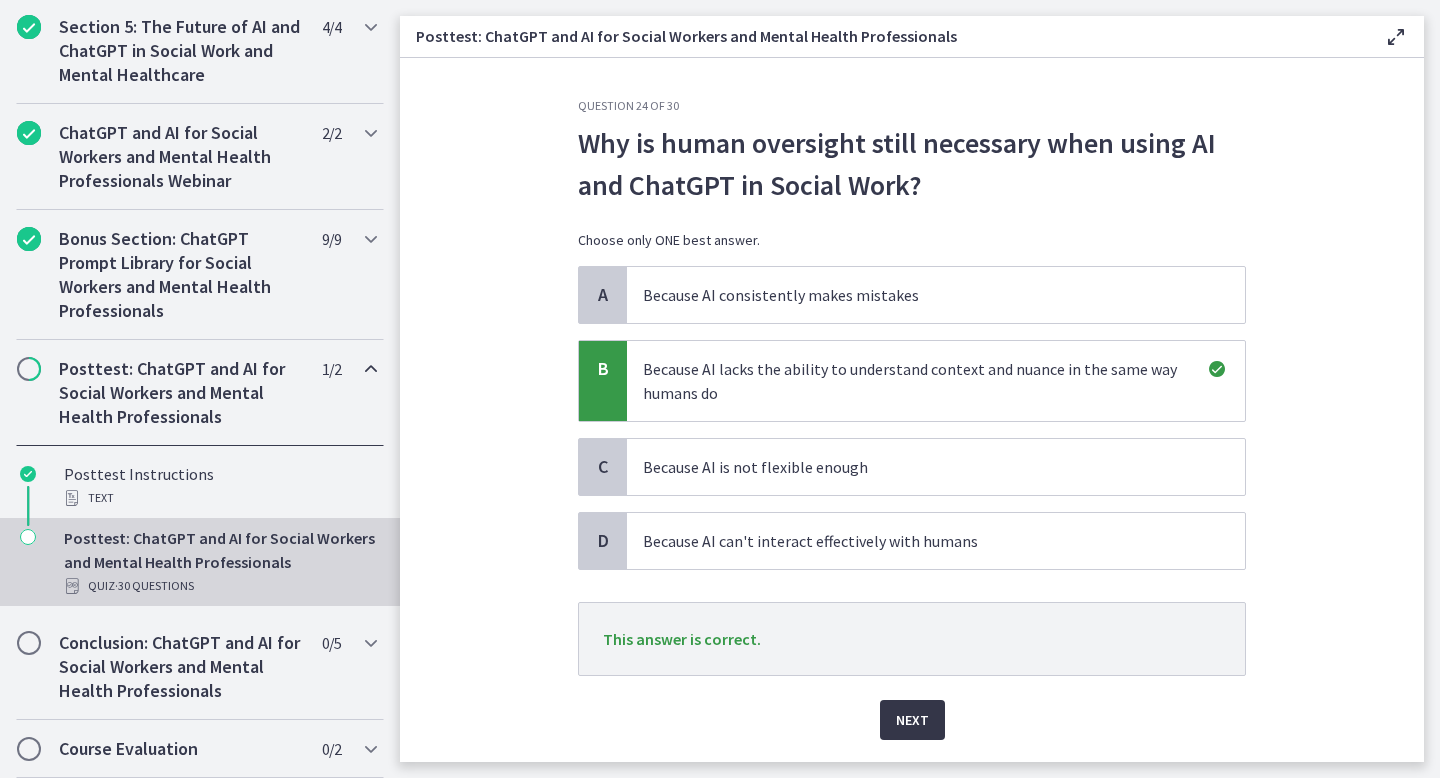 click on "Next" at bounding box center (912, 720) 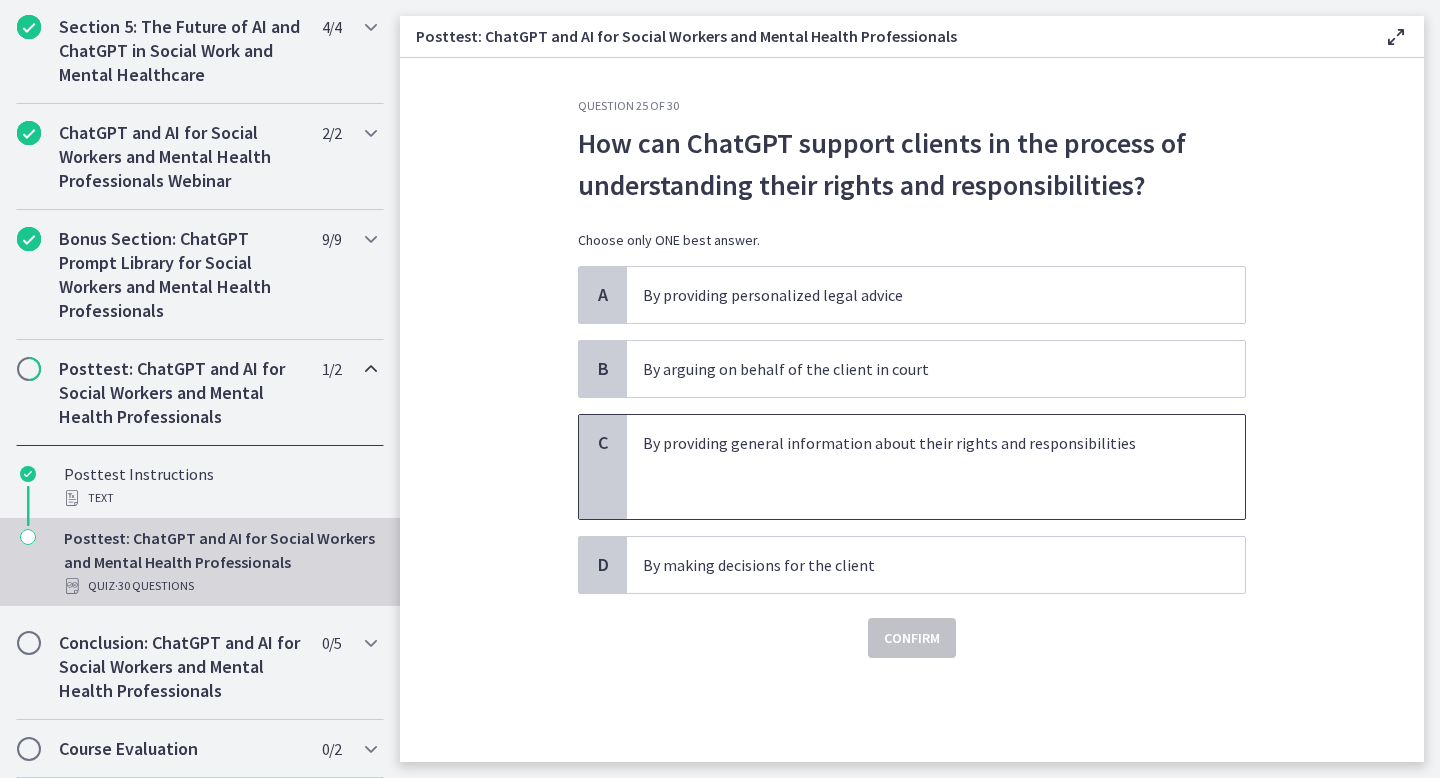 click on "By providing general information about their rights and responsibilities" at bounding box center (916, 443) 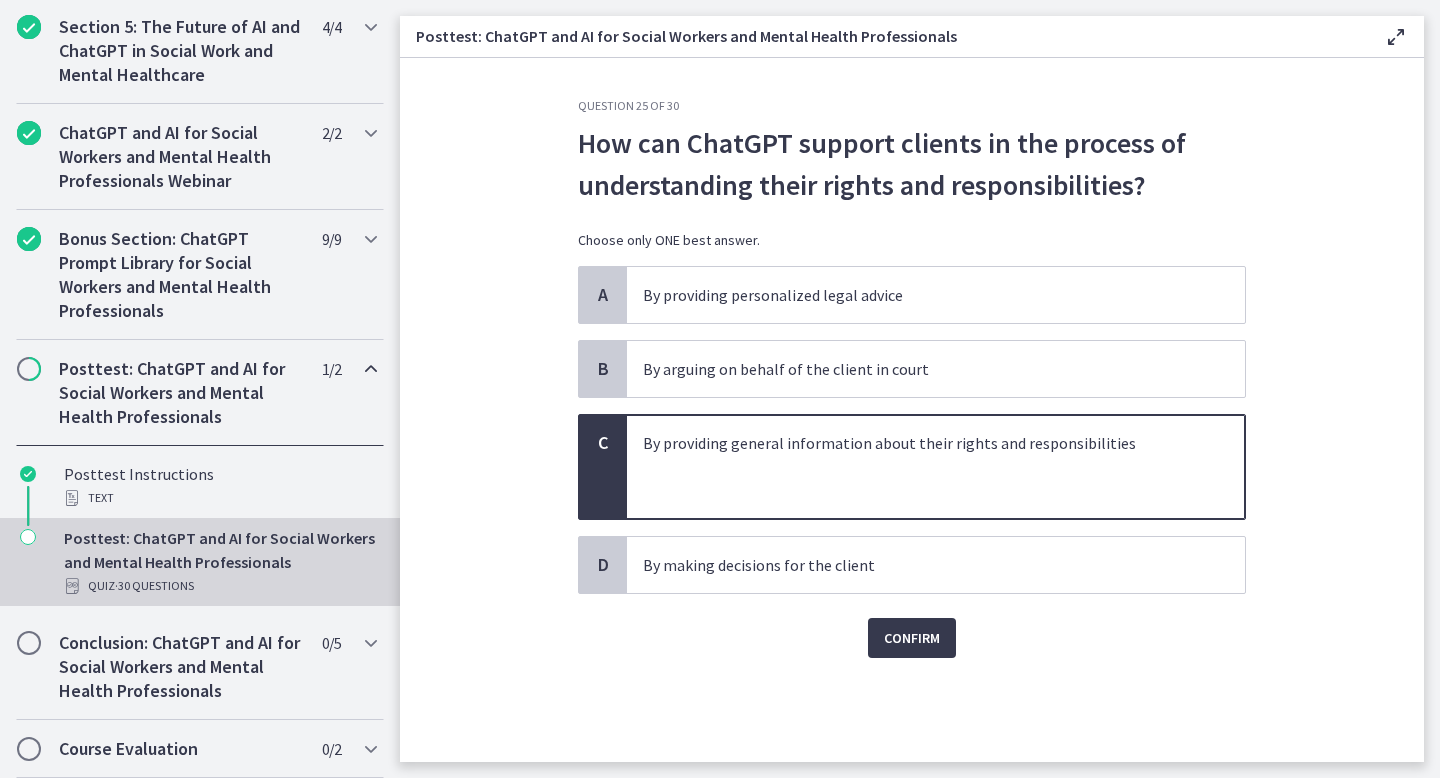 click on "Question   25   of   30
How can ChatGPT support clients in the process of understanding their rights and responsibilities?
Choose only ONE best answer.
A
By providing personalized legal advice
B
By arguing on behalf of the client in court
C
By providing general information about their rights and responsibilities
D
By making decisions for the client
Confirm" 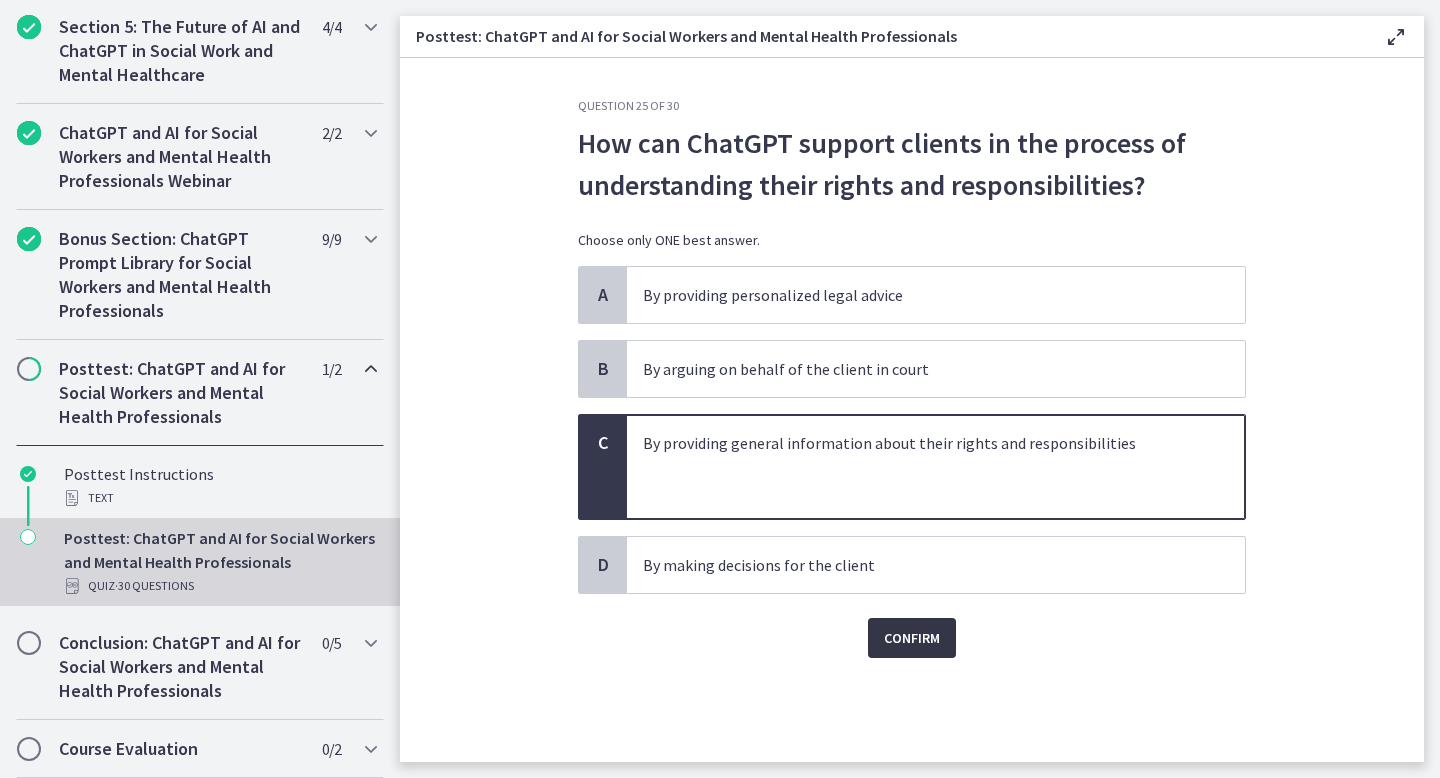 click on "Confirm" at bounding box center (912, 638) 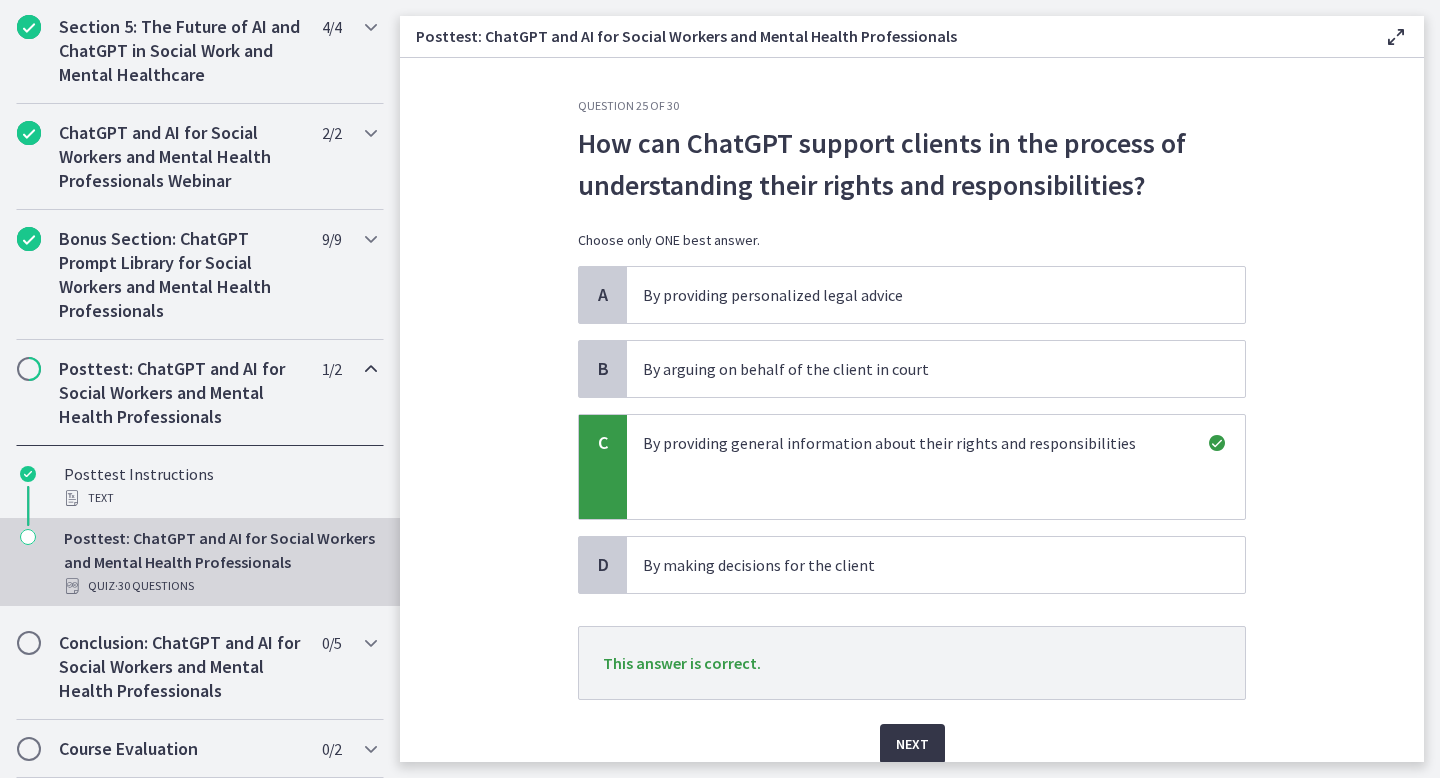 click on "Next" at bounding box center [912, 744] 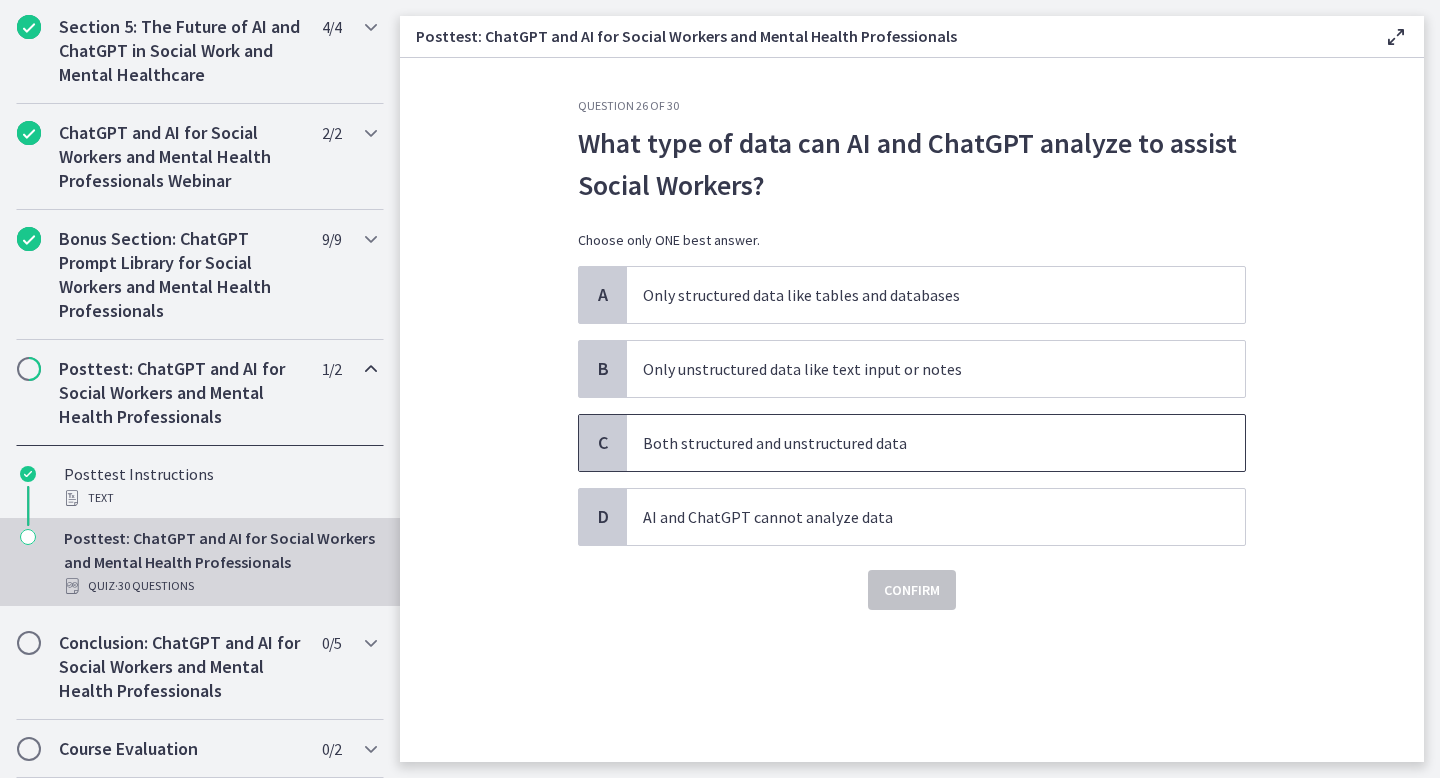click on "Both structured and unstructured data" at bounding box center (916, 443) 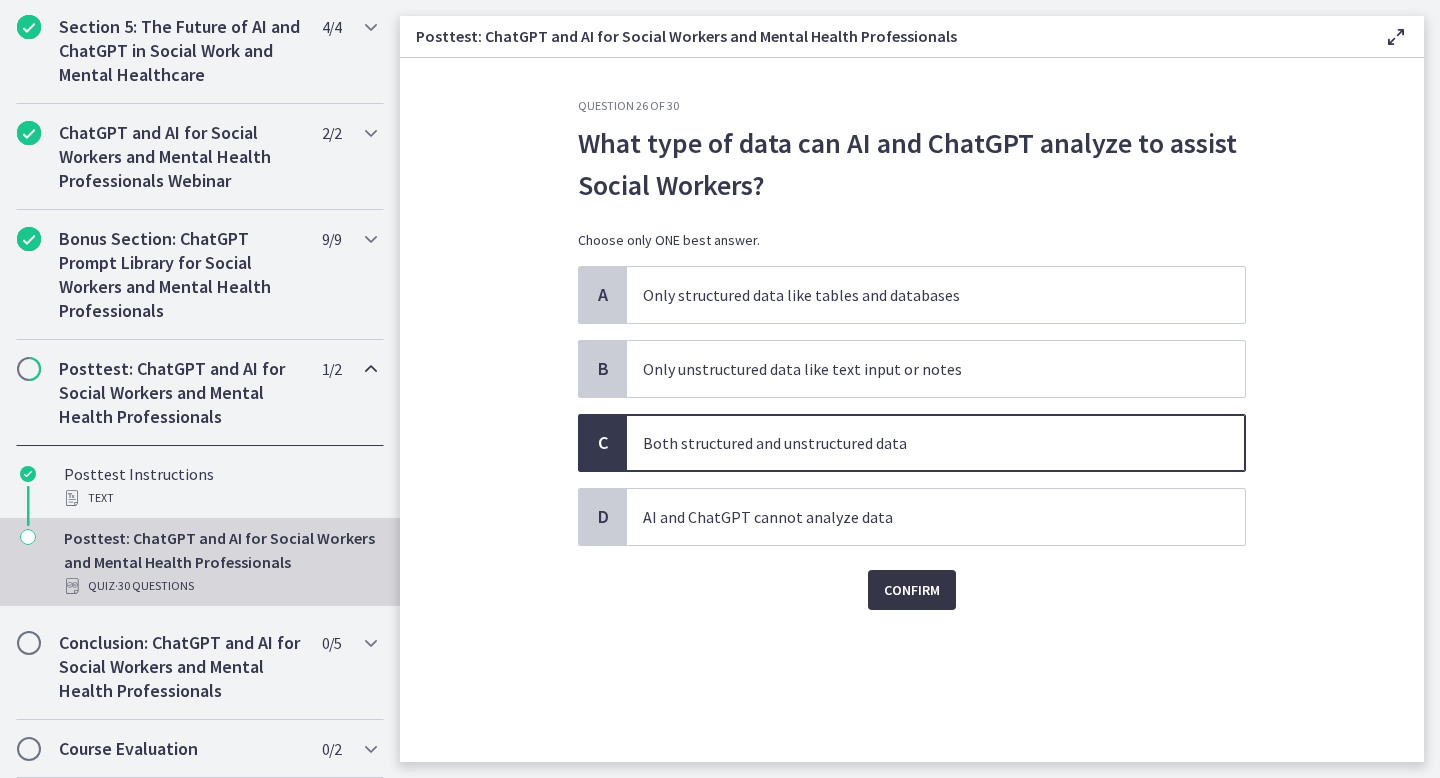 click on "Confirm" at bounding box center (912, 590) 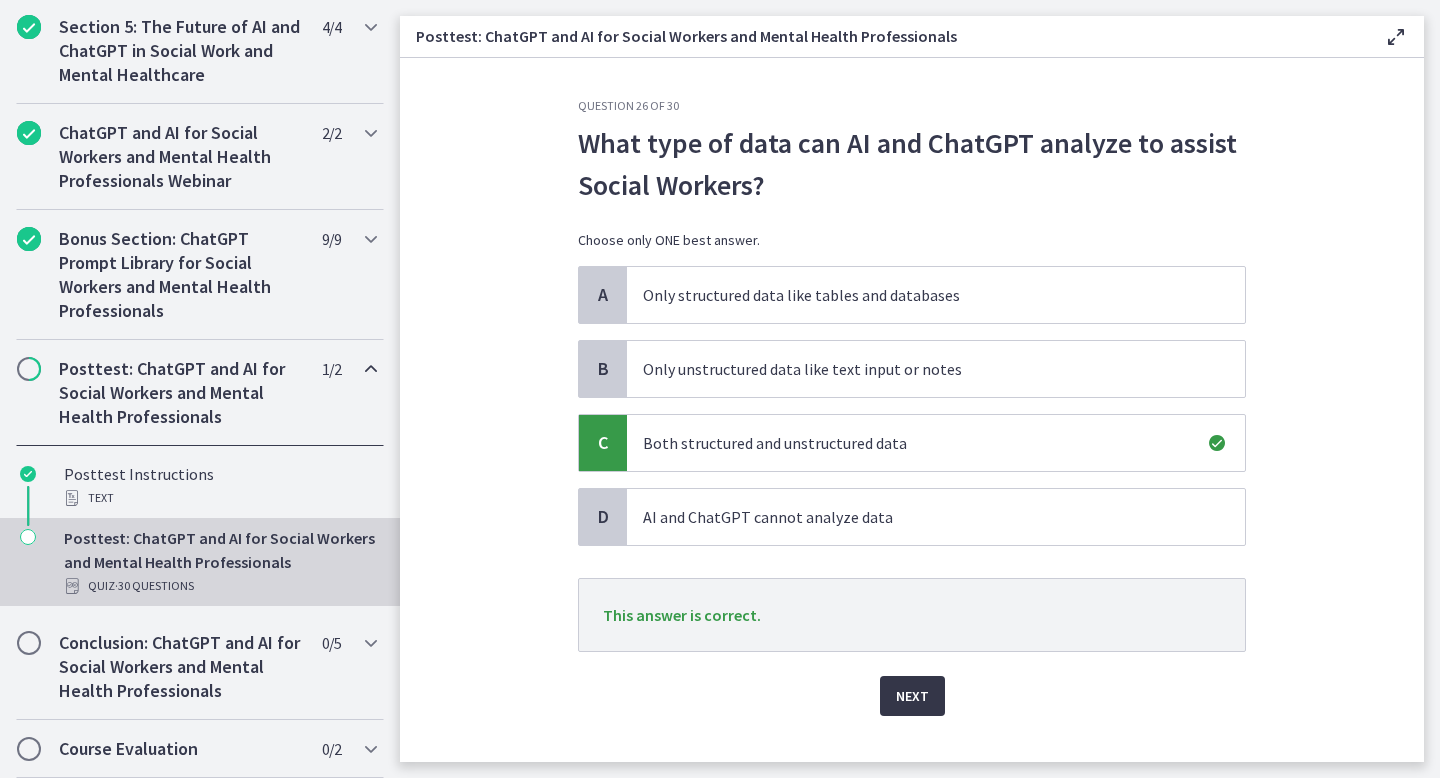 click on "Next" at bounding box center [912, 696] 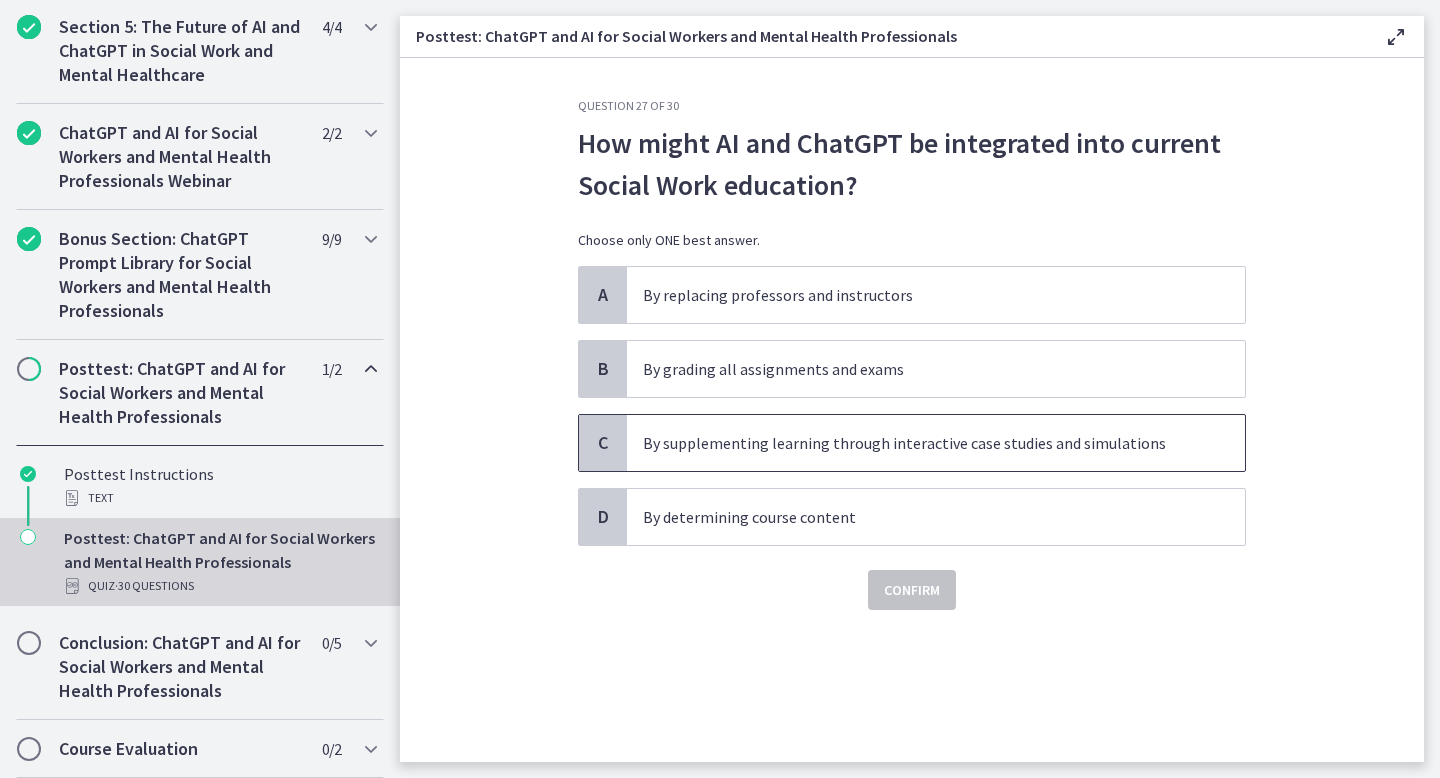 click on "By supplementing learning through interactive case studies and simulations" at bounding box center [936, 443] 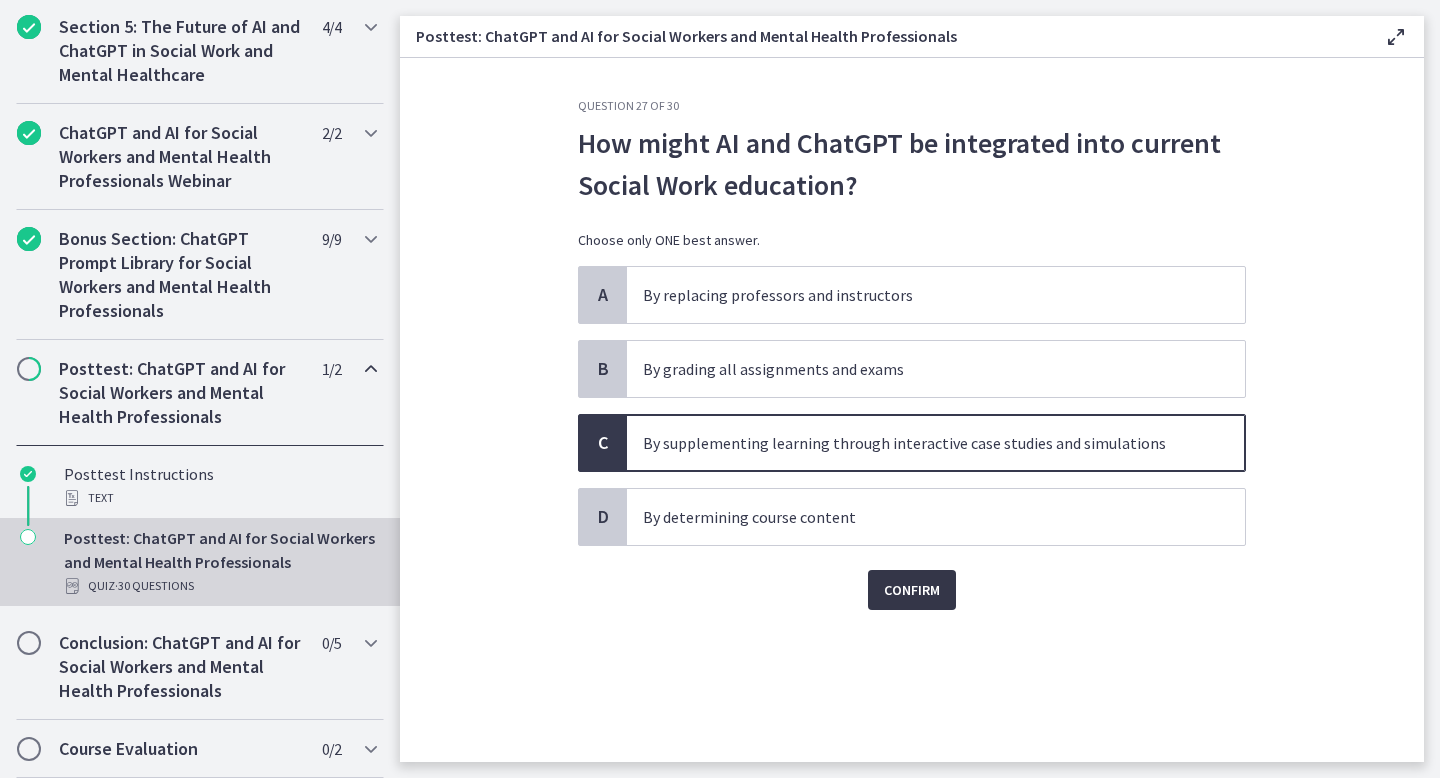 click on "Confirm" at bounding box center (912, 590) 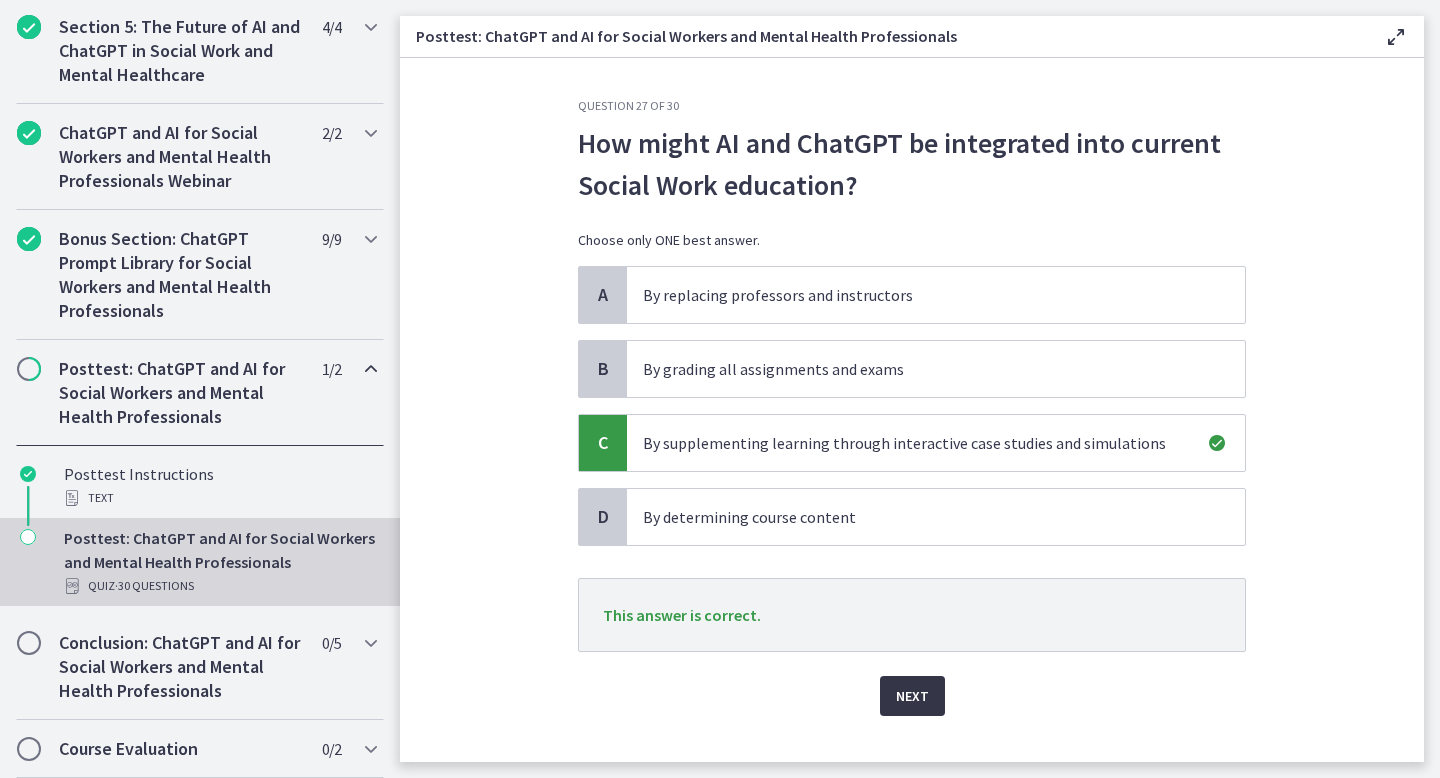 click on "Next" at bounding box center (912, 696) 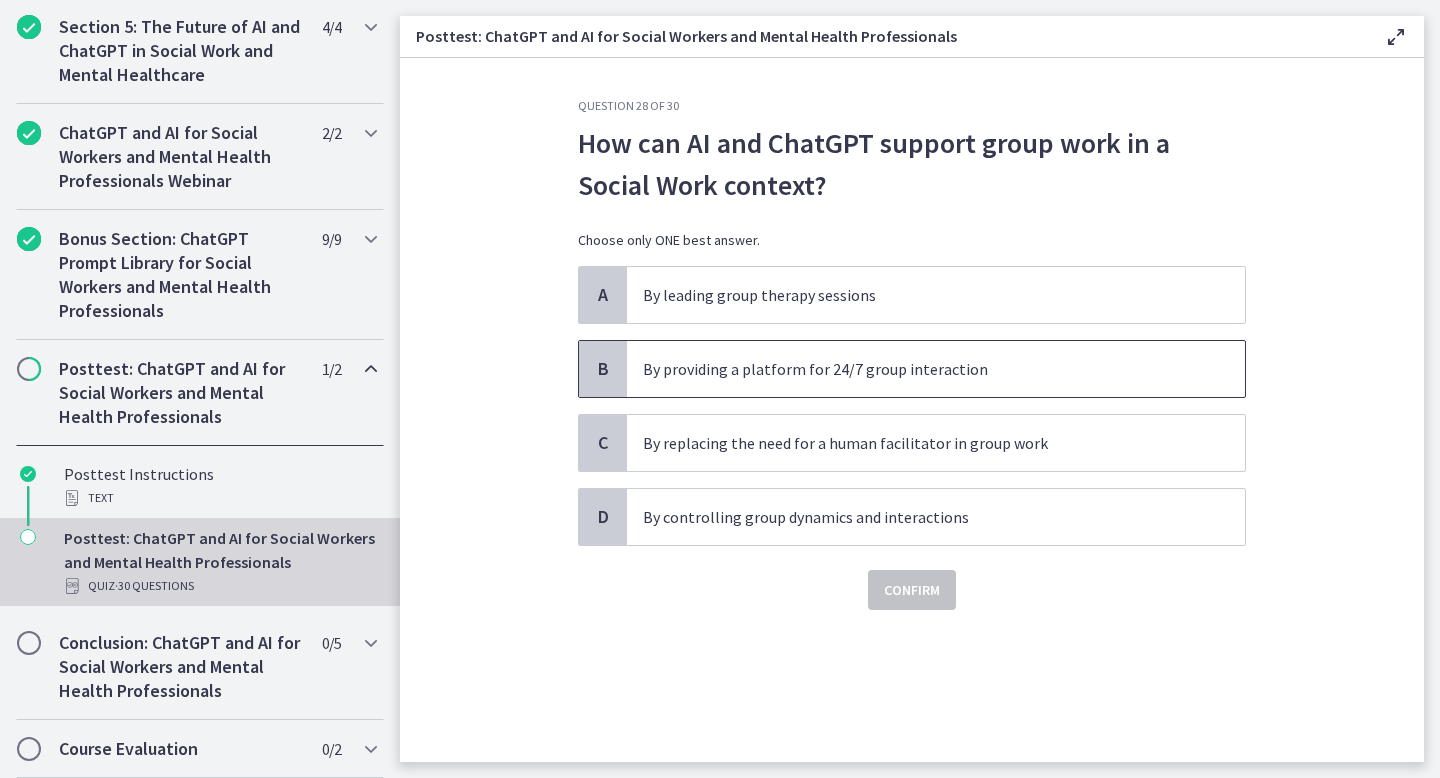 click on "By providing a platform for 24/7 group interaction" at bounding box center [916, 369] 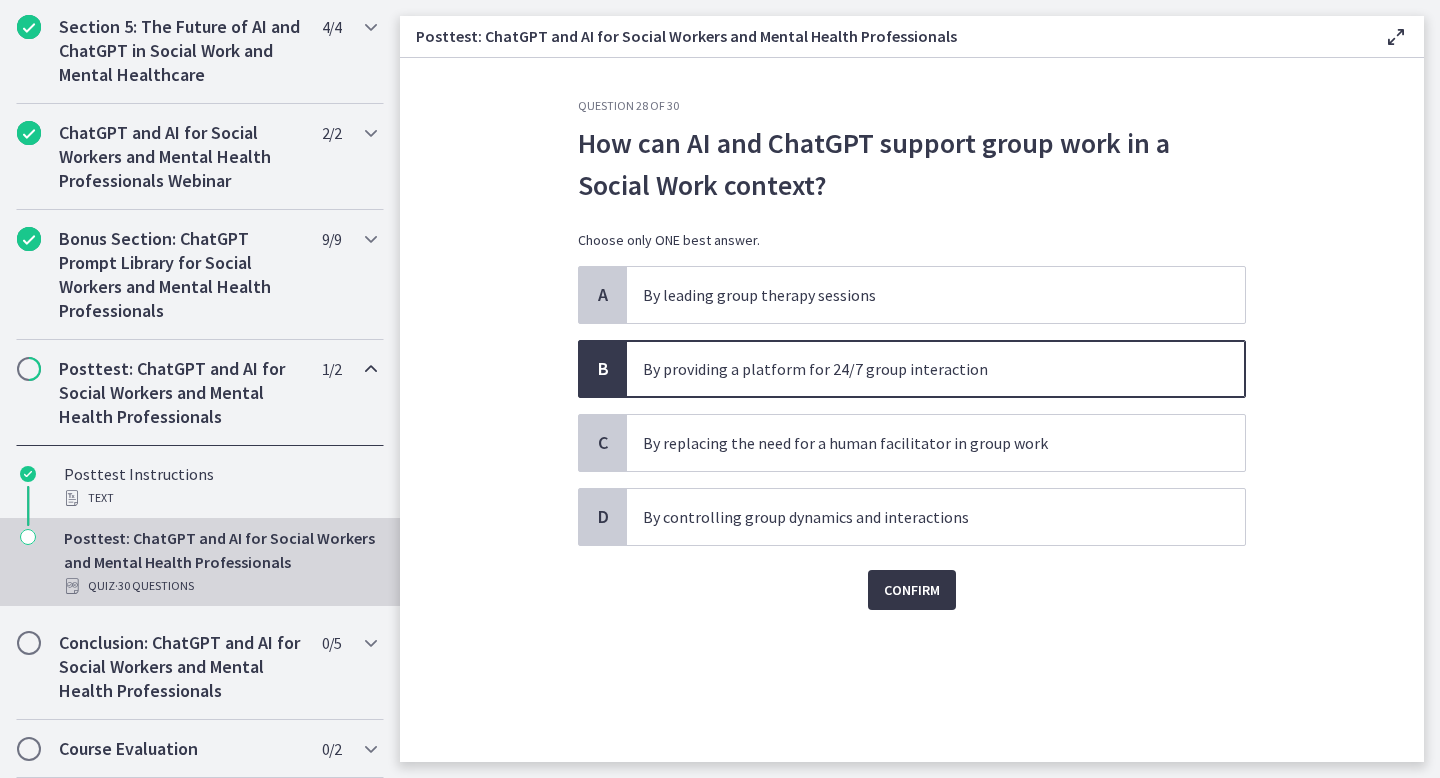 click on "Confirm" at bounding box center [912, 590] 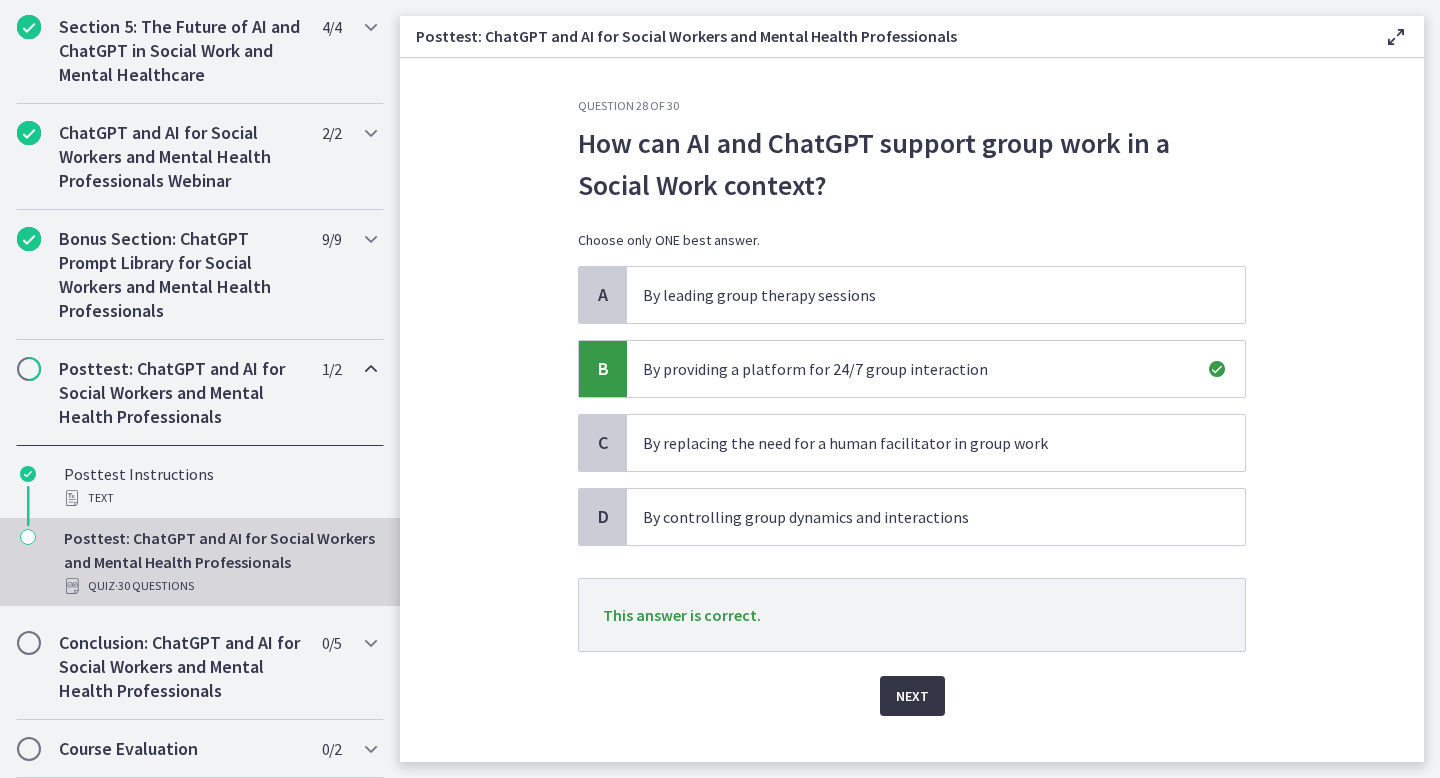 click on "Next" at bounding box center [912, 696] 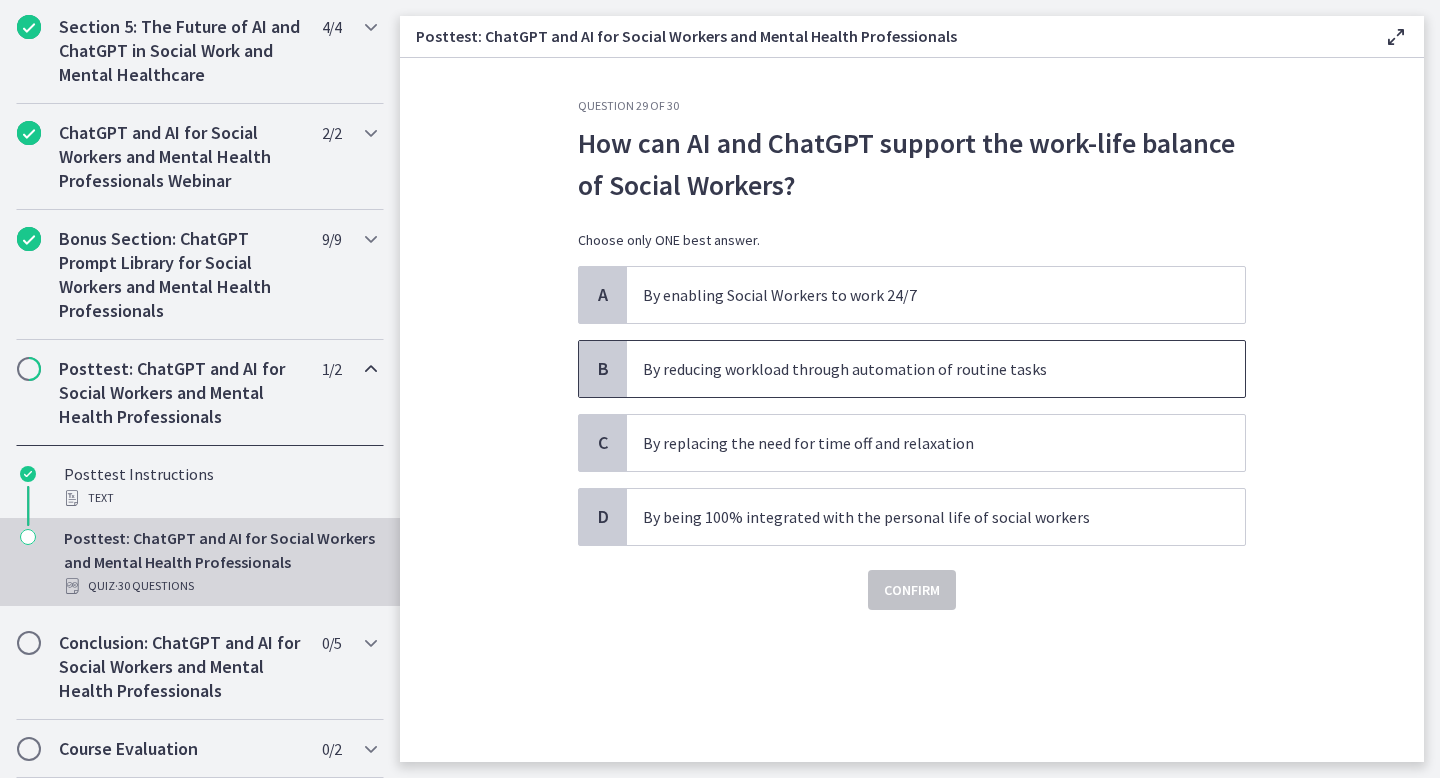 click on "By reducing workload through automation of routine tasks" at bounding box center (936, 369) 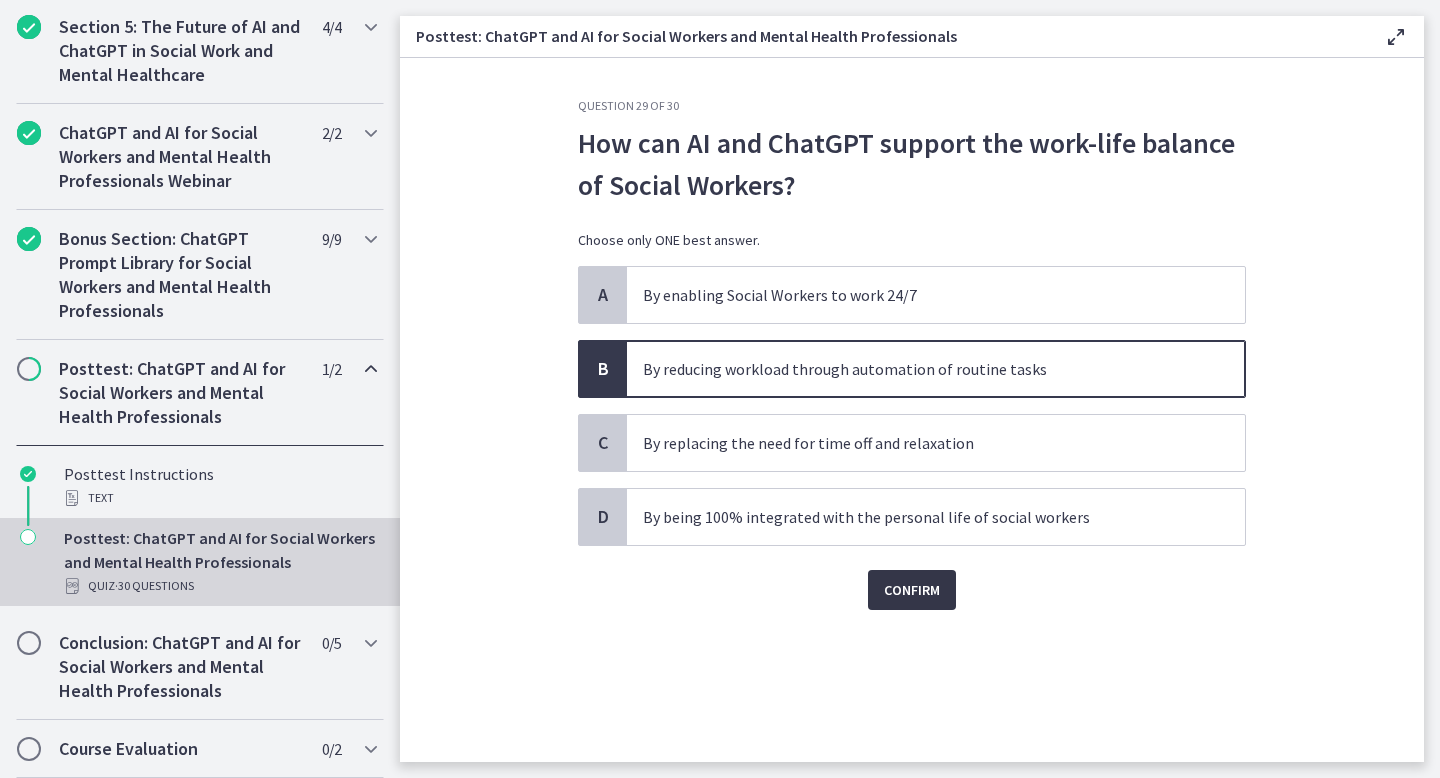 click on "Confirm" at bounding box center (912, 590) 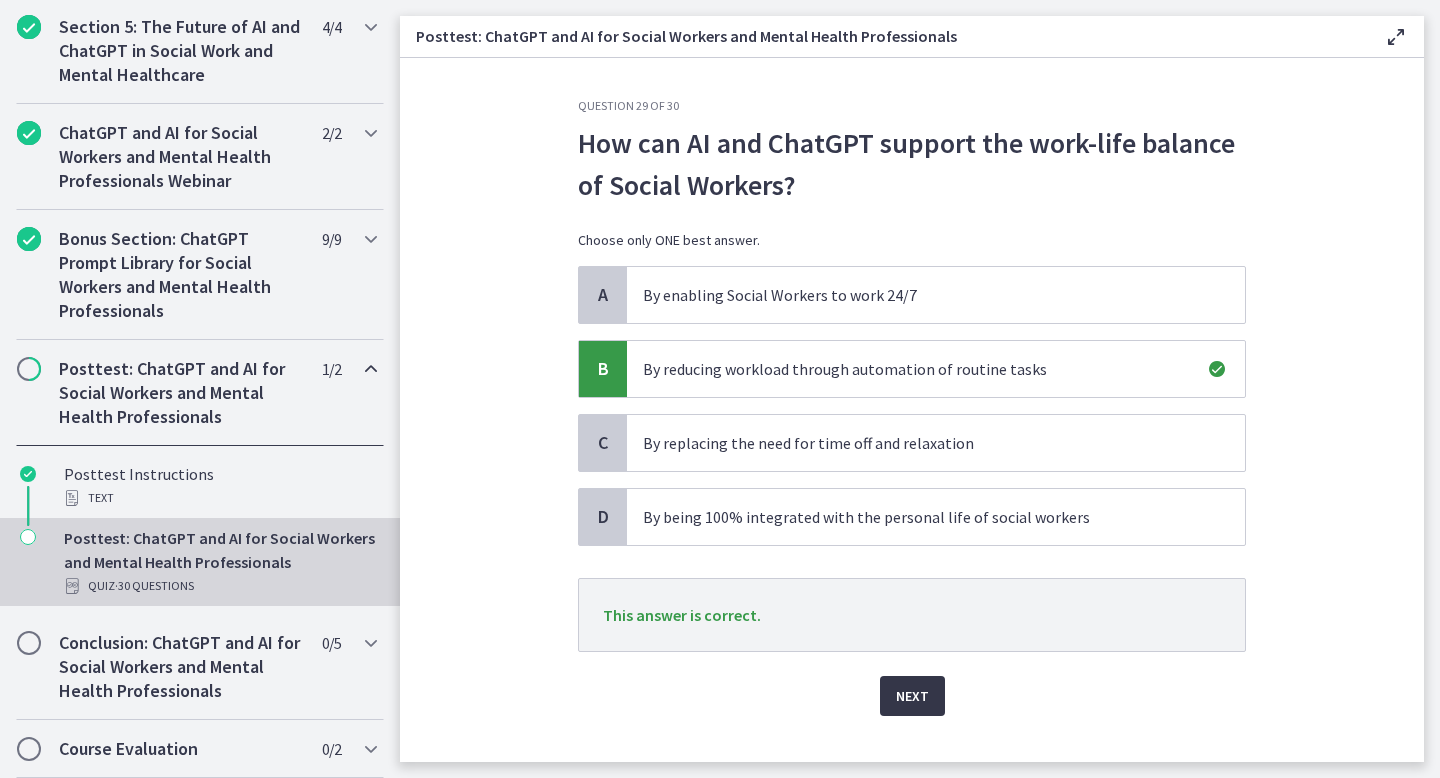 click on "Next" at bounding box center (912, 696) 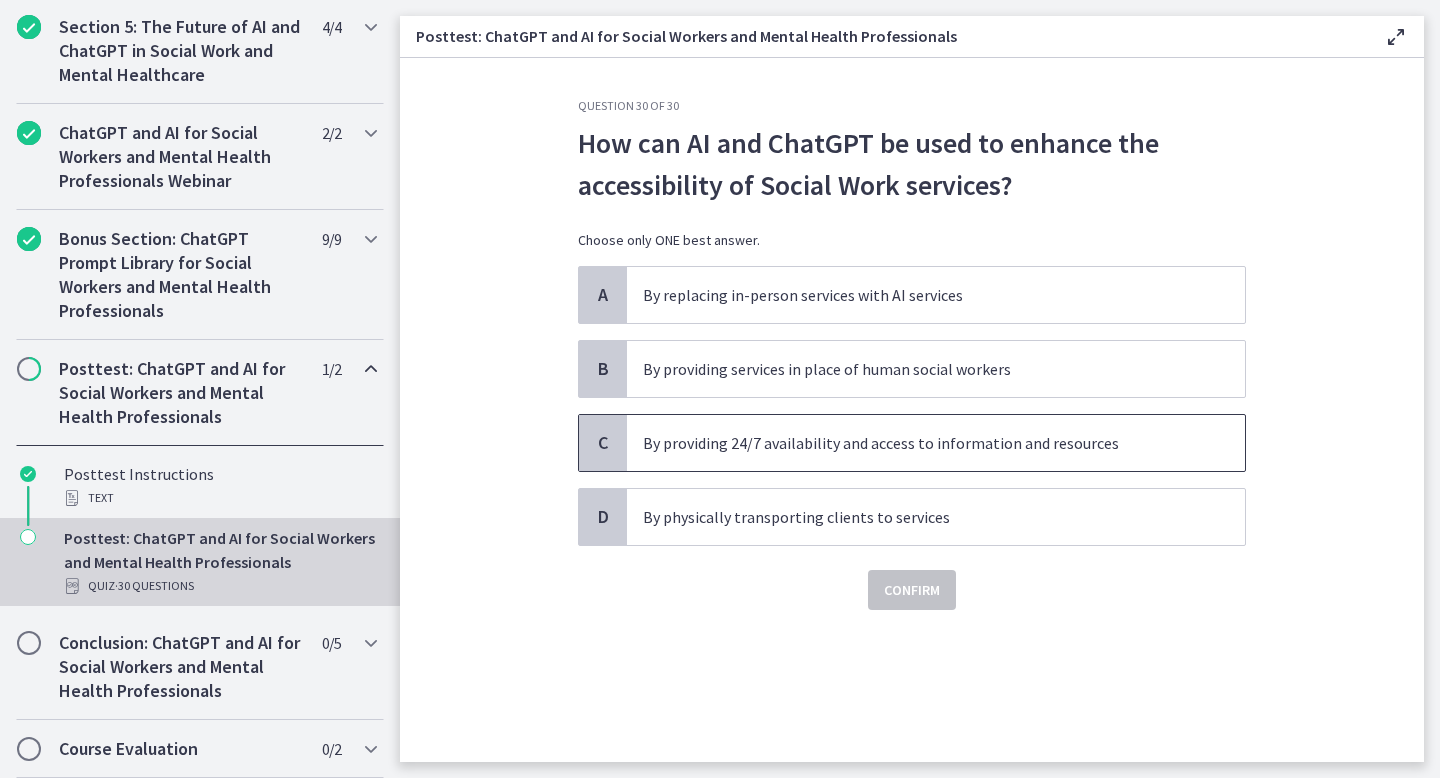 click on "By providing 24/7 availability and access to information and resources" at bounding box center [936, 443] 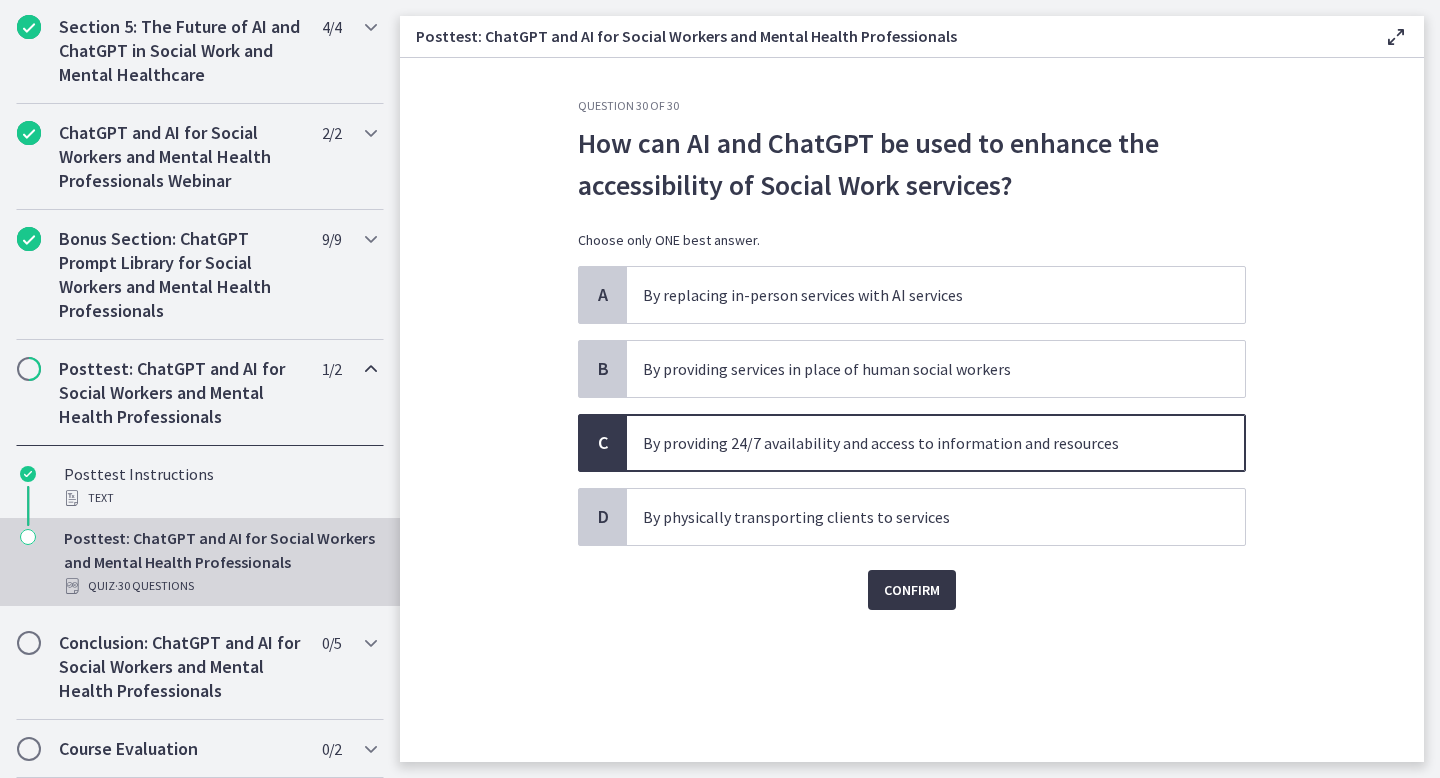click on "Confirm" at bounding box center (912, 590) 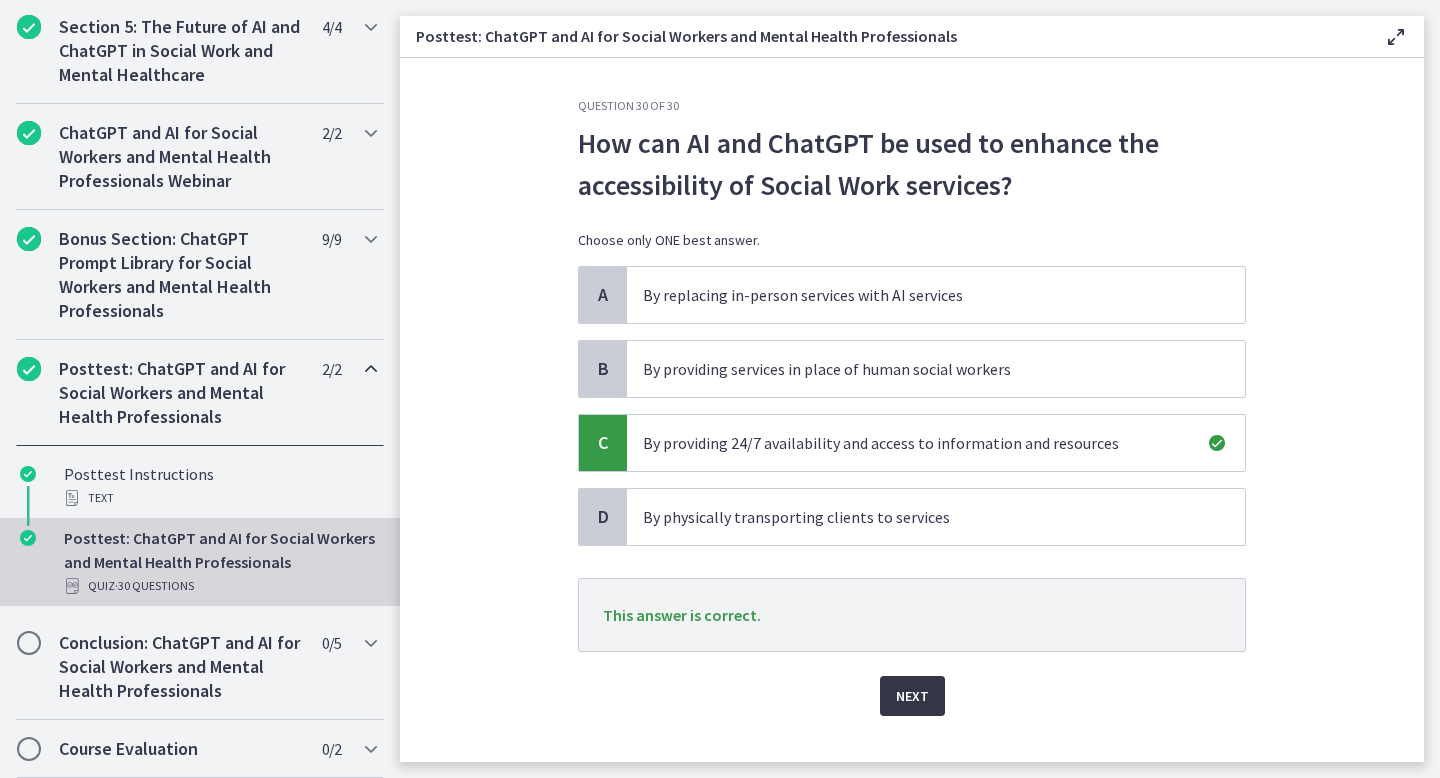 click on "Next" at bounding box center (912, 696) 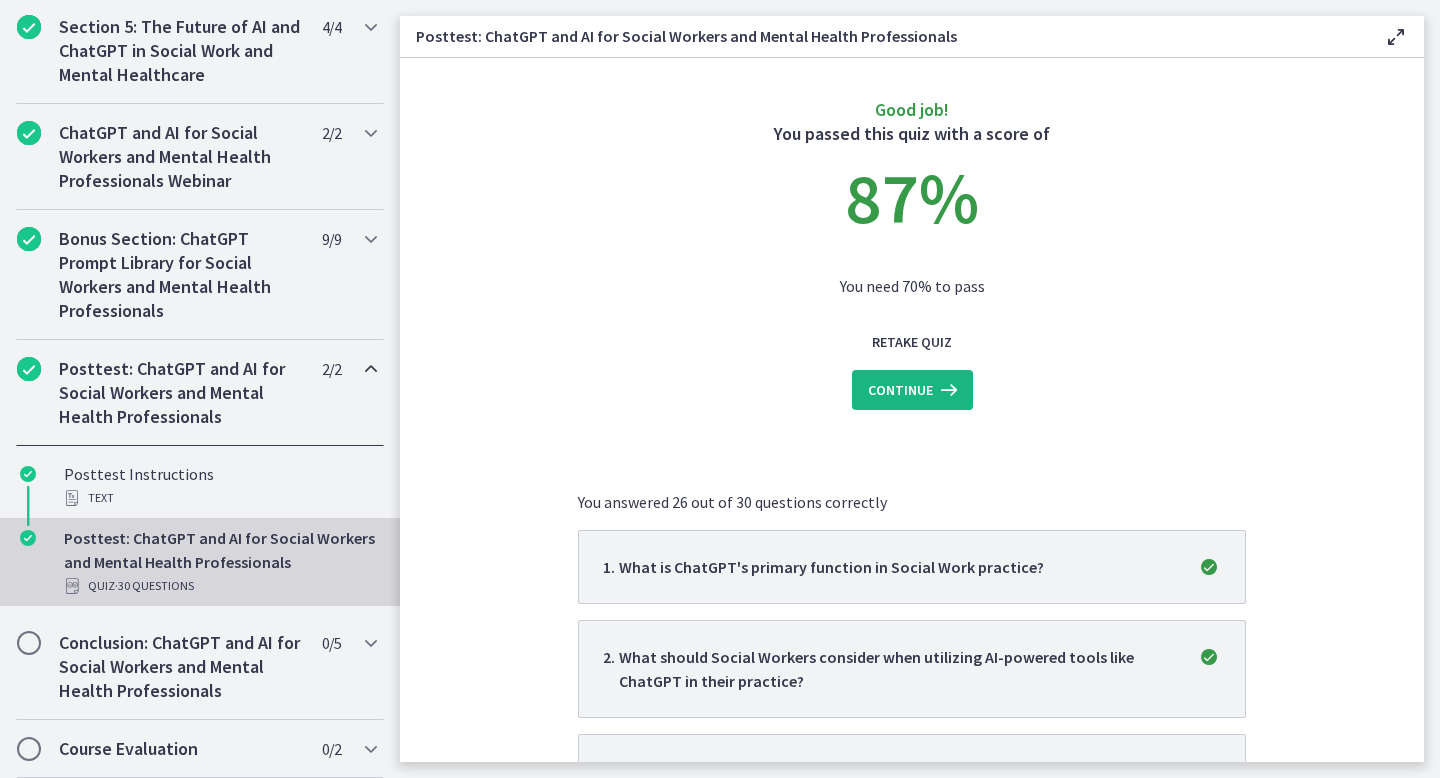 click on "Continue" at bounding box center (900, 390) 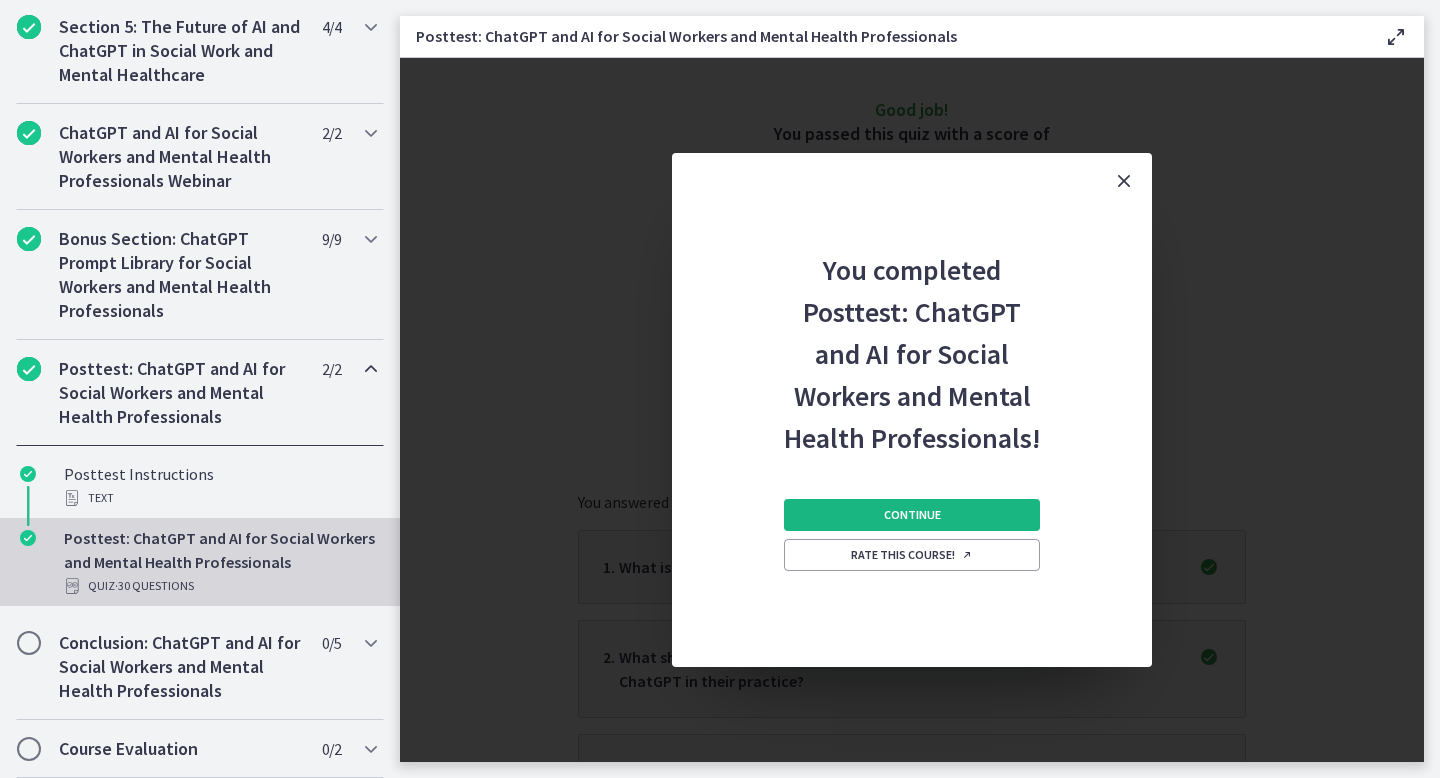 click on "Continue" at bounding box center [912, 515] 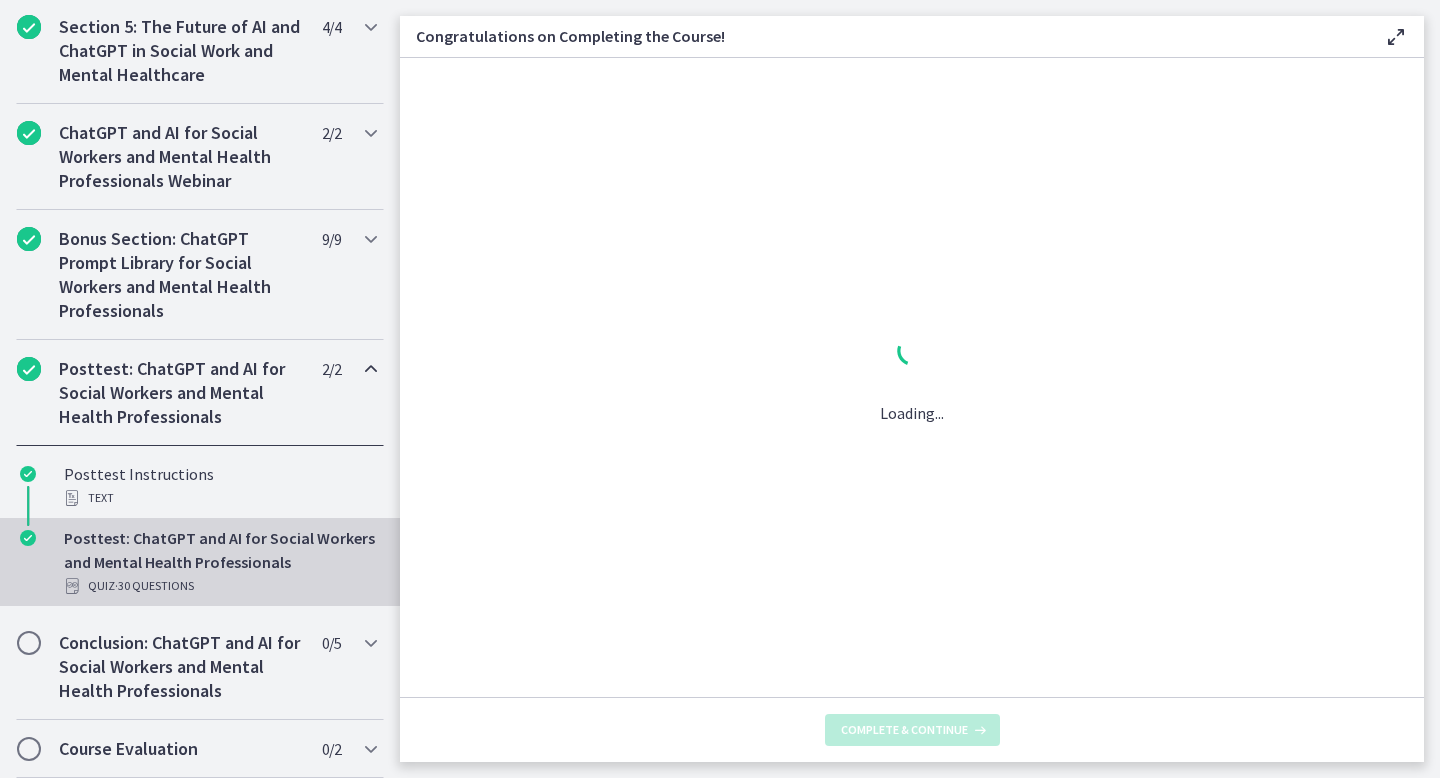 scroll, scrollTop: 910, scrollLeft: 0, axis: vertical 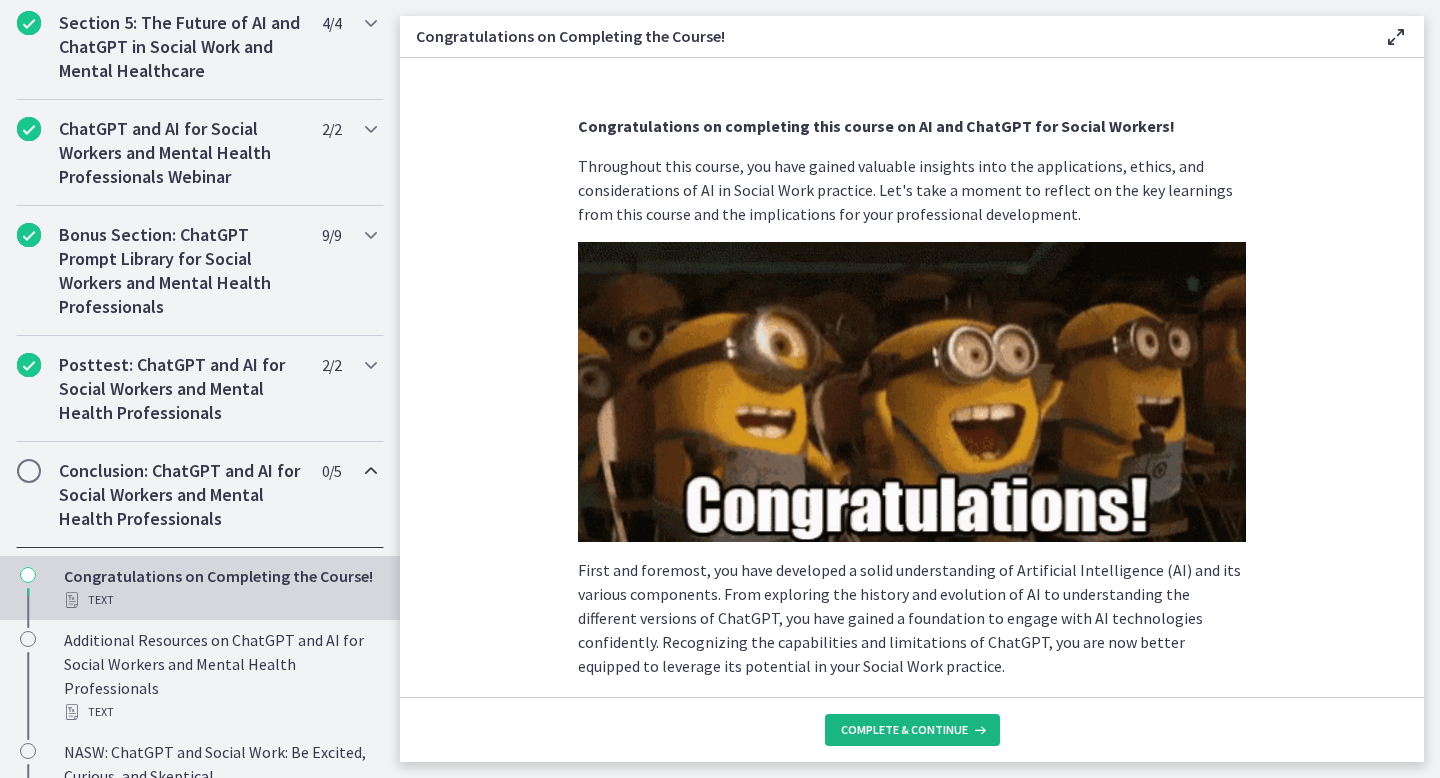 click on "Complete & continue" at bounding box center [912, 730] 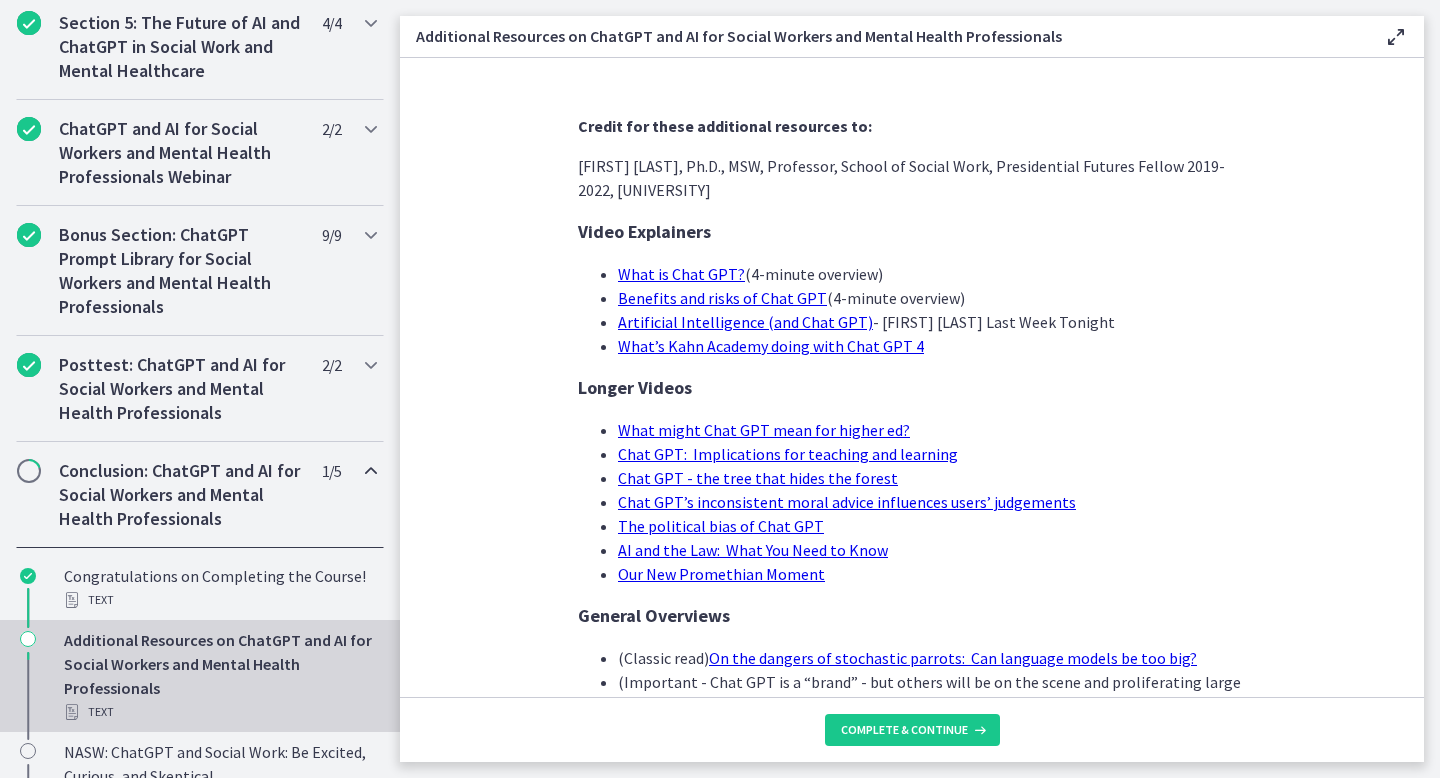 click on "Conclusion: ChatGPT and AI for Social Workers and Mental Health Professionals" at bounding box center [181, 495] 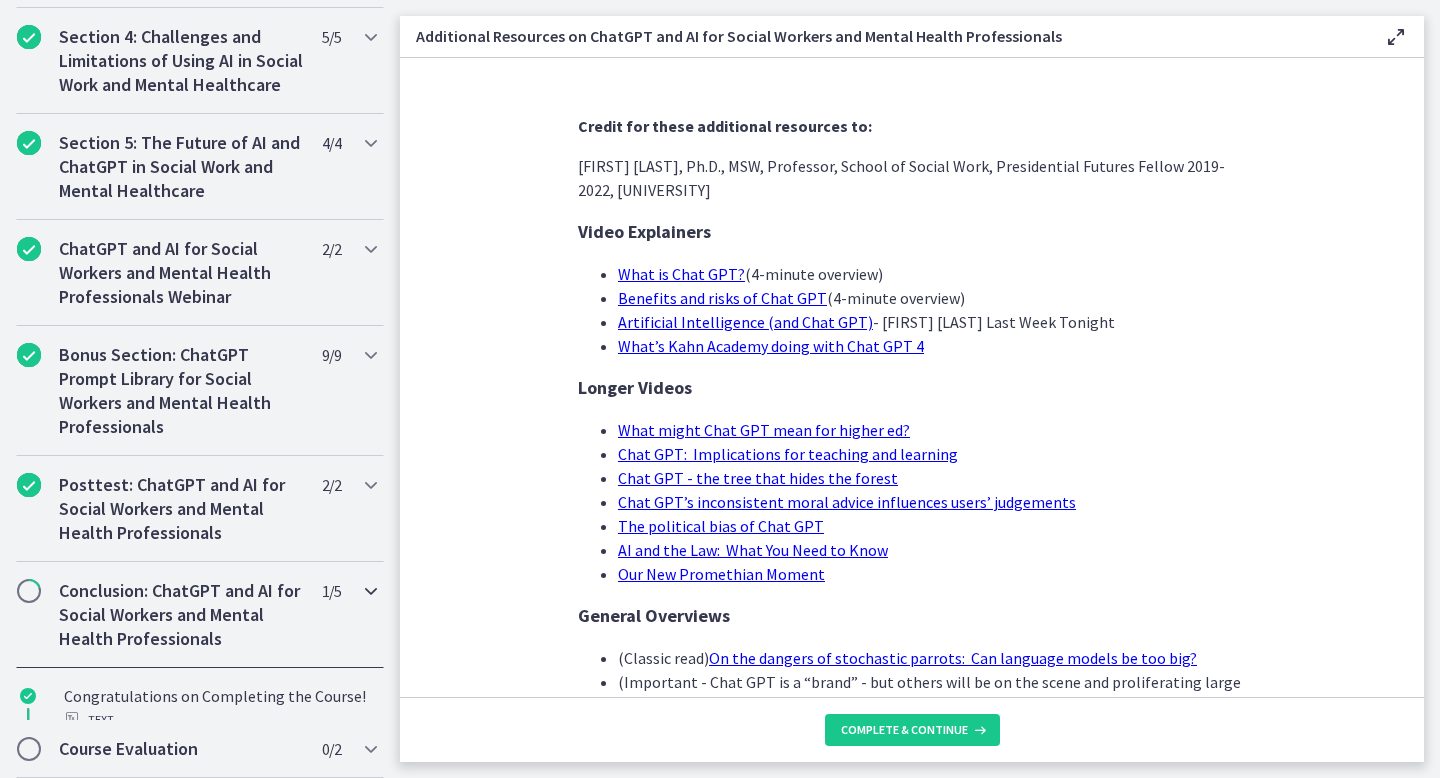 scroll, scrollTop: 738, scrollLeft: 0, axis: vertical 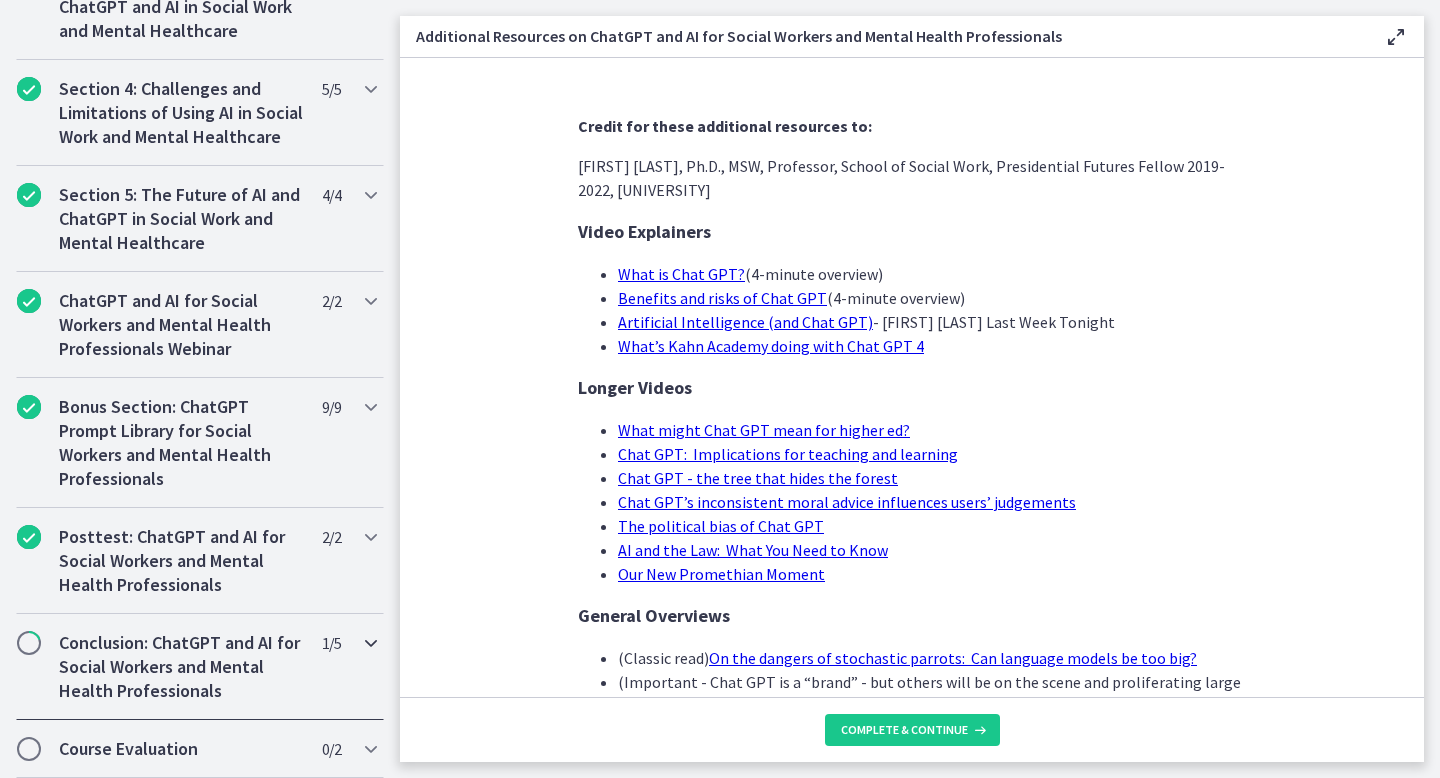 click on "Conclusion: ChatGPT and AI for Social Workers and Mental Health Professionals
1  /  5
Completed" at bounding box center (200, 667) 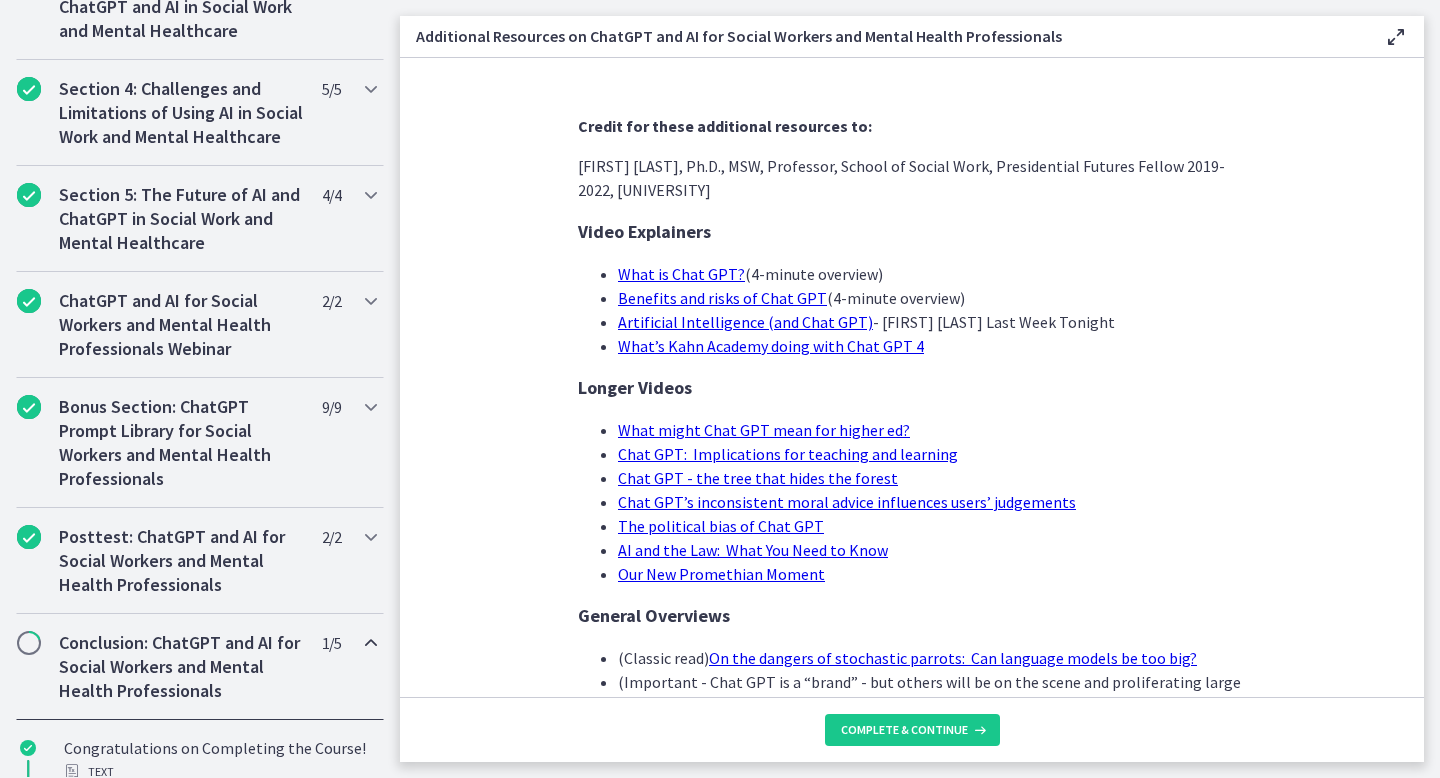scroll, scrollTop: 910, scrollLeft: 0, axis: vertical 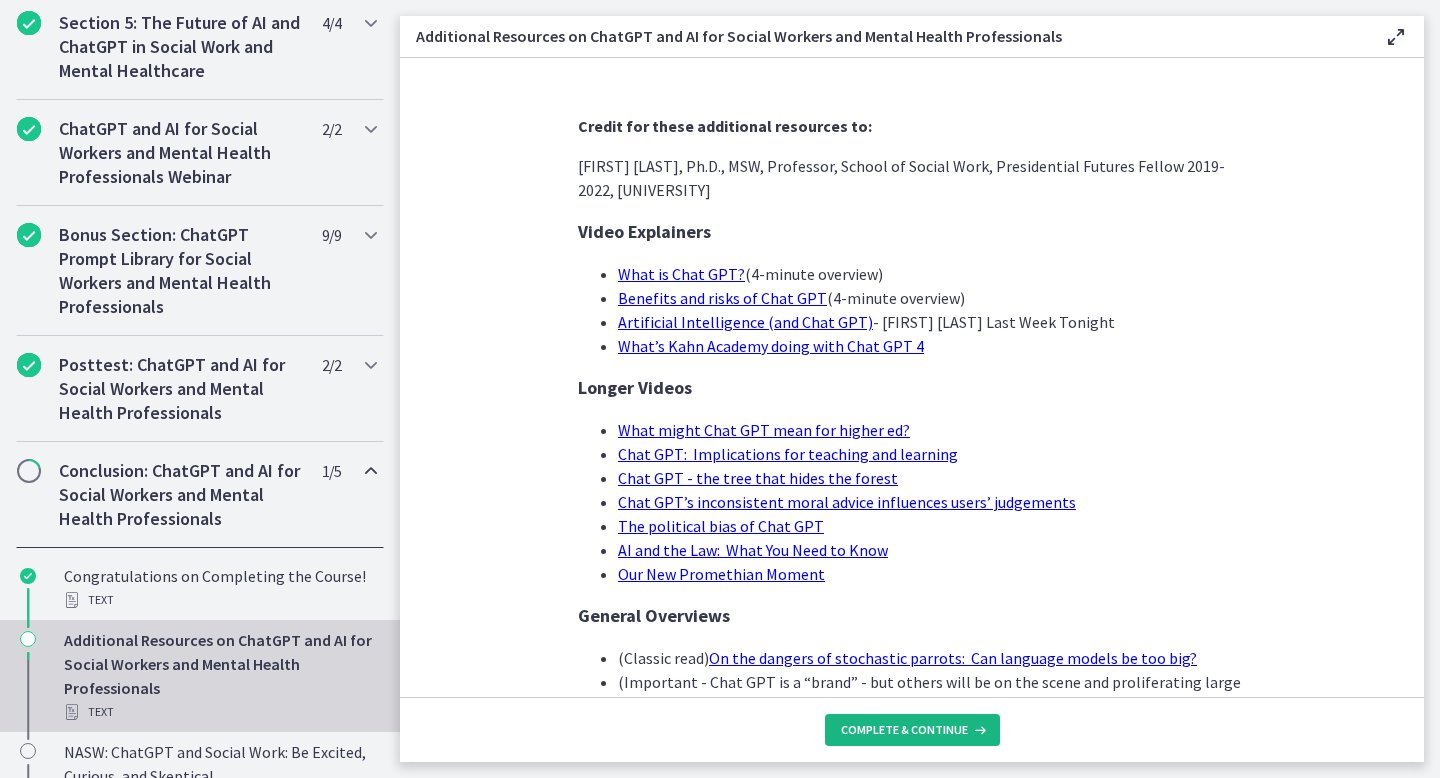 click on "Complete & continue" at bounding box center [904, 730] 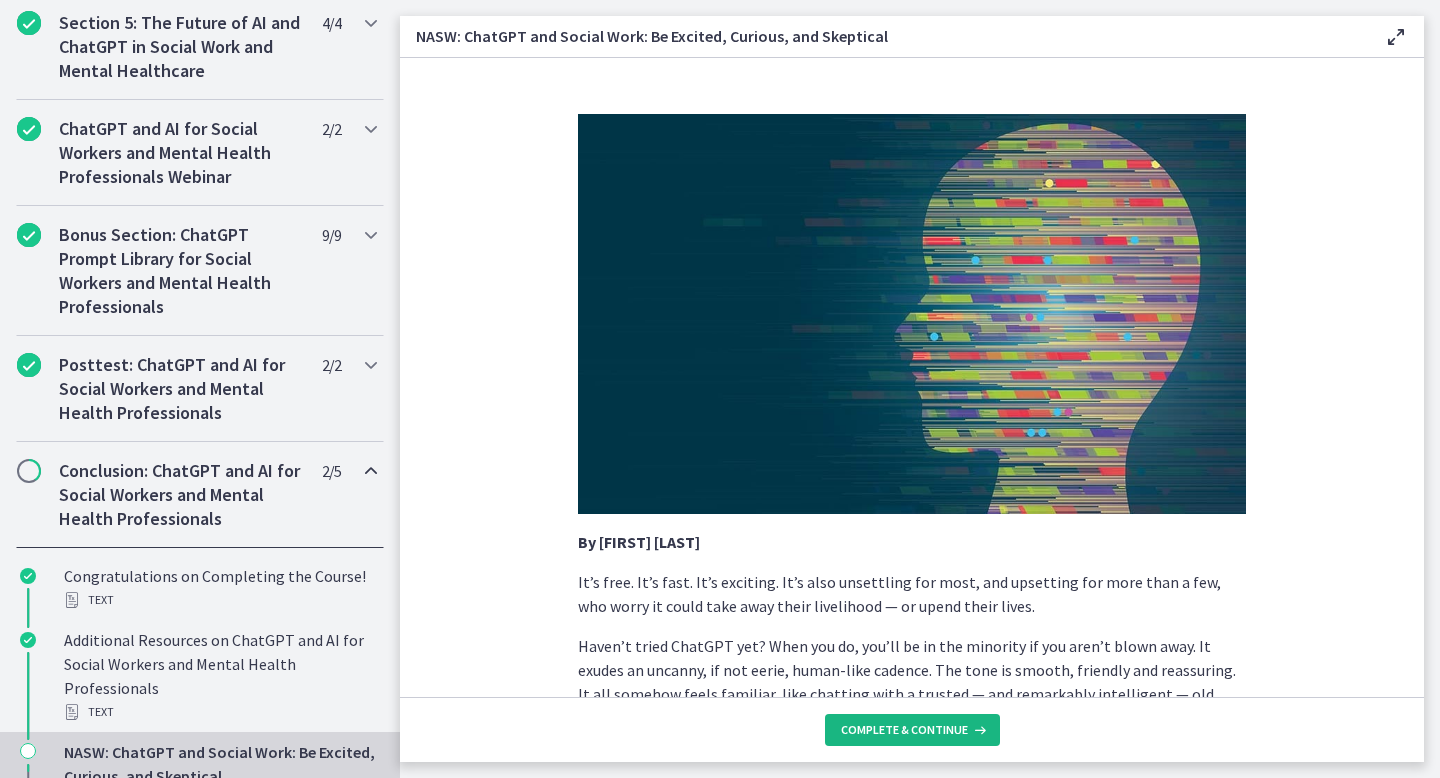 click on "Complete & continue" at bounding box center [904, 730] 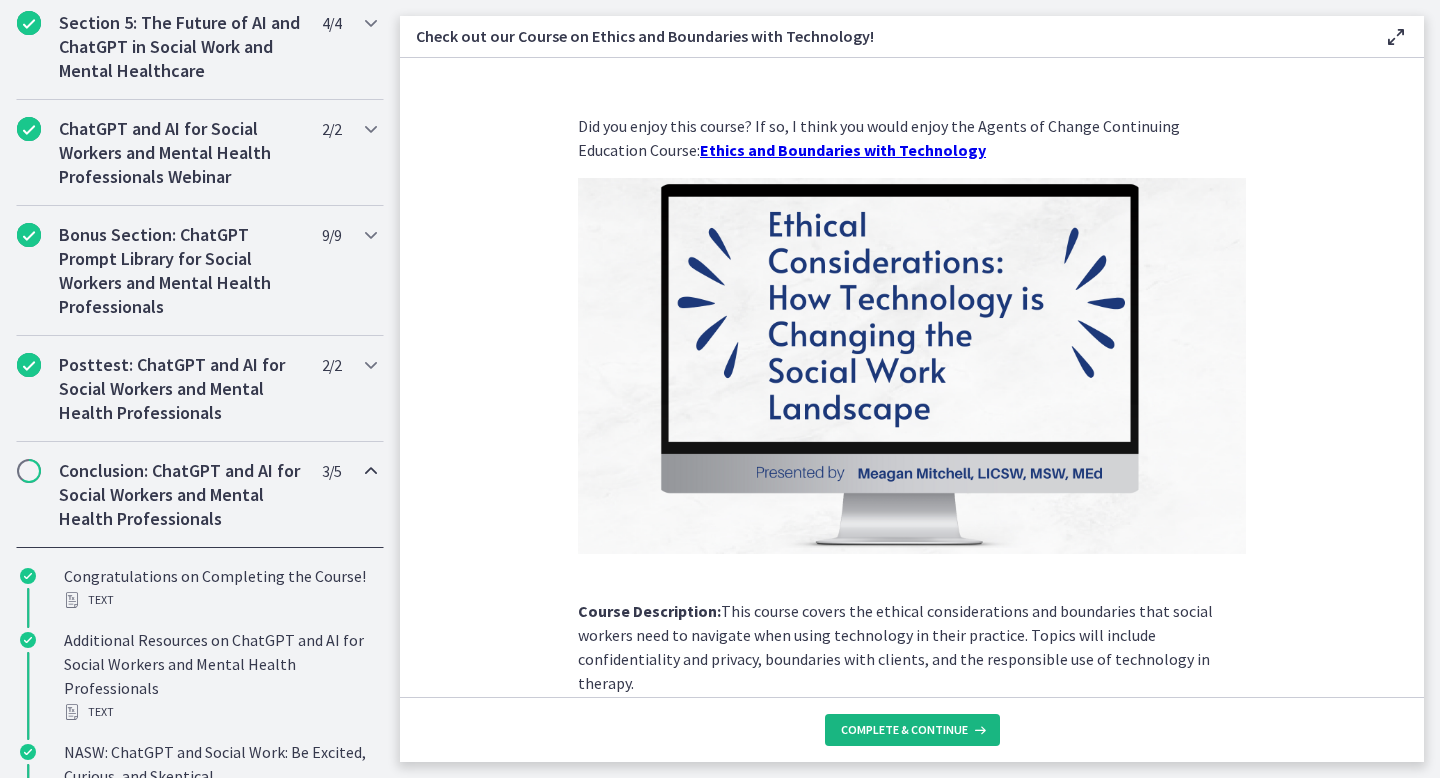 click on "Complete & continue" at bounding box center [904, 730] 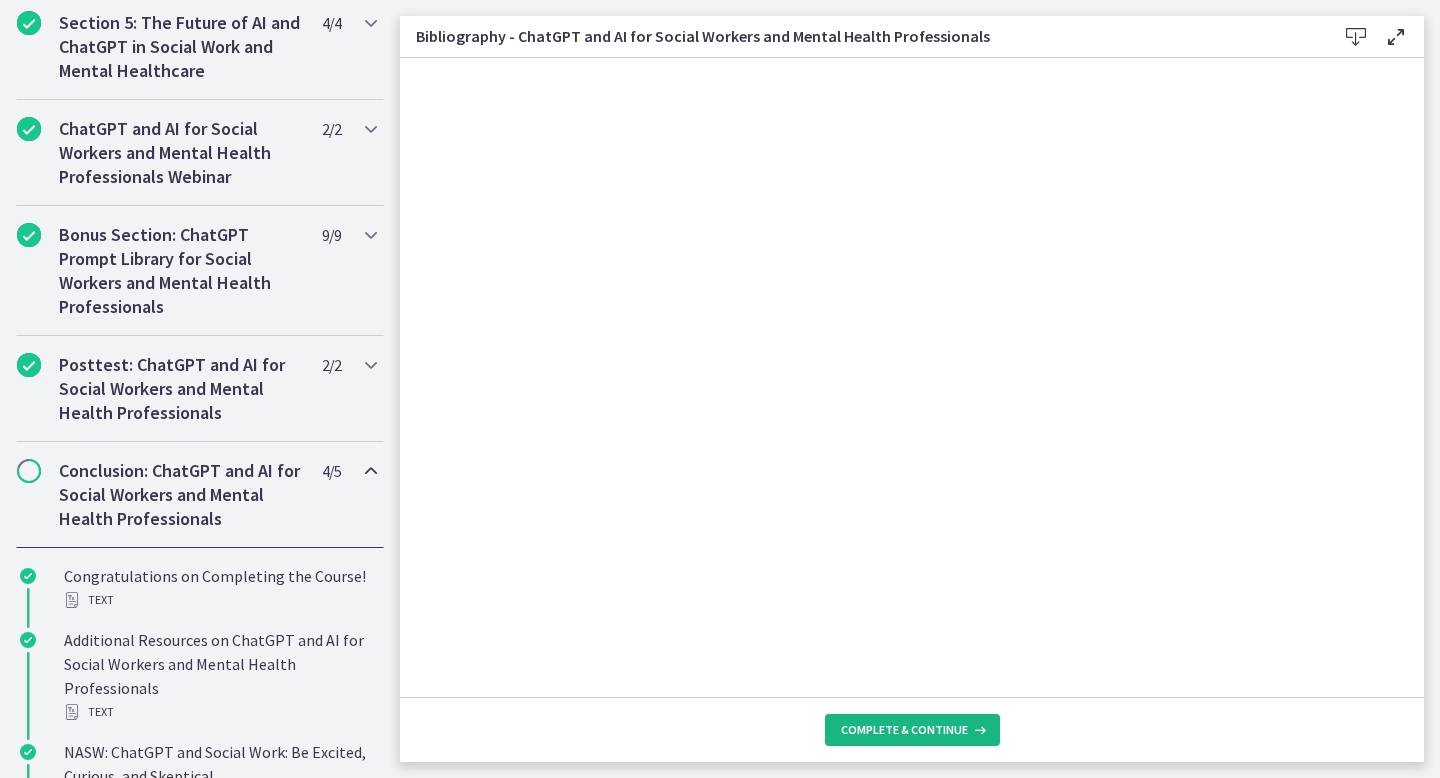 click on "Complete & continue" at bounding box center [904, 730] 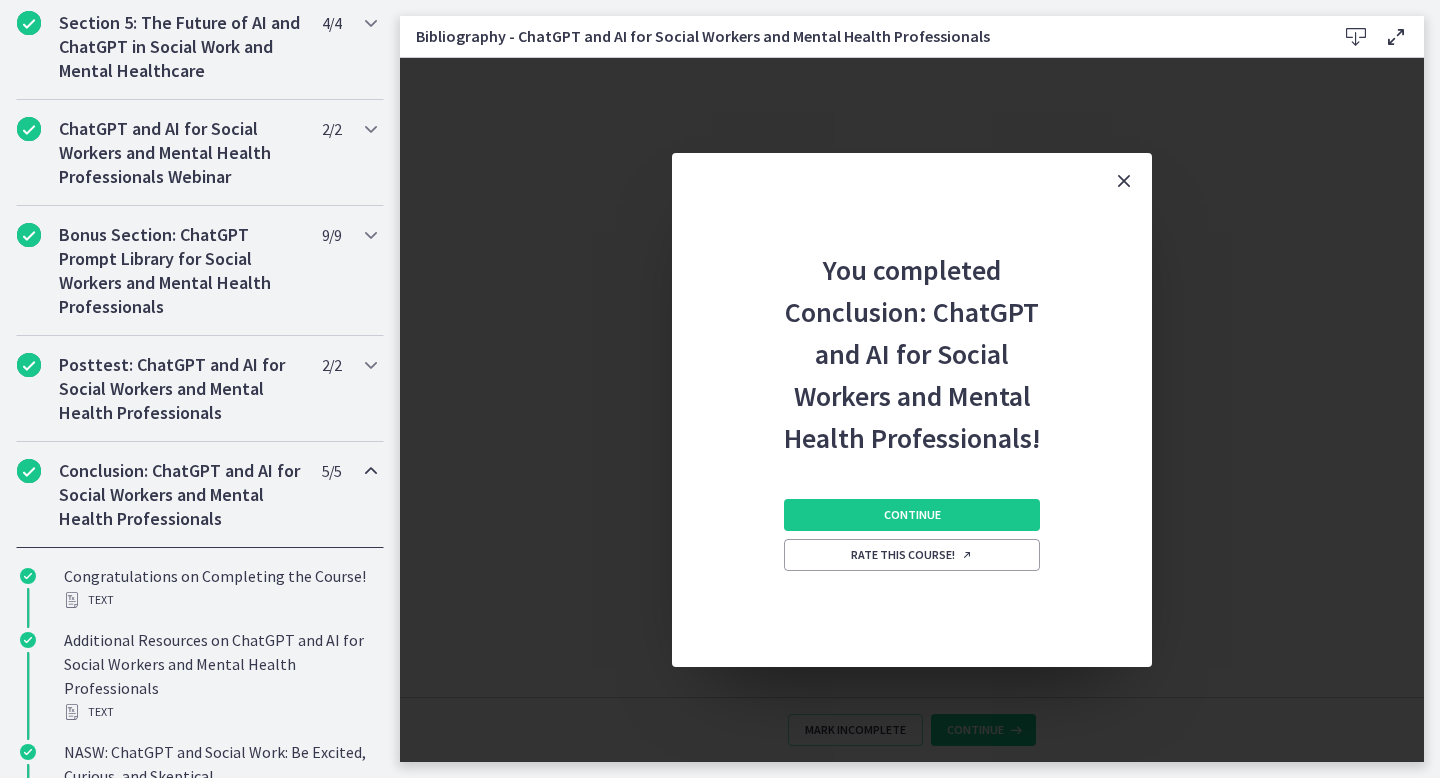 click on "Continue
Rate this course!" at bounding box center [912, 563] 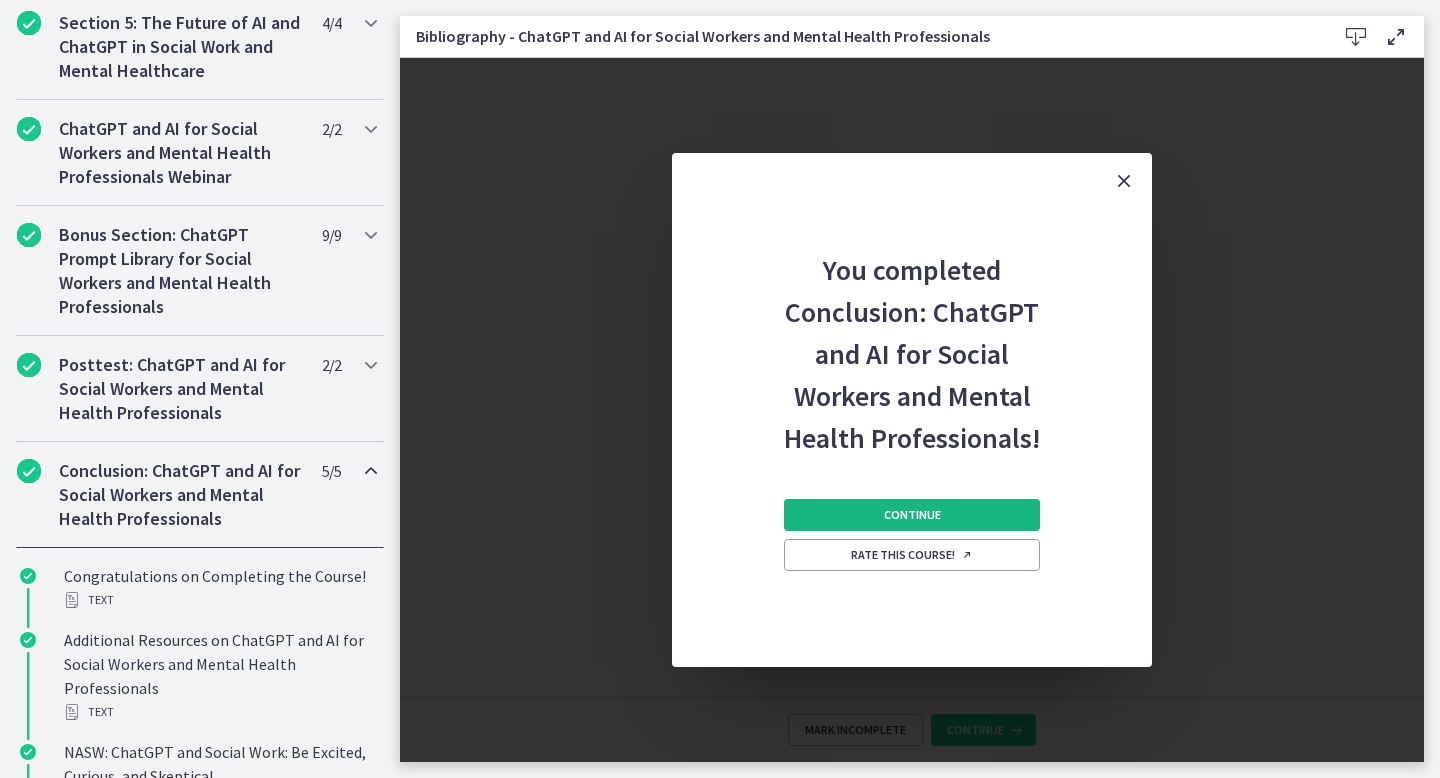 click on "Continue" at bounding box center [912, 515] 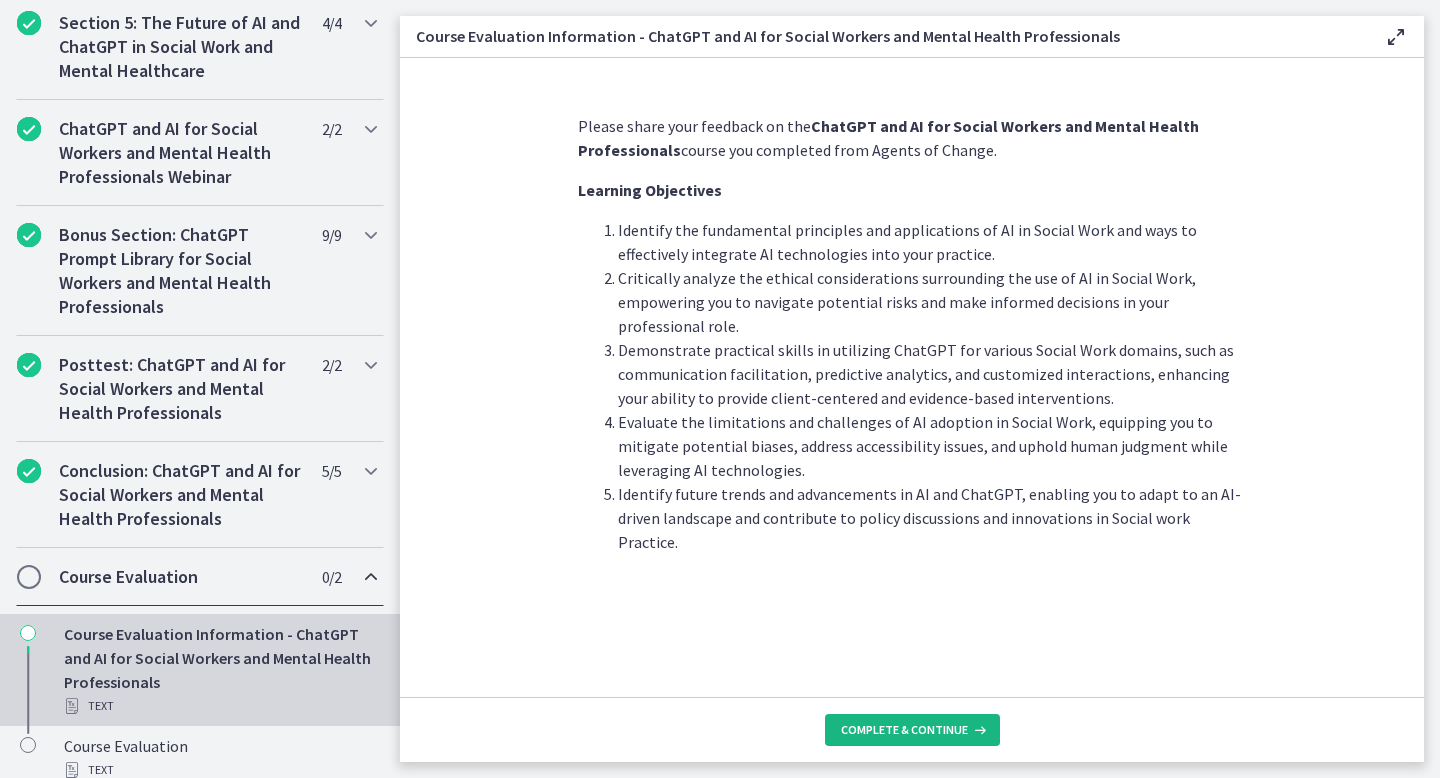 click on "Complete & continue" at bounding box center (904, 730) 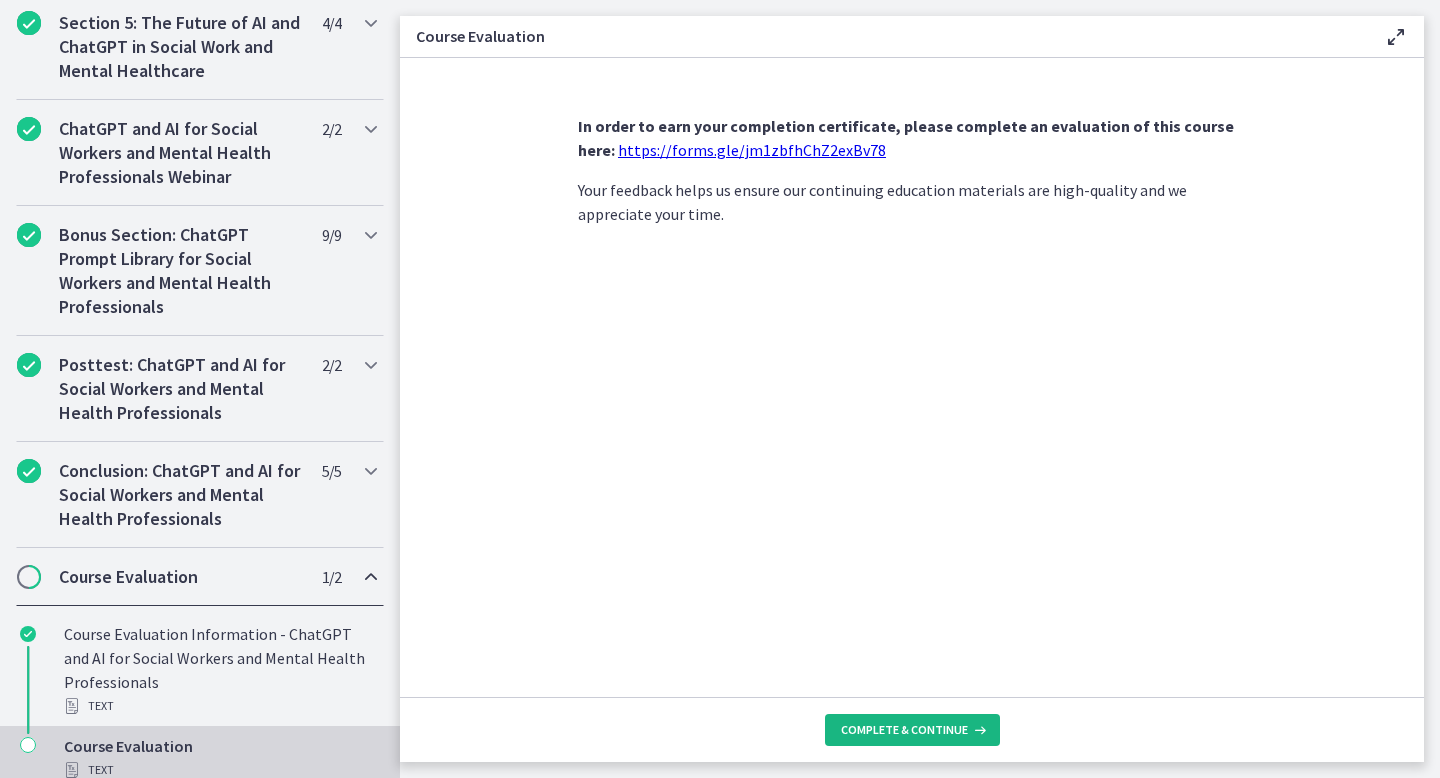 click on "Complete & continue" at bounding box center (904, 730) 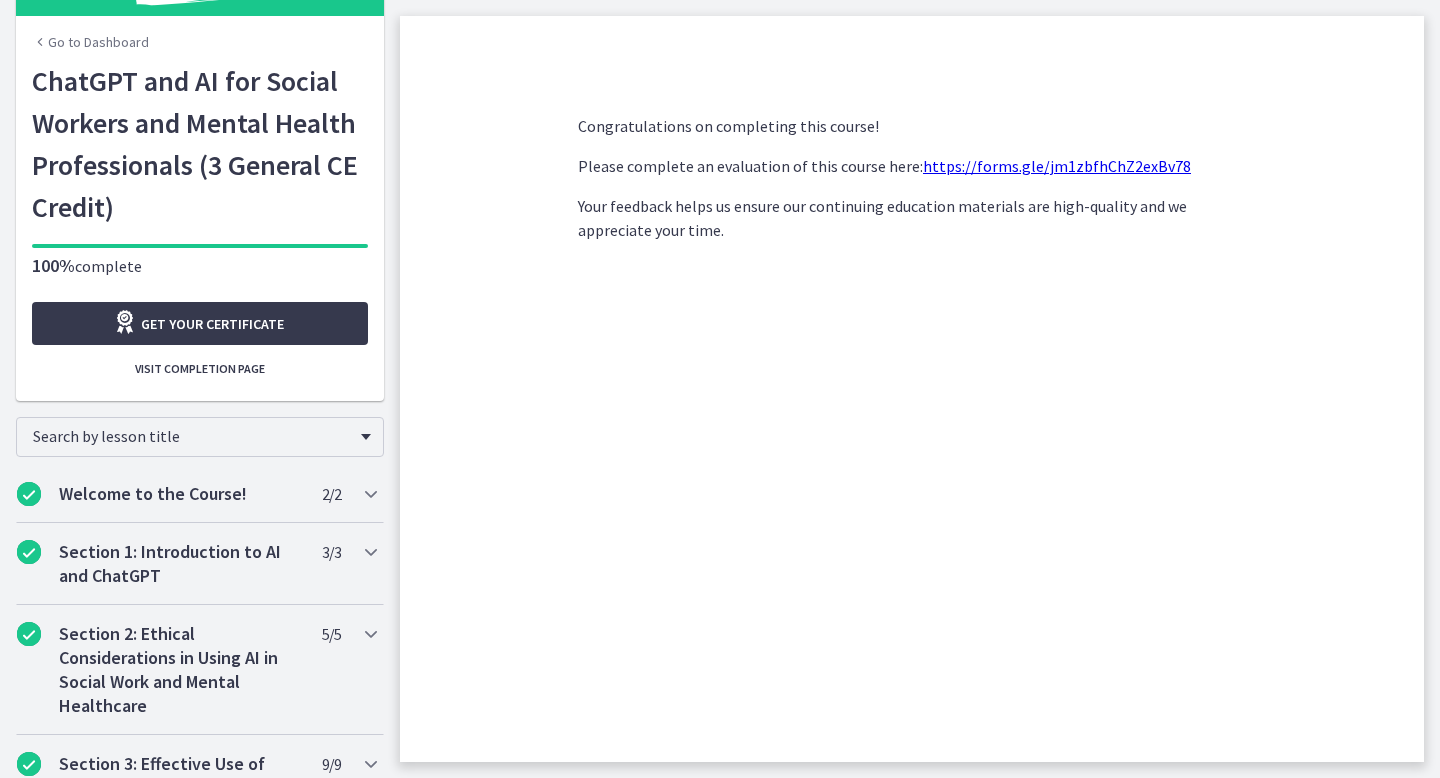 scroll, scrollTop: 0, scrollLeft: 0, axis: both 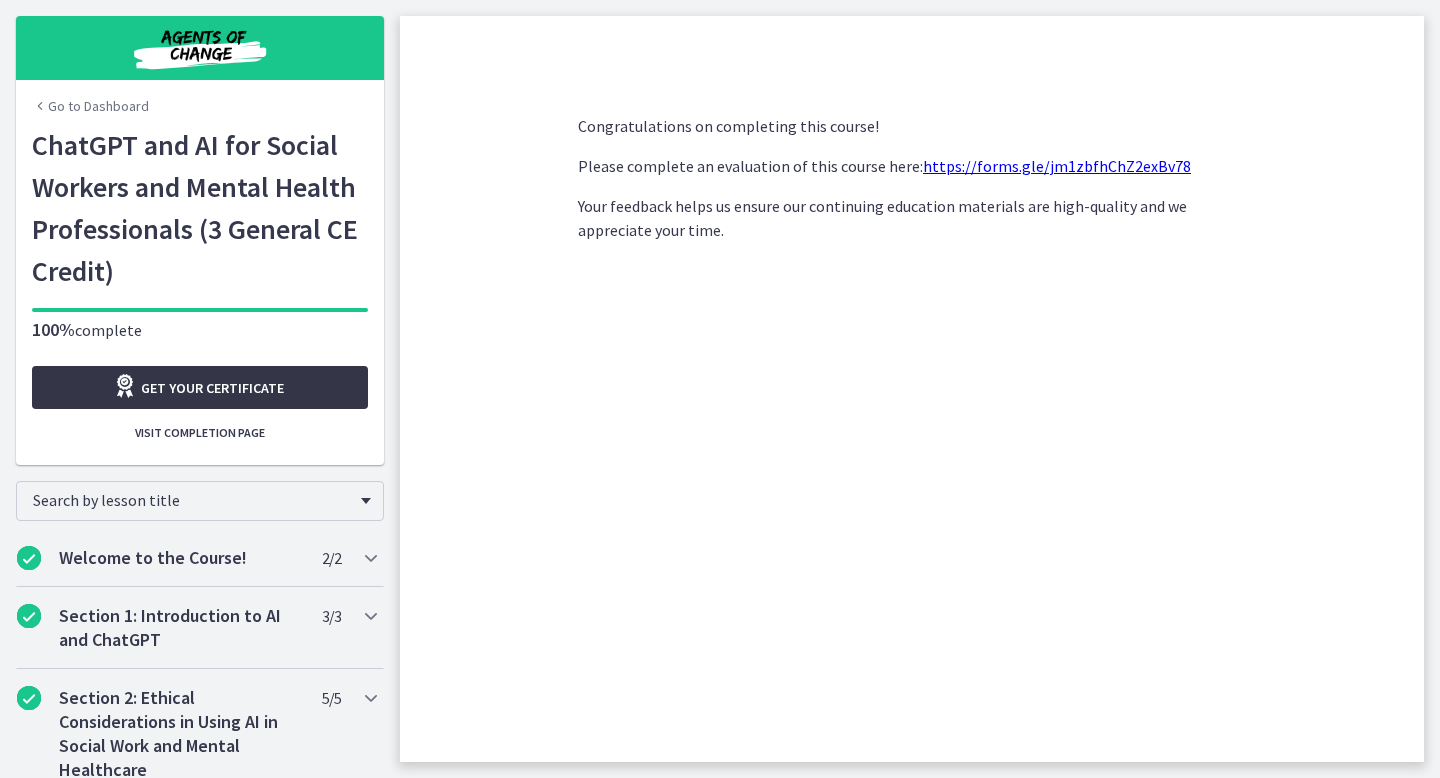 click on "Get your certificate" at bounding box center (212, 388) 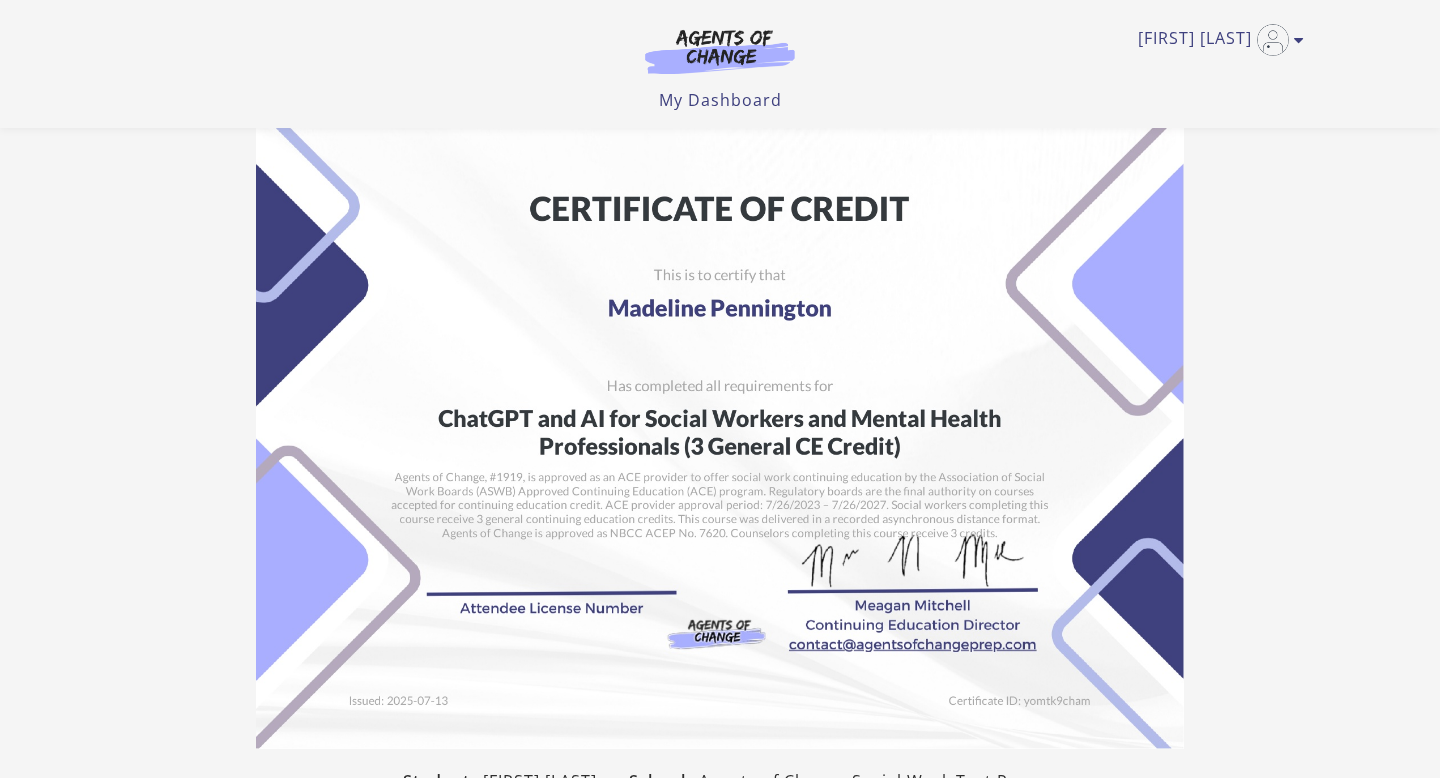 scroll, scrollTop: 67, scrollLeft: 0, axis: vertical 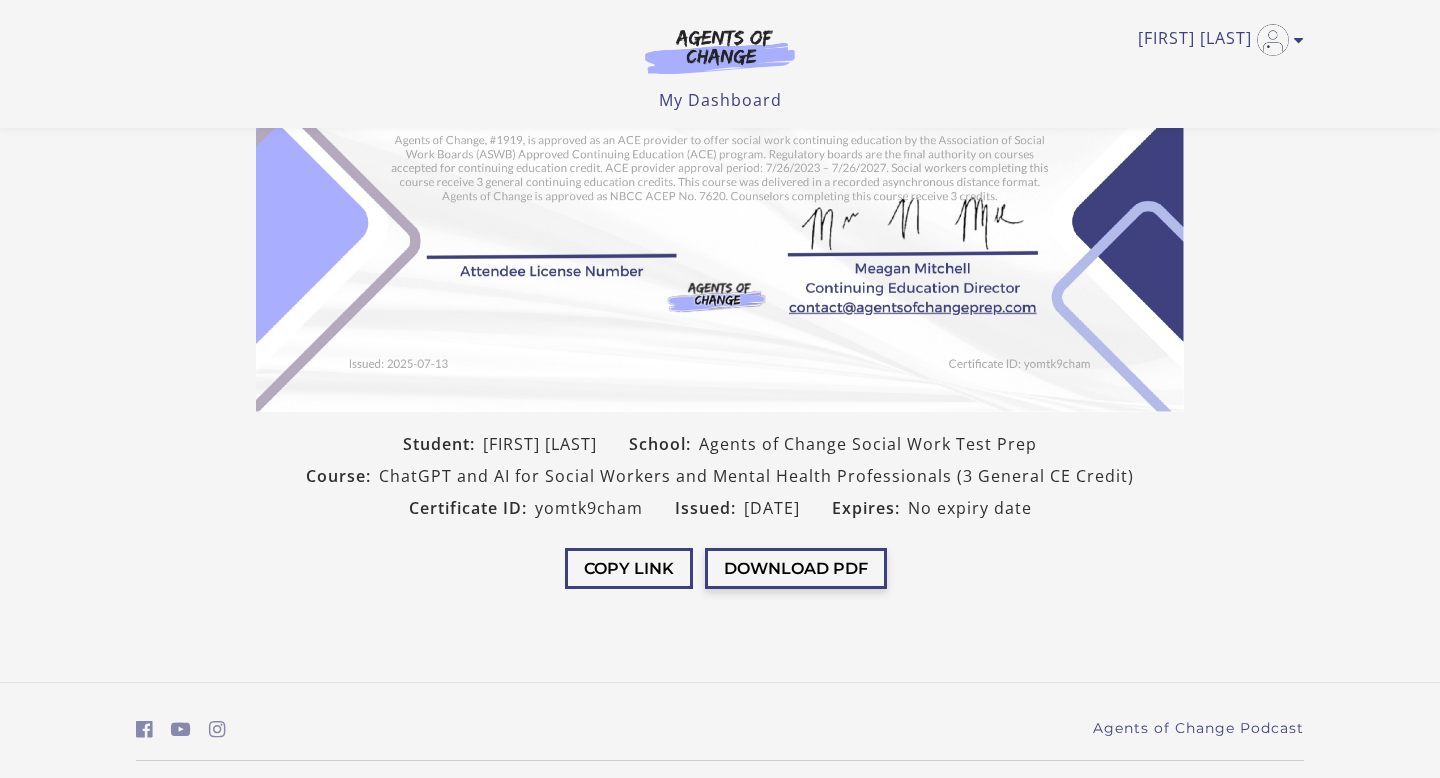 click on "Download PDF" at bounding box center (796, 568) 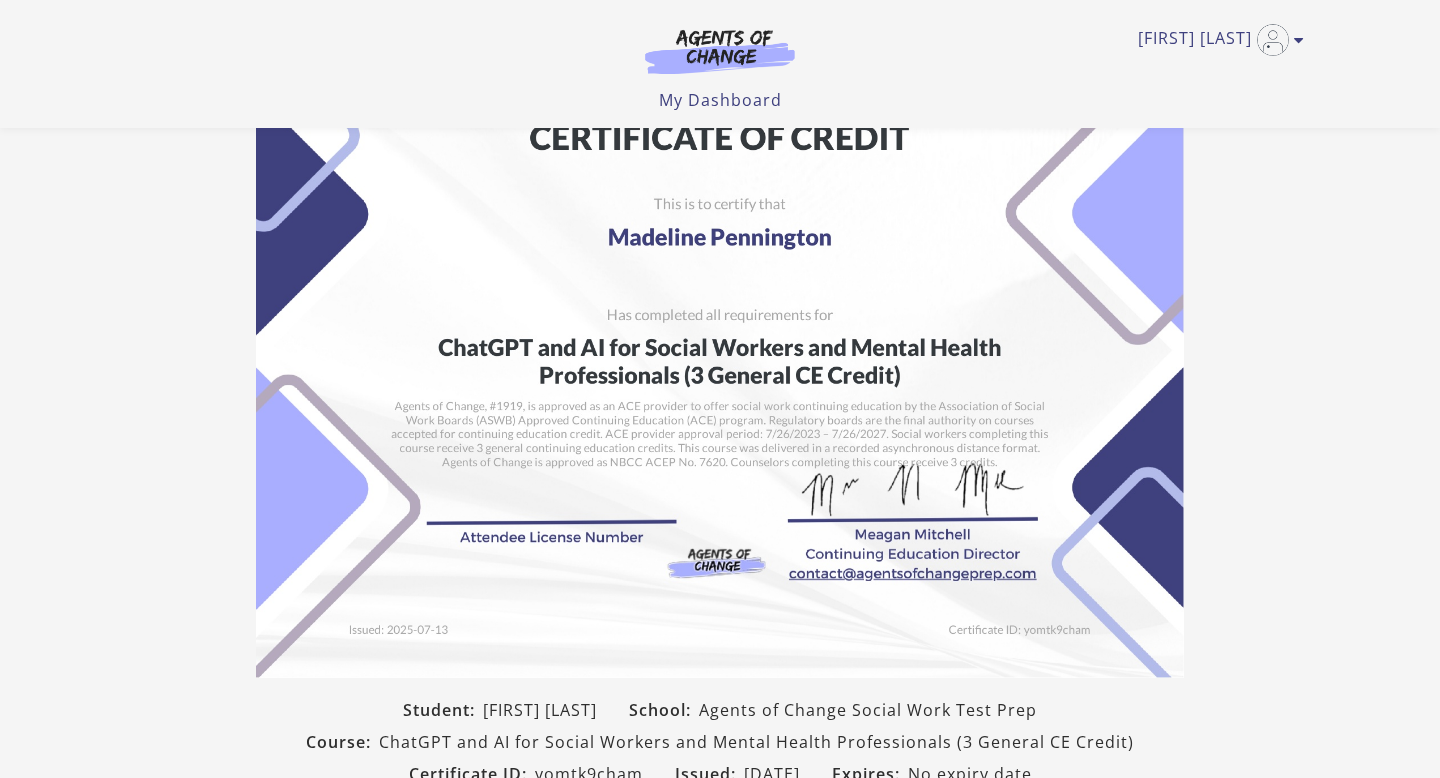 scroll, scrollTop: 55, scrollLeft: 0, axis: vertical 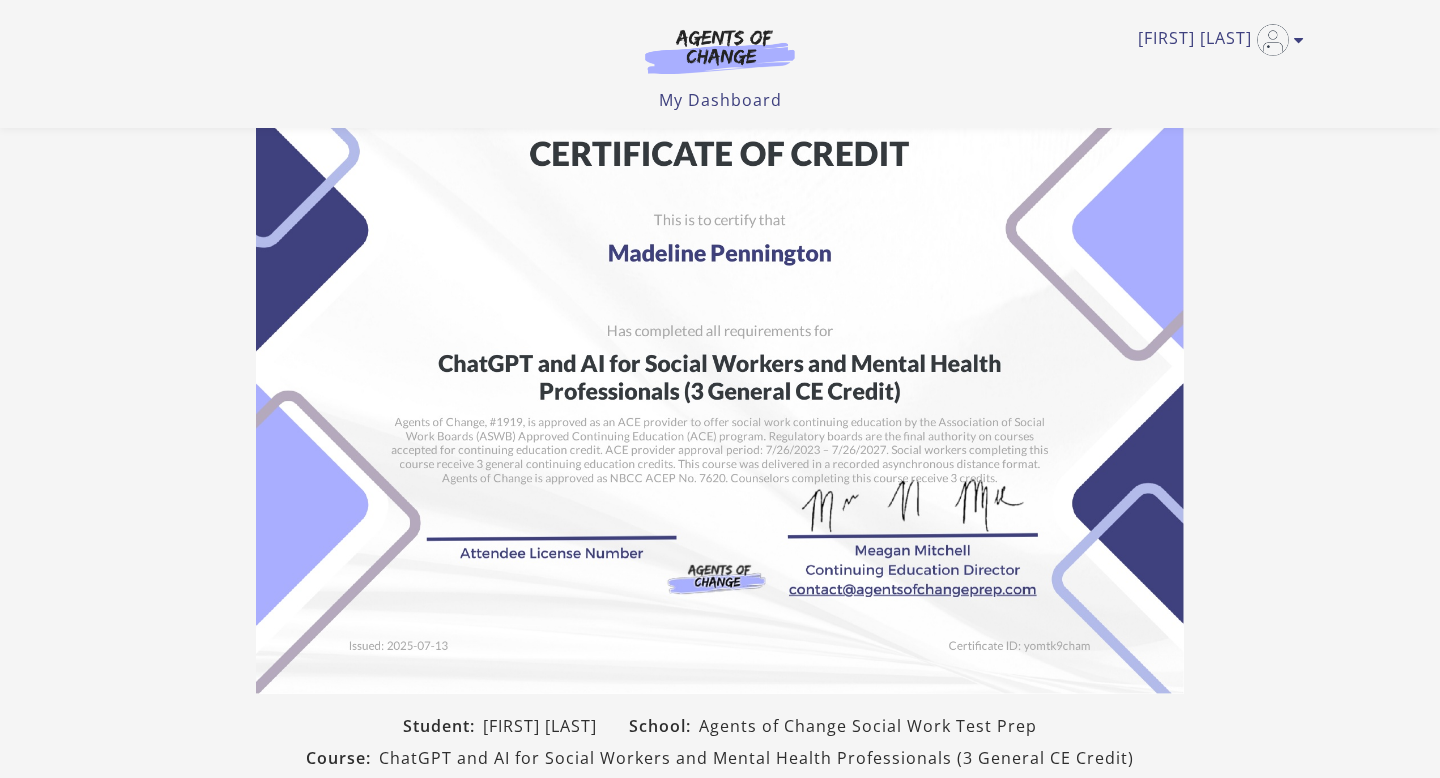click at bounding box center (720, 366) 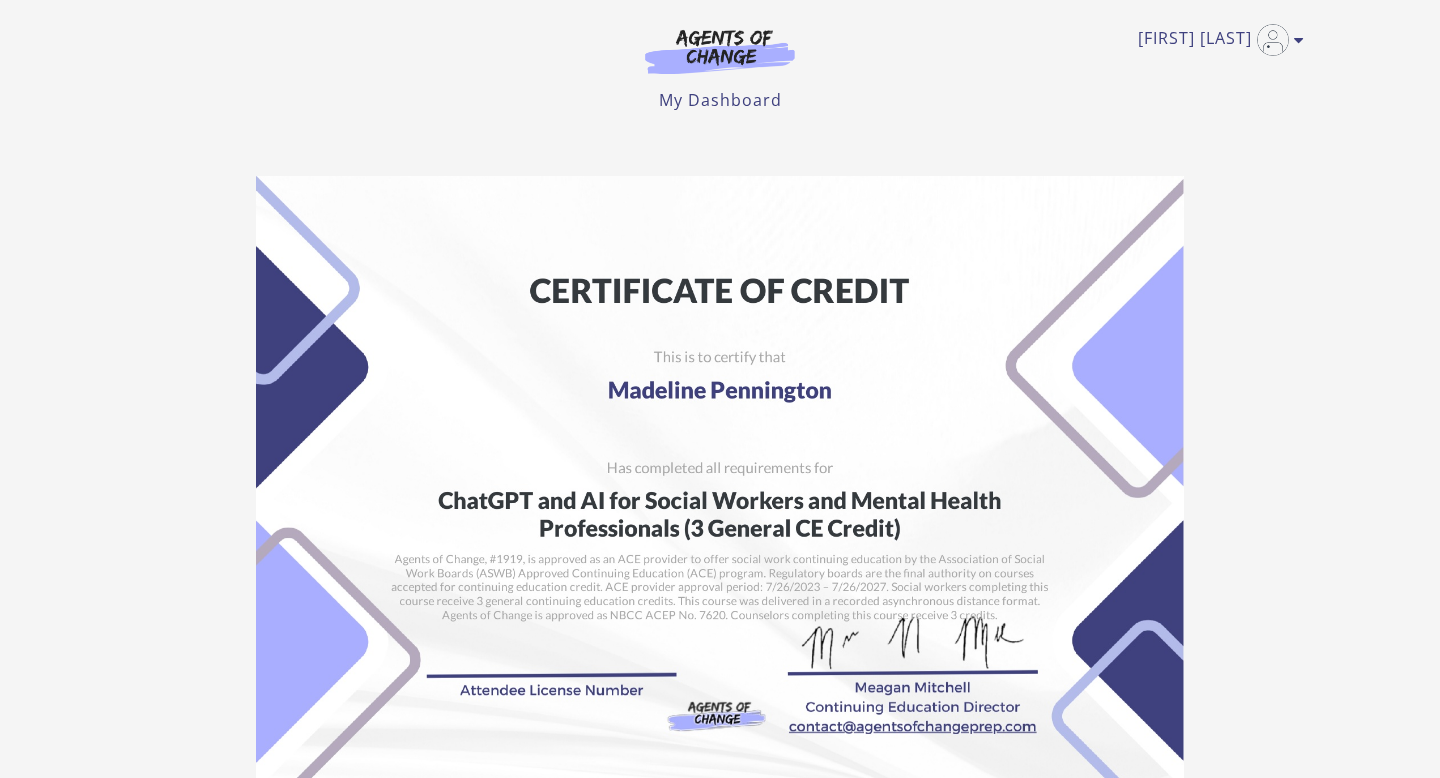 scroll, scrollTop: 0, scrollLeft: 0, axis: both 